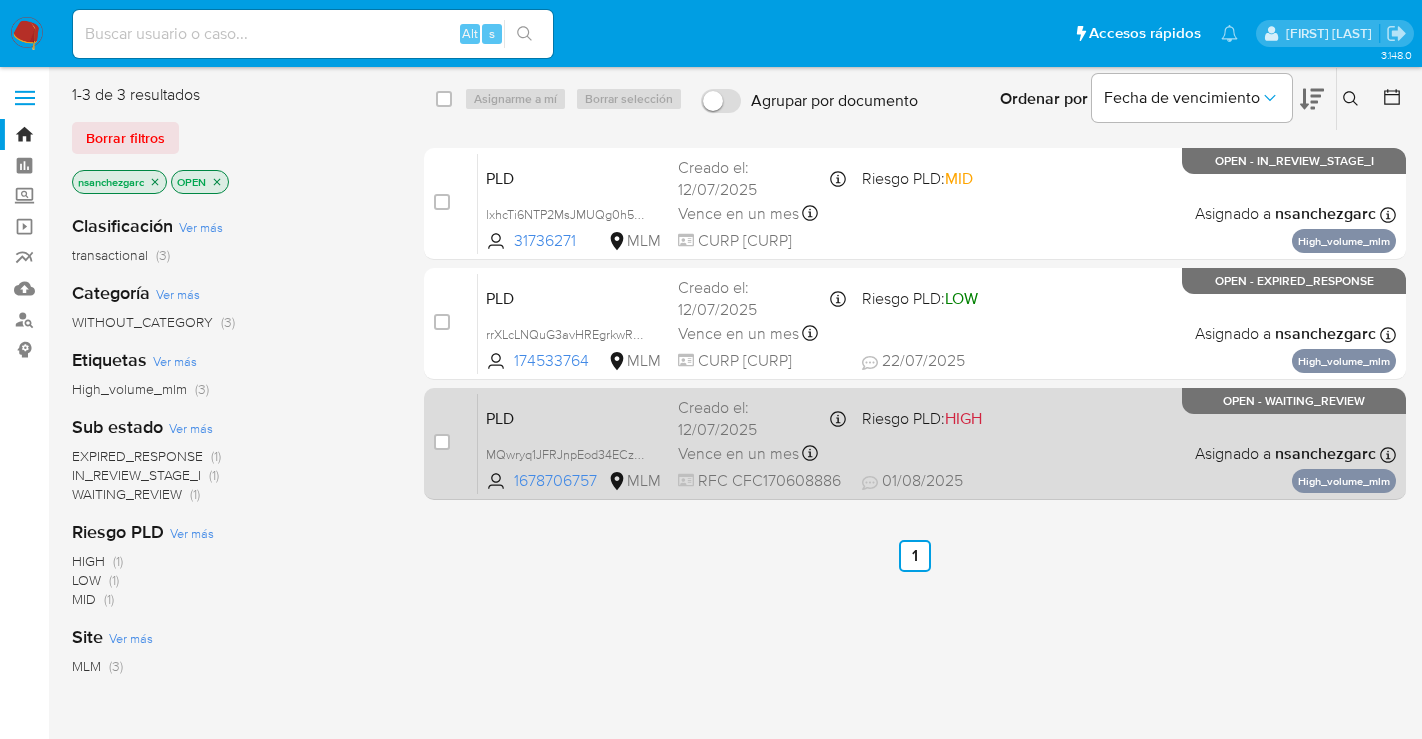scroll, scrollTop: 0, scrollLeft: 0, axis: both 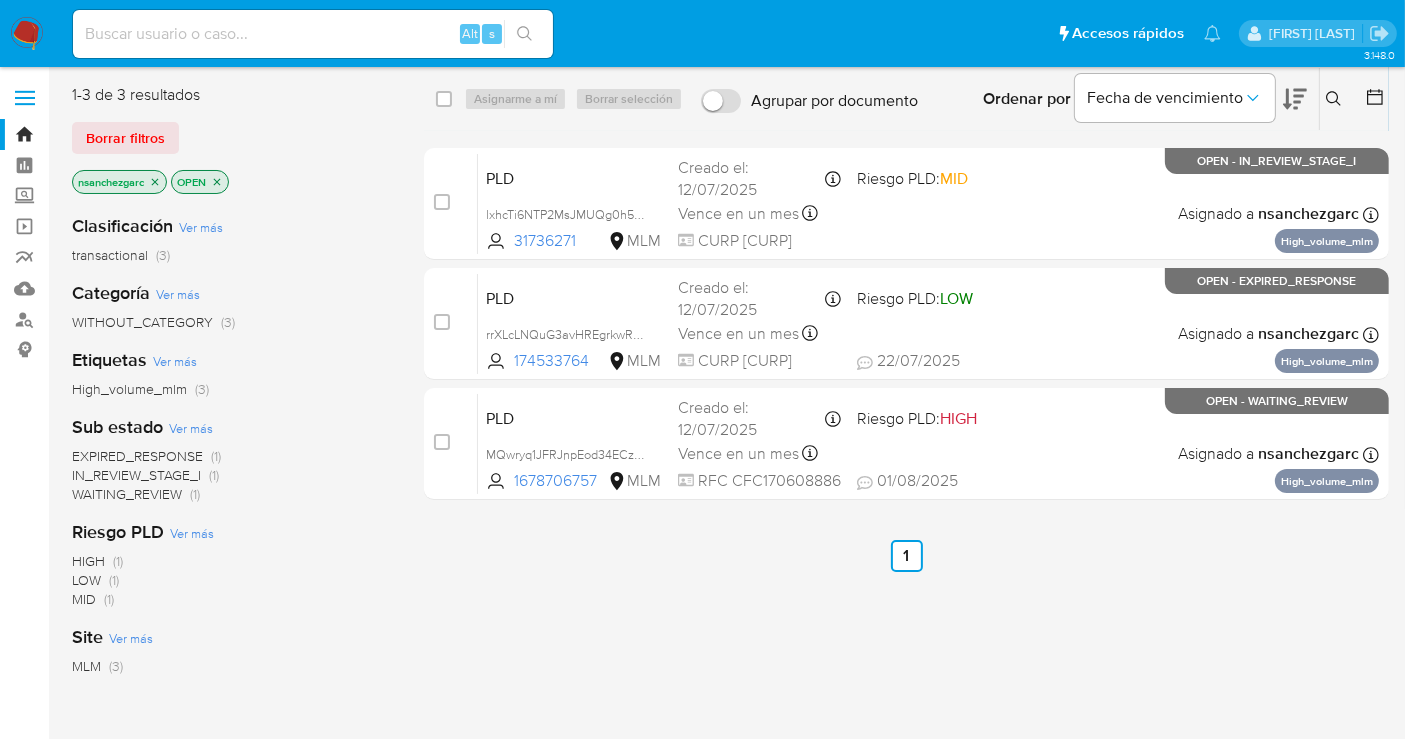 click 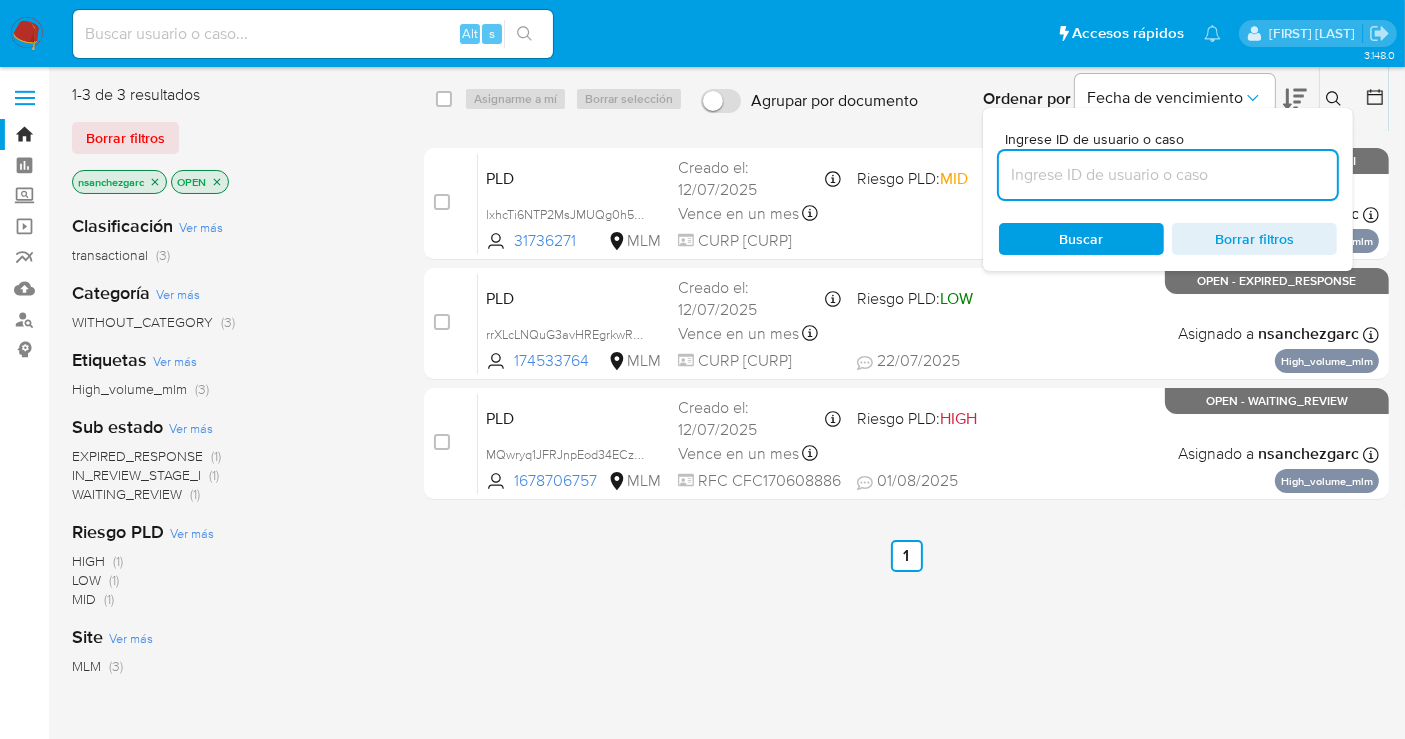 click at bounding box center (1168, 175) 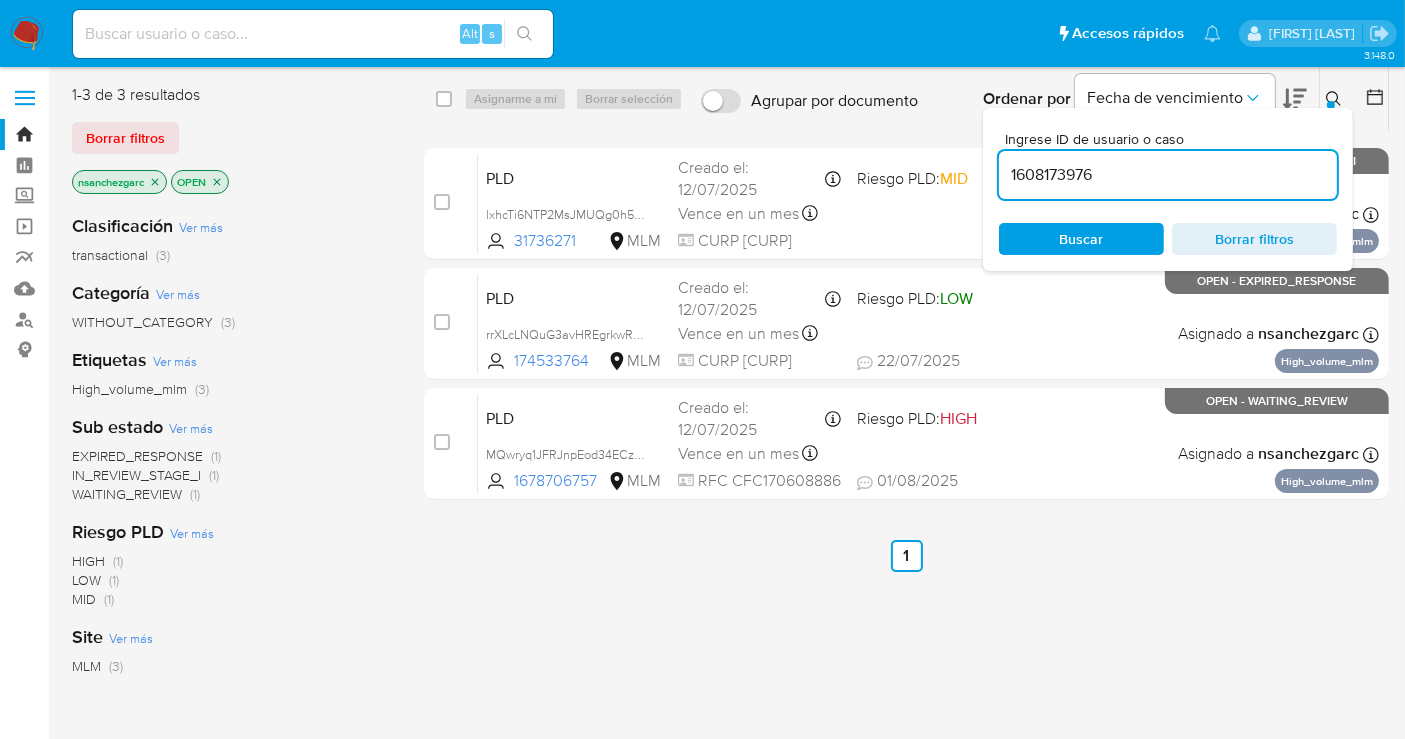 type on "1608173976" 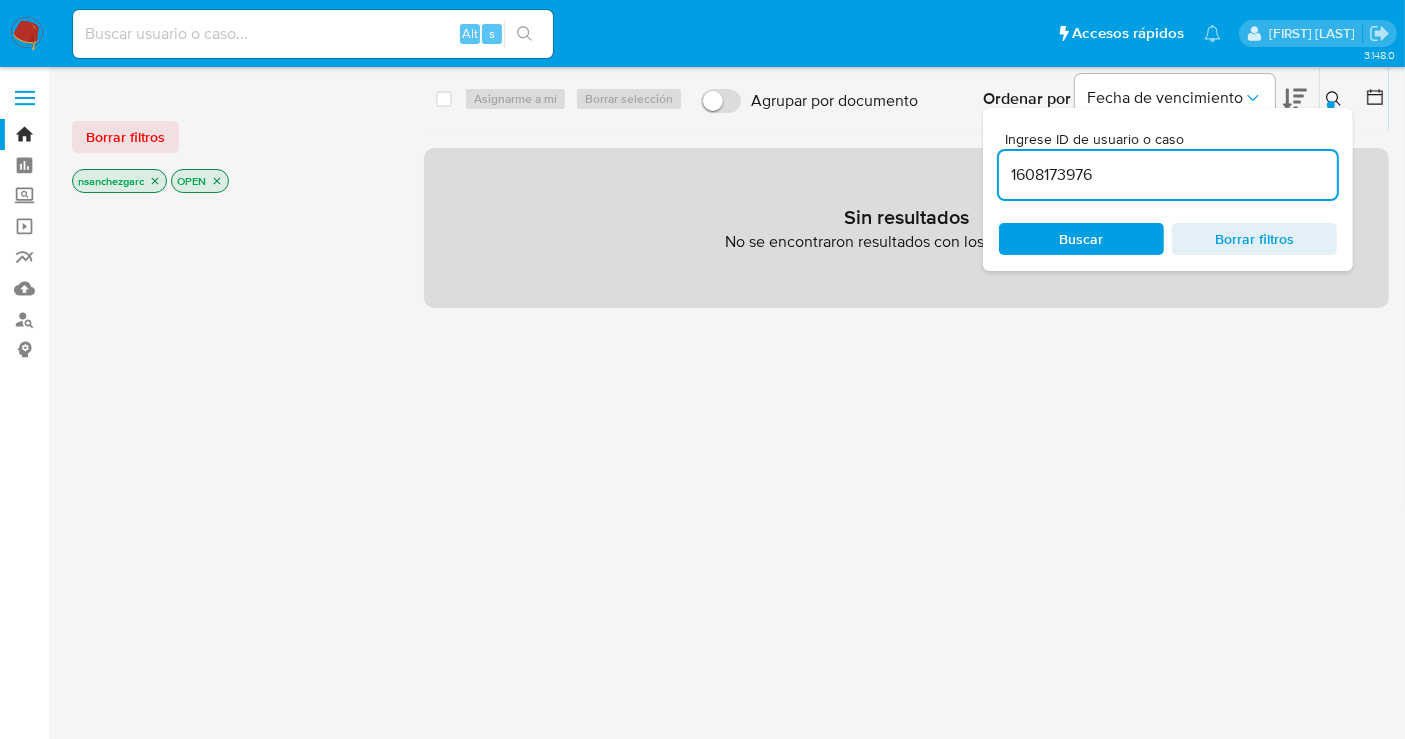 click 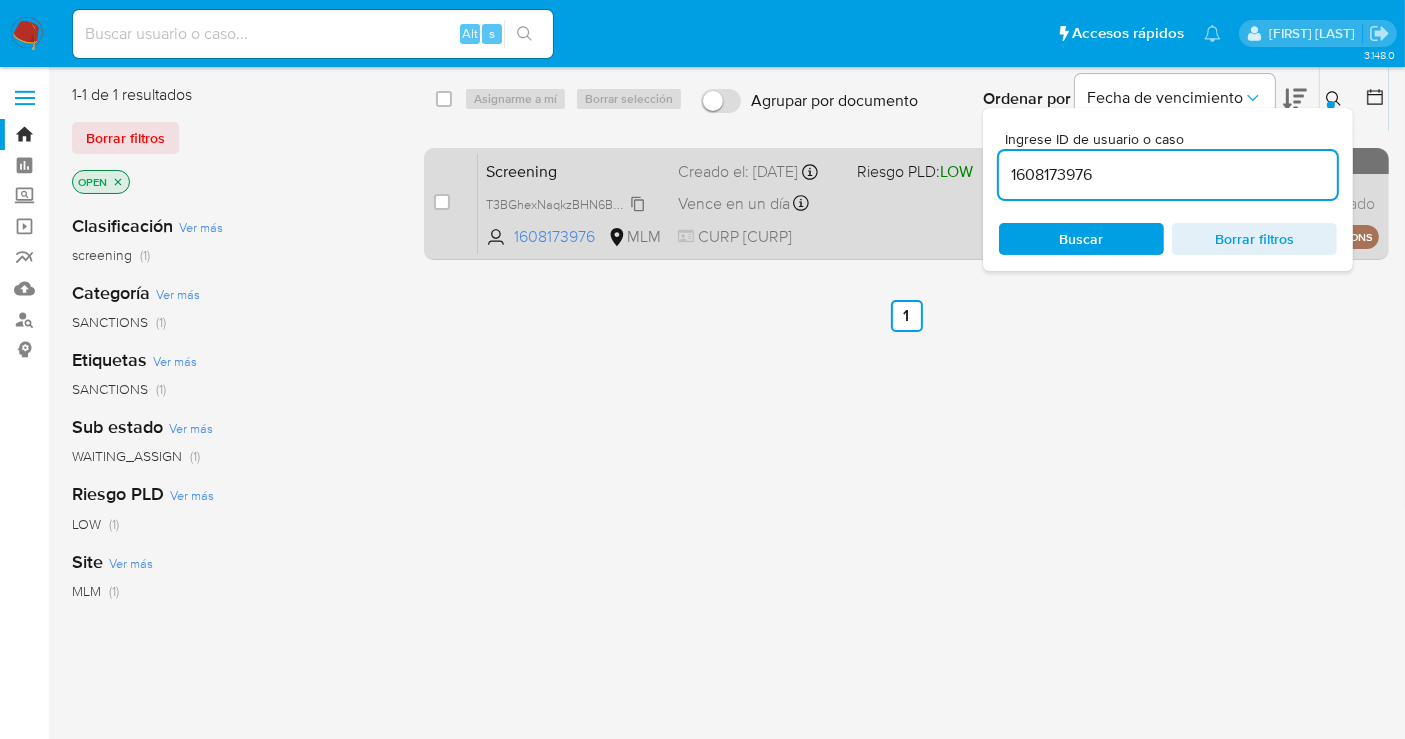 click on "T3BGhexNaqkzBHN6B5naO1Zh" at bounding box center (574, 203) 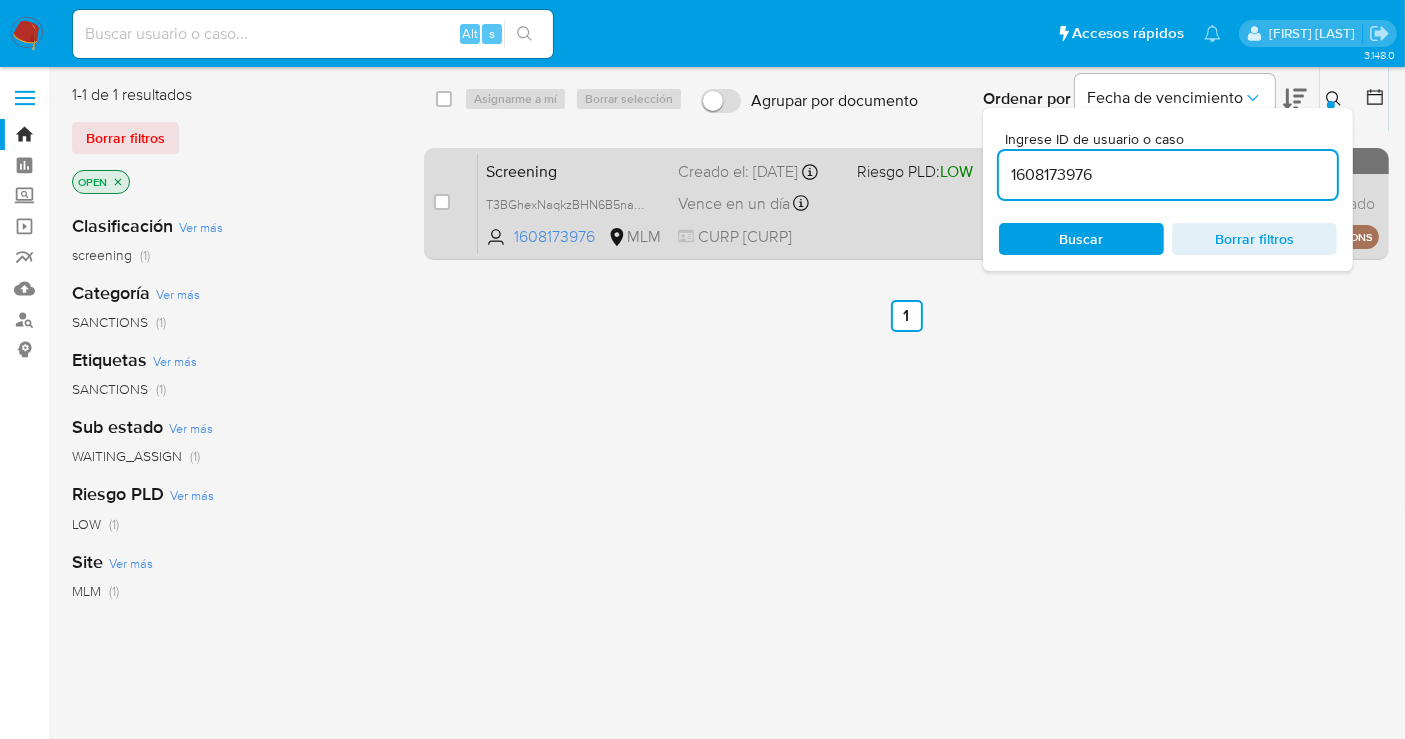 click on "case-item-checkbox   No es posible asignar el caso" at bounding box center [456, 203] 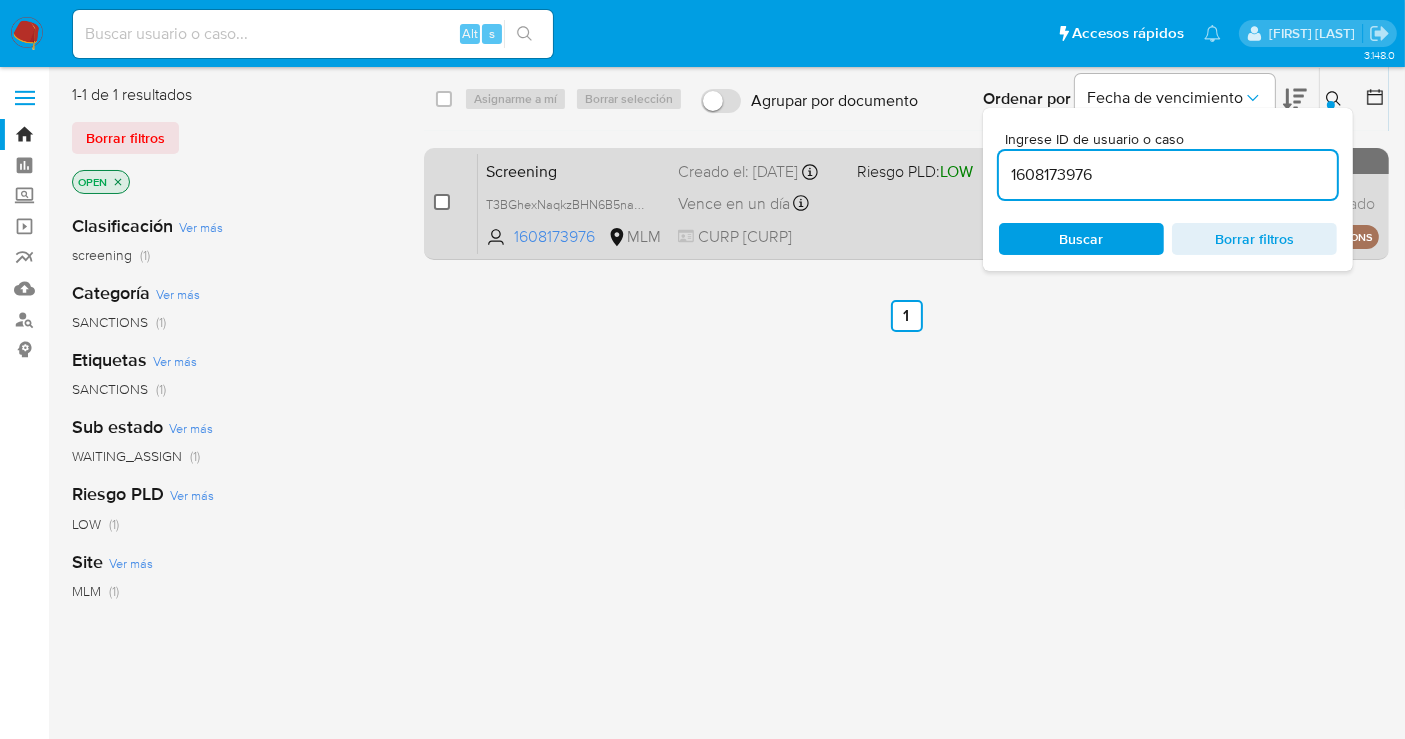 click at bounding box center (442, 202) 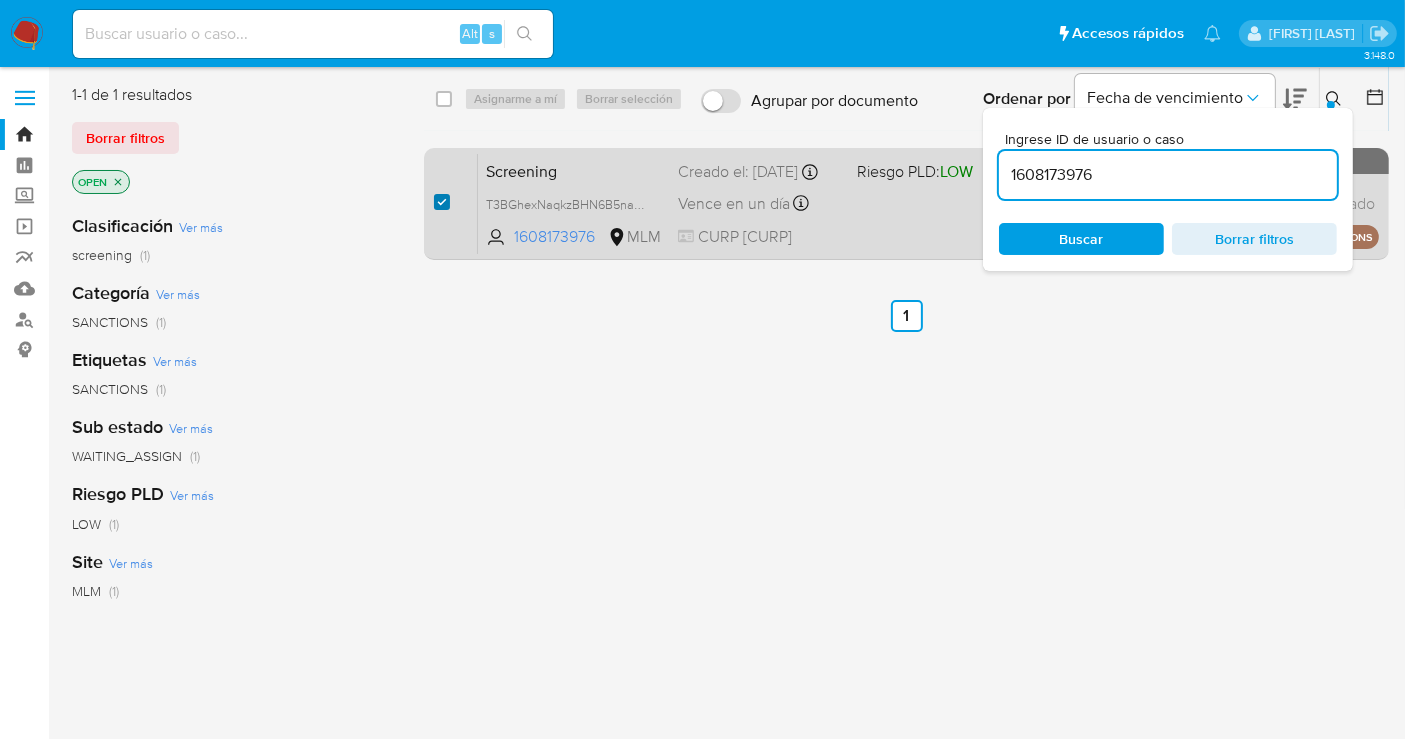 checkbox on "true" 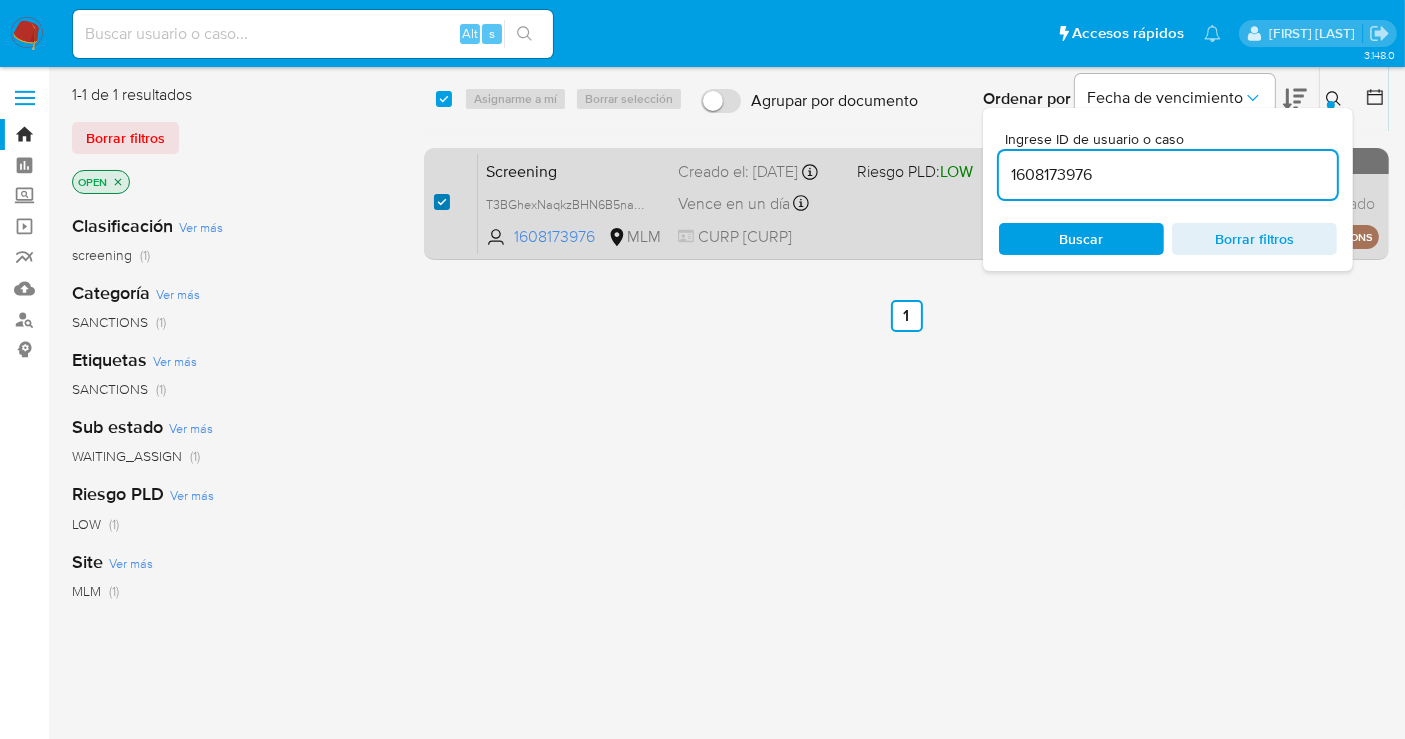 checkbox on "true" 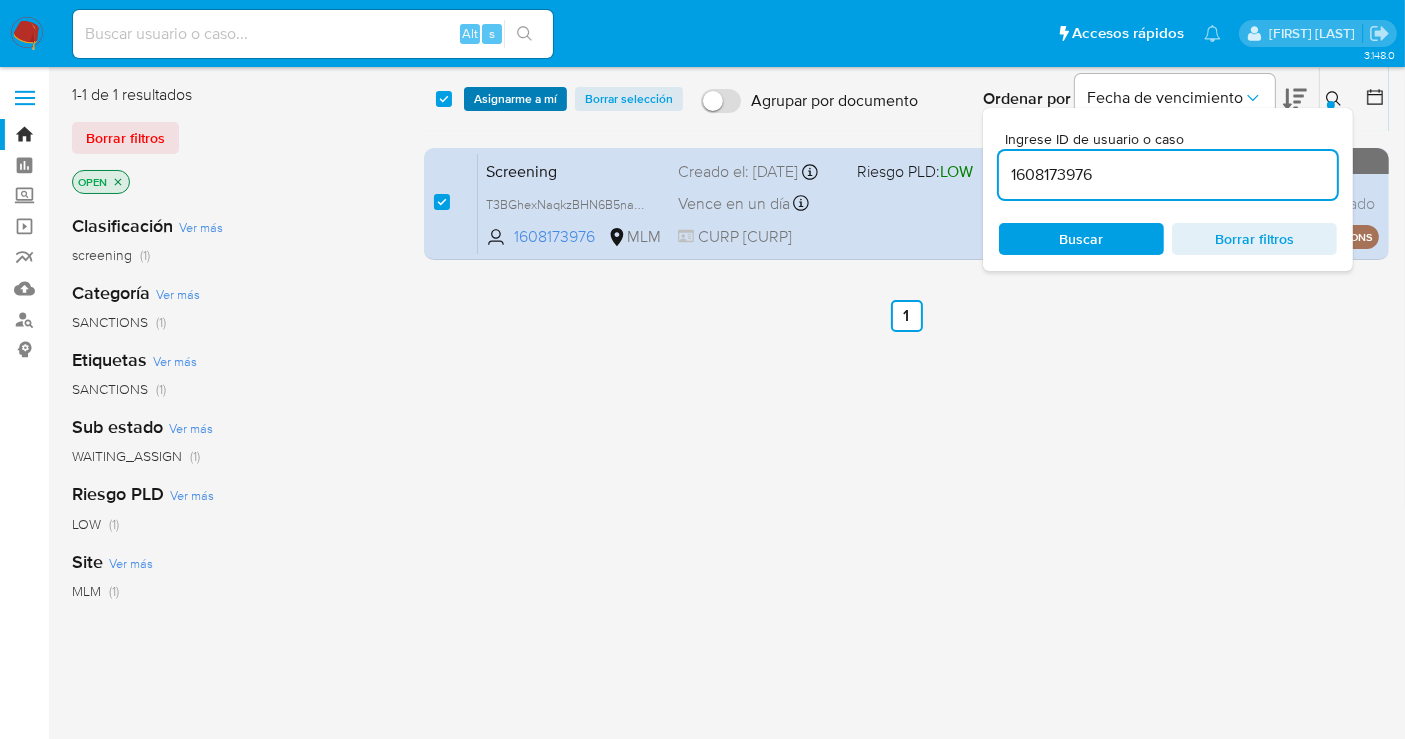 click on "Asignarme a mí" at bounding box center (515, 99) 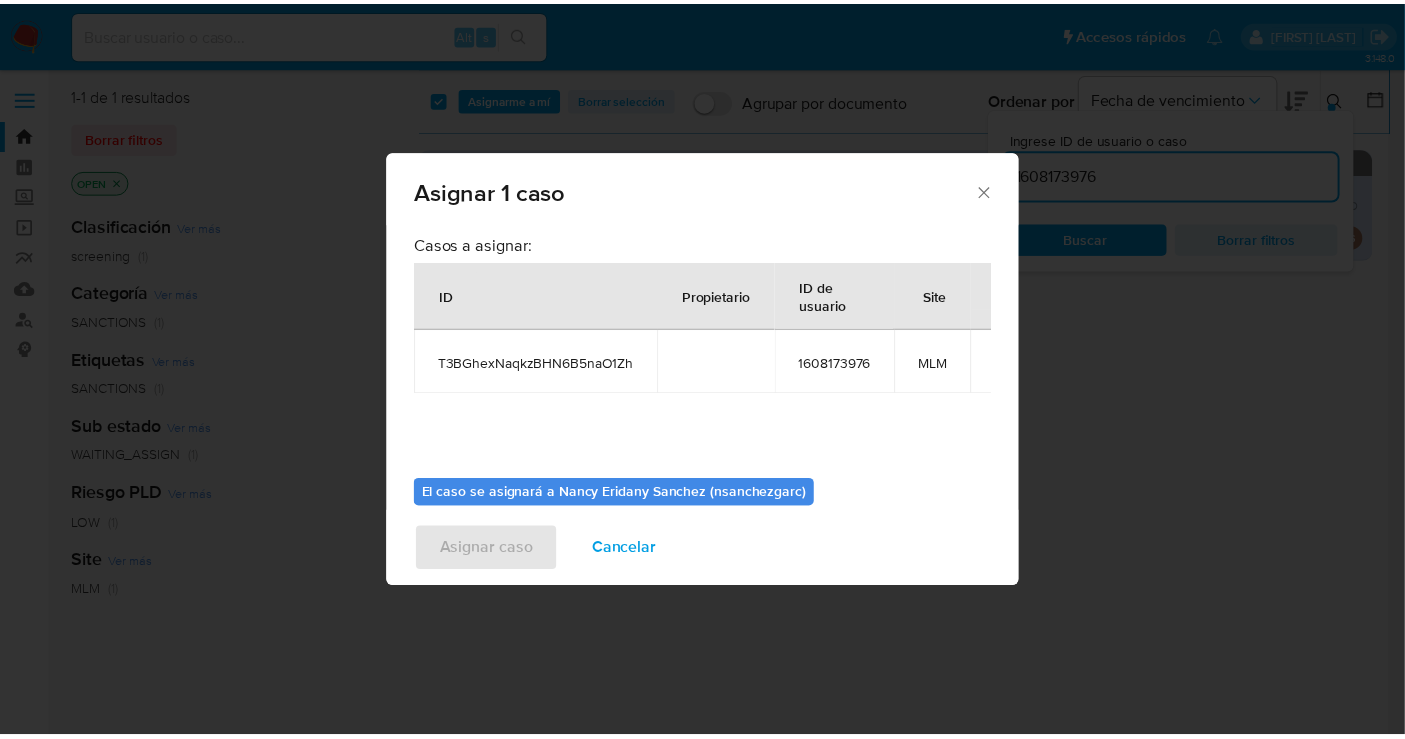 scroll, scrollTop: 102, scrollLeft: 0, axis: vertical 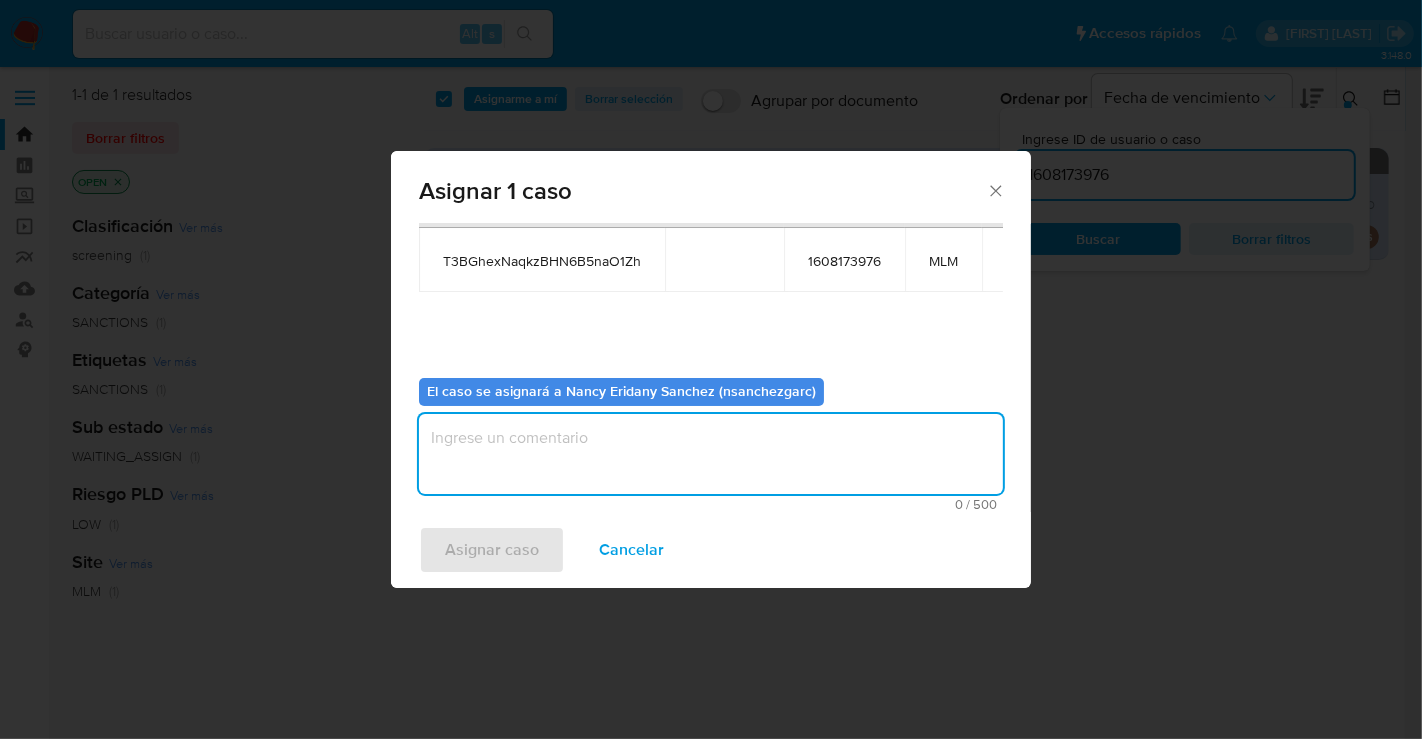 click at bounding box center [711, 454] 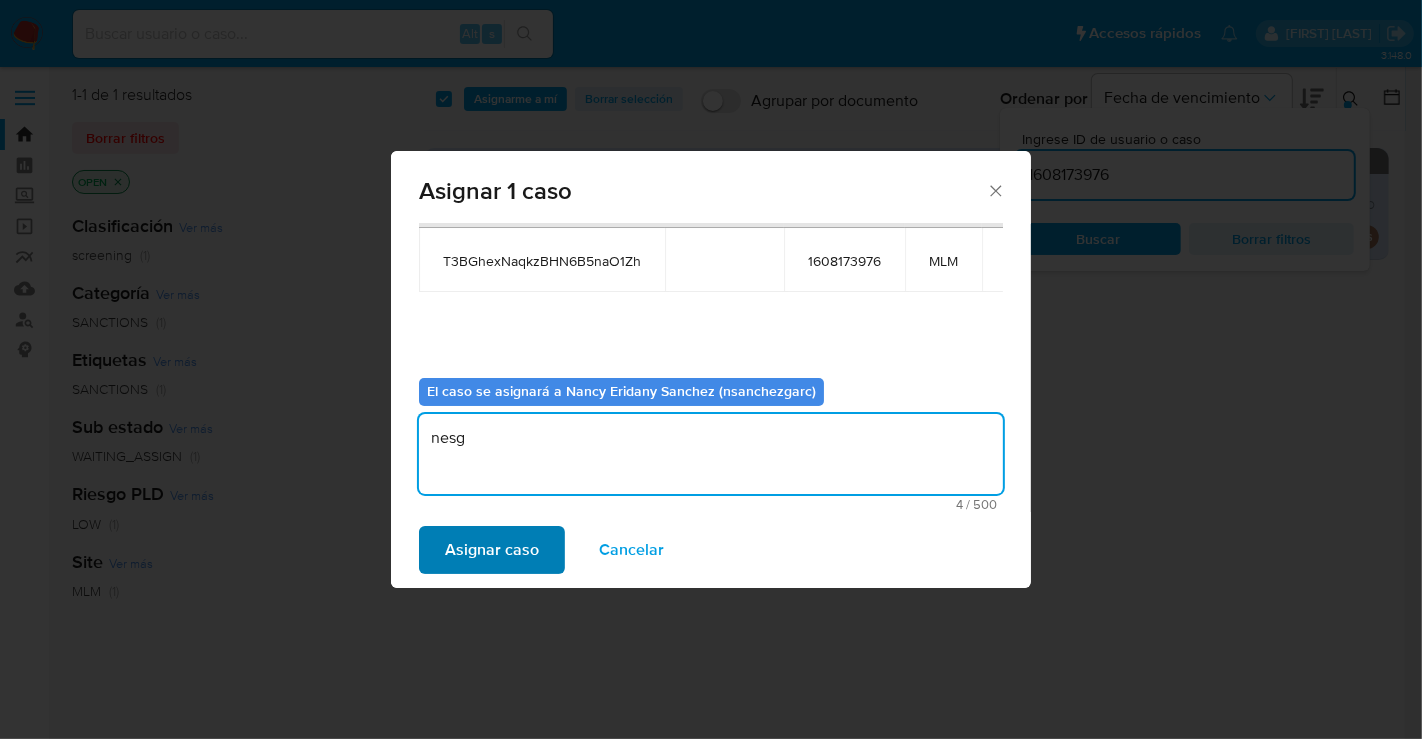 type on "nesg" 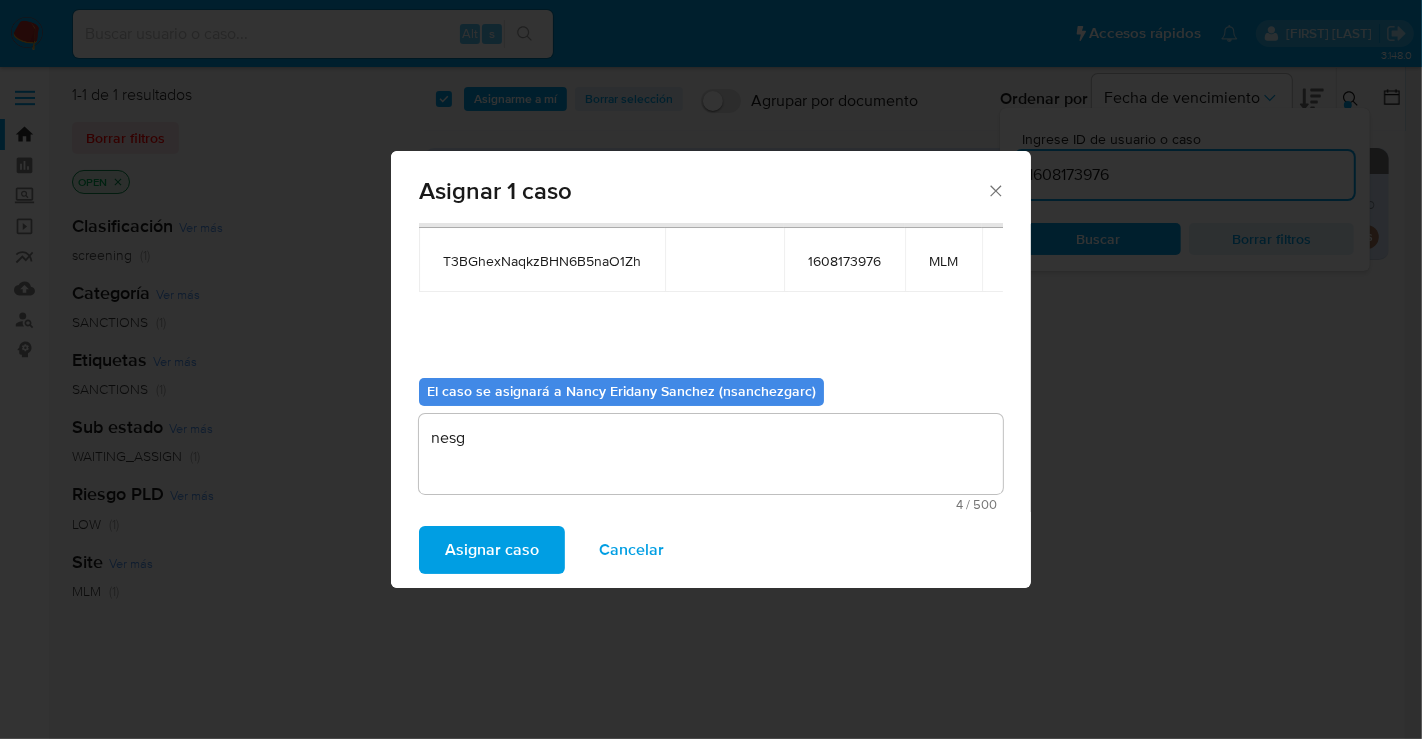 click on "Asignar caso" at bounding box center (492, 550) 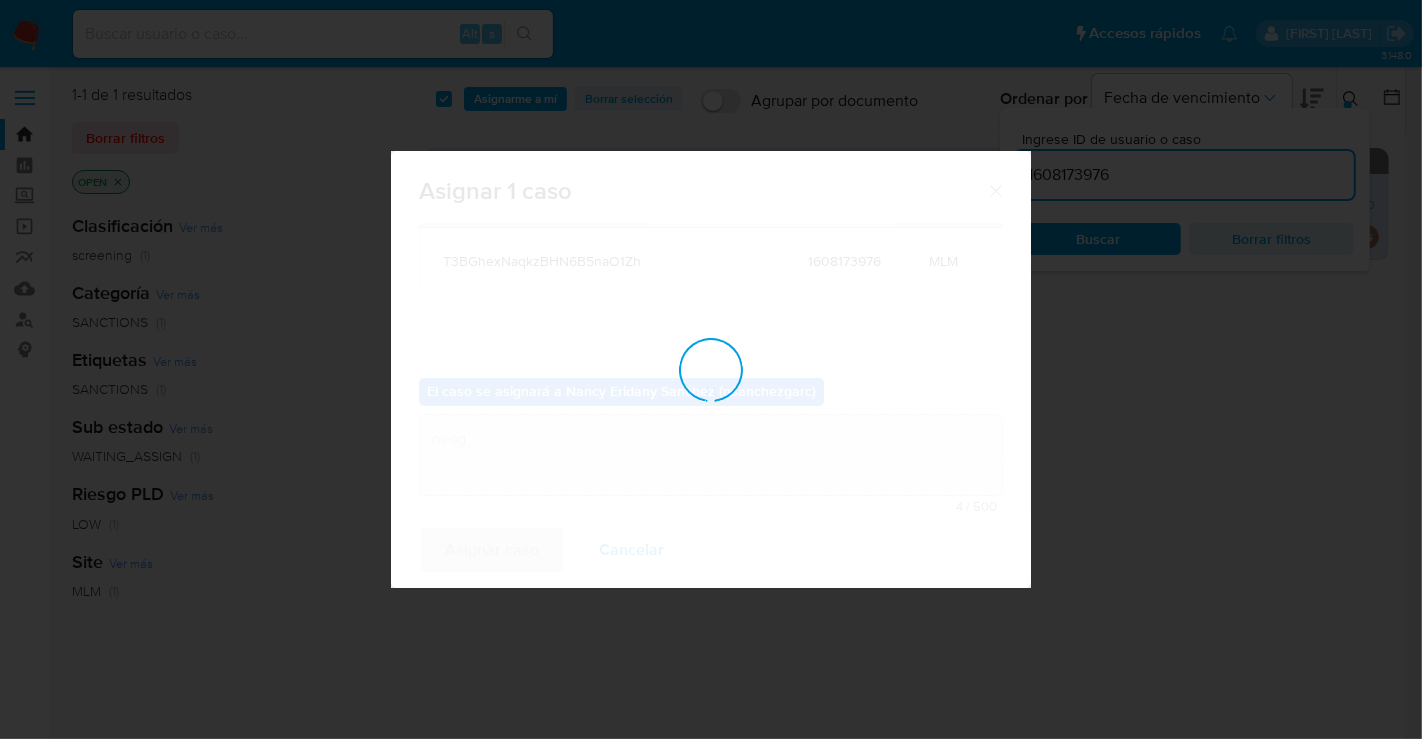 type 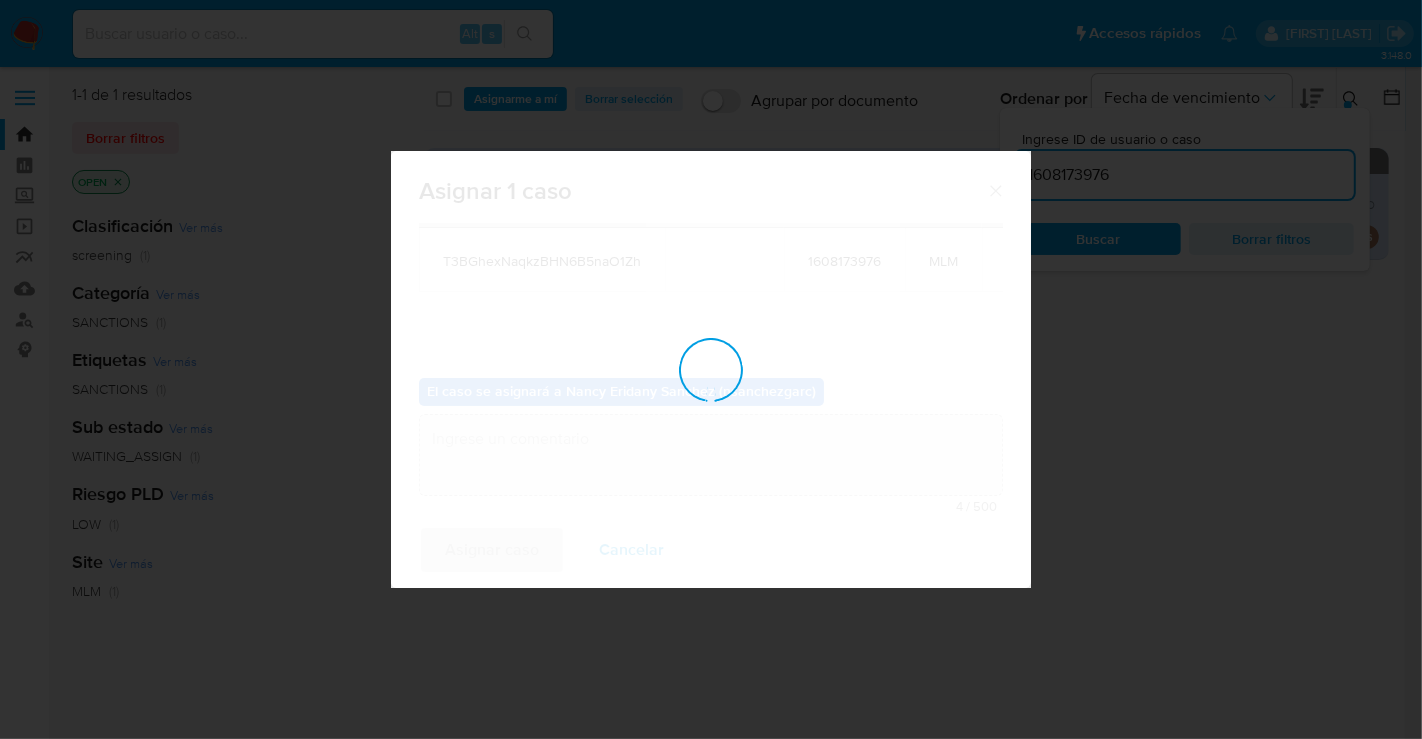 checkbox on "false" 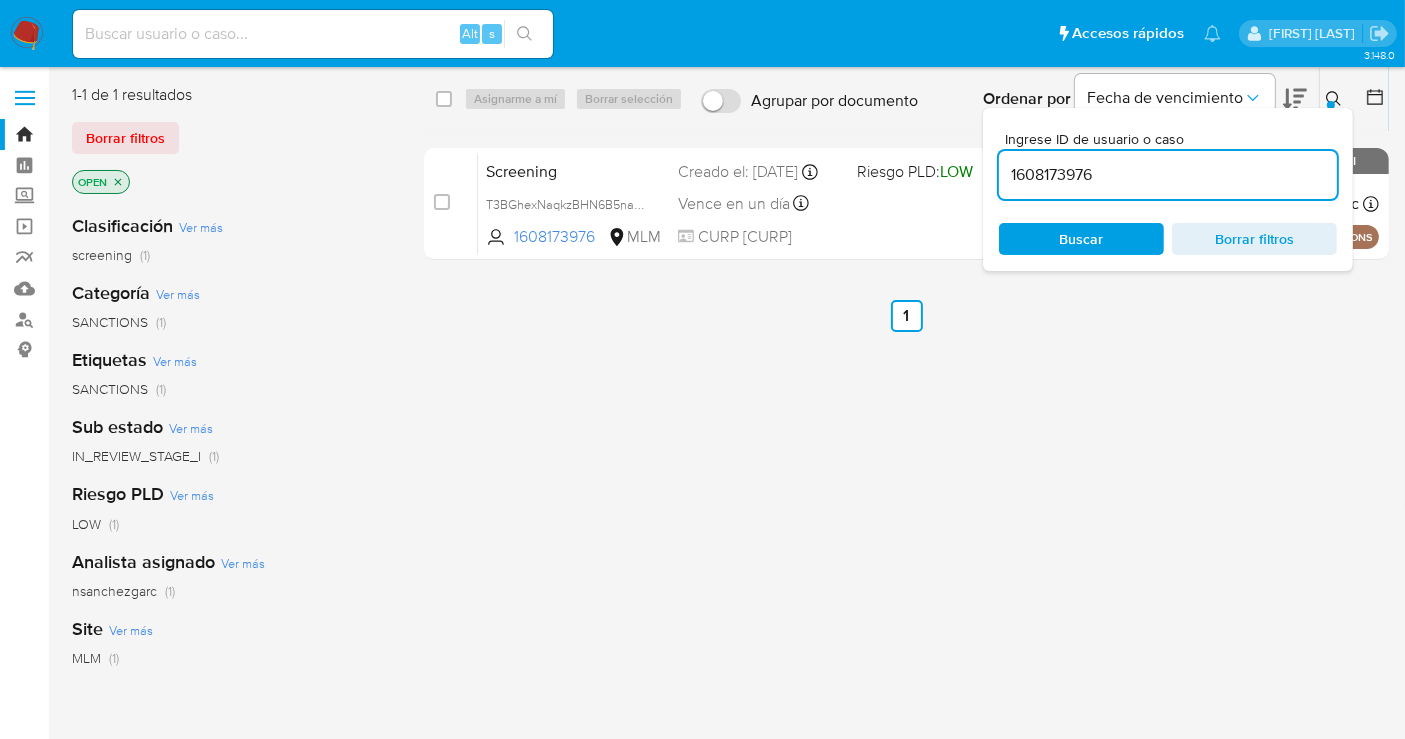 click on "select-all-cases-checkbox Asignarme a mí Borrar selección Agrupar por documento Ordenar por Fecha de vencimiento   No es posible ordenar los resultados mientras se encuentren agrupados. Ingrese ID de usuario o caso 1608173976 Buscar Borrar filtros case-item-checkbox   No es posible asignar el caso Screening T3BGhexNaqkzBHN6B5naO1Zh 1608173976 MLM Riesgo PLD:  LOW Creado el: 02/08/2025   Creado el: 02/08/2025 17:48:23 Vence en un día   Vence el 05/08/2025 17:48:23 CURP   ROCG980728MNTMRR07 Asignado a   nsanchezgarc   Asignado el: 04/08/2025 09:50:19 SANCTIONS OPEN - IN_REVIEW_STAGE_I  Anterior 1 Siguiente" at bounding box center (906, 529) 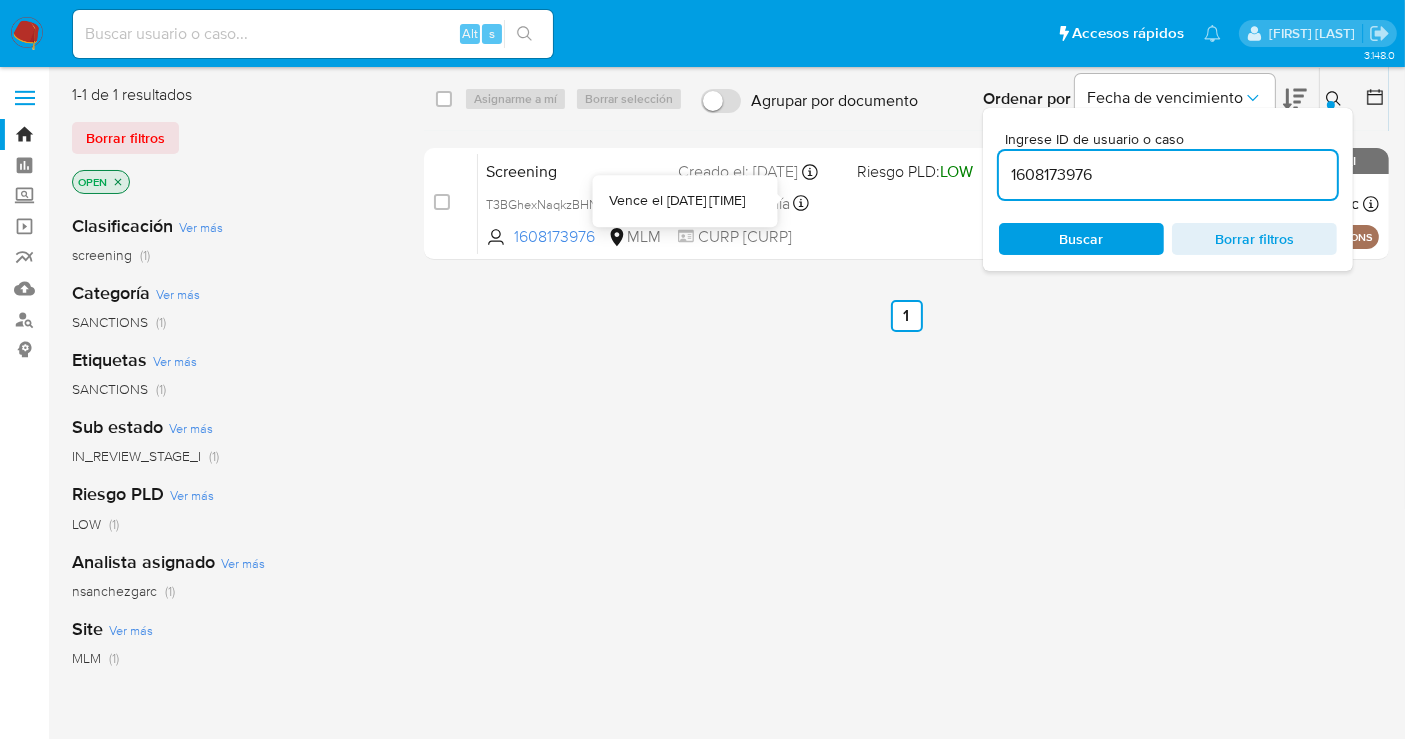 click on "Vence el 05/08/2025 17:48:23" at bounding box center (685, 201) 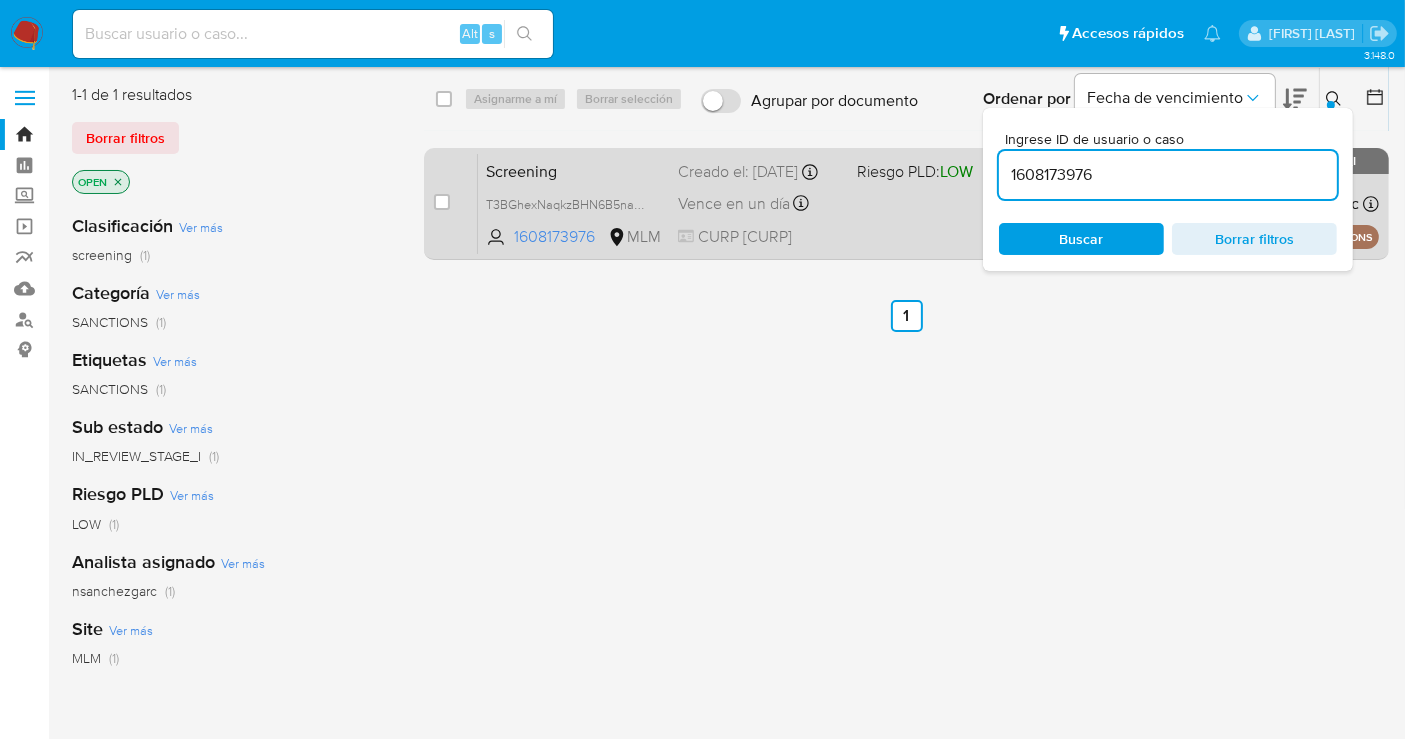 click on "Vence en un día" at bounding box center [734, 204] 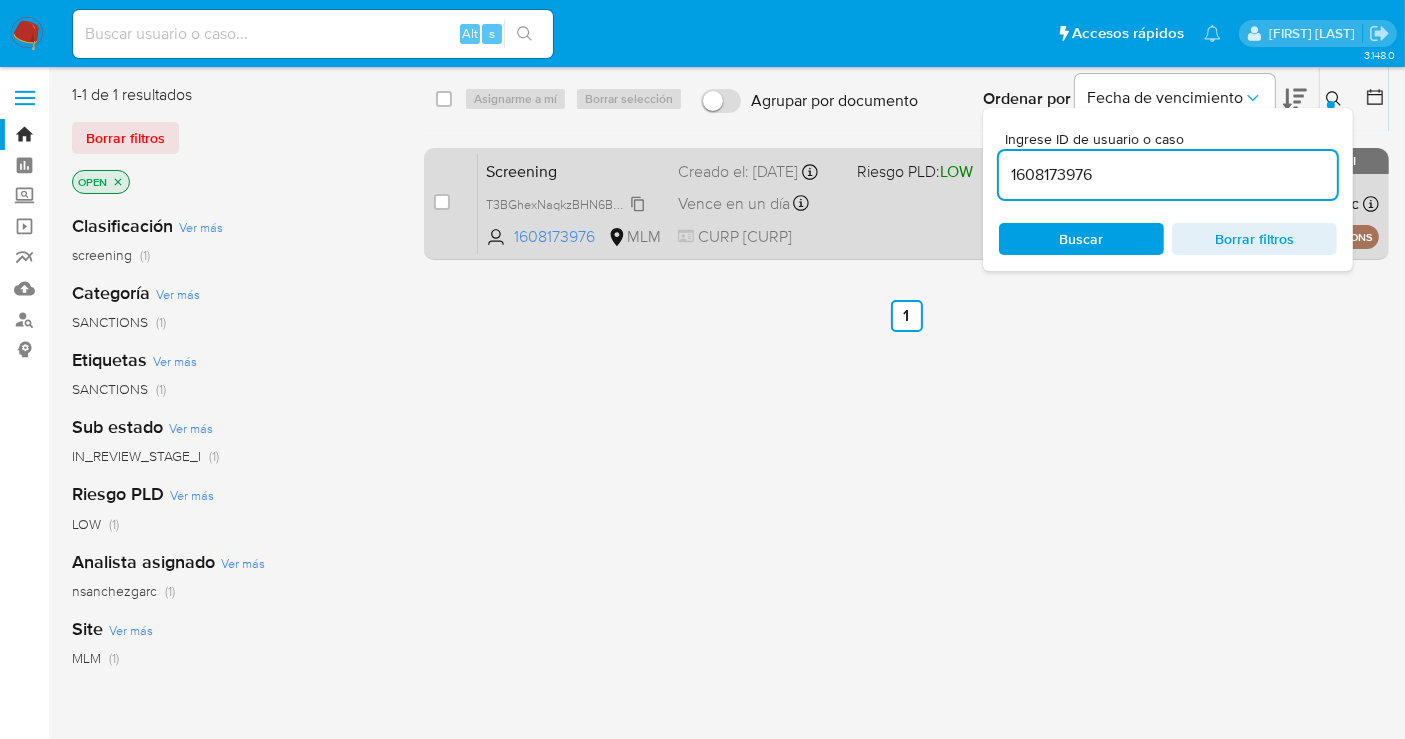 click on "T3BGhexNaqkzBHN6B5naO1Zh" at bounding box center (574, 203) 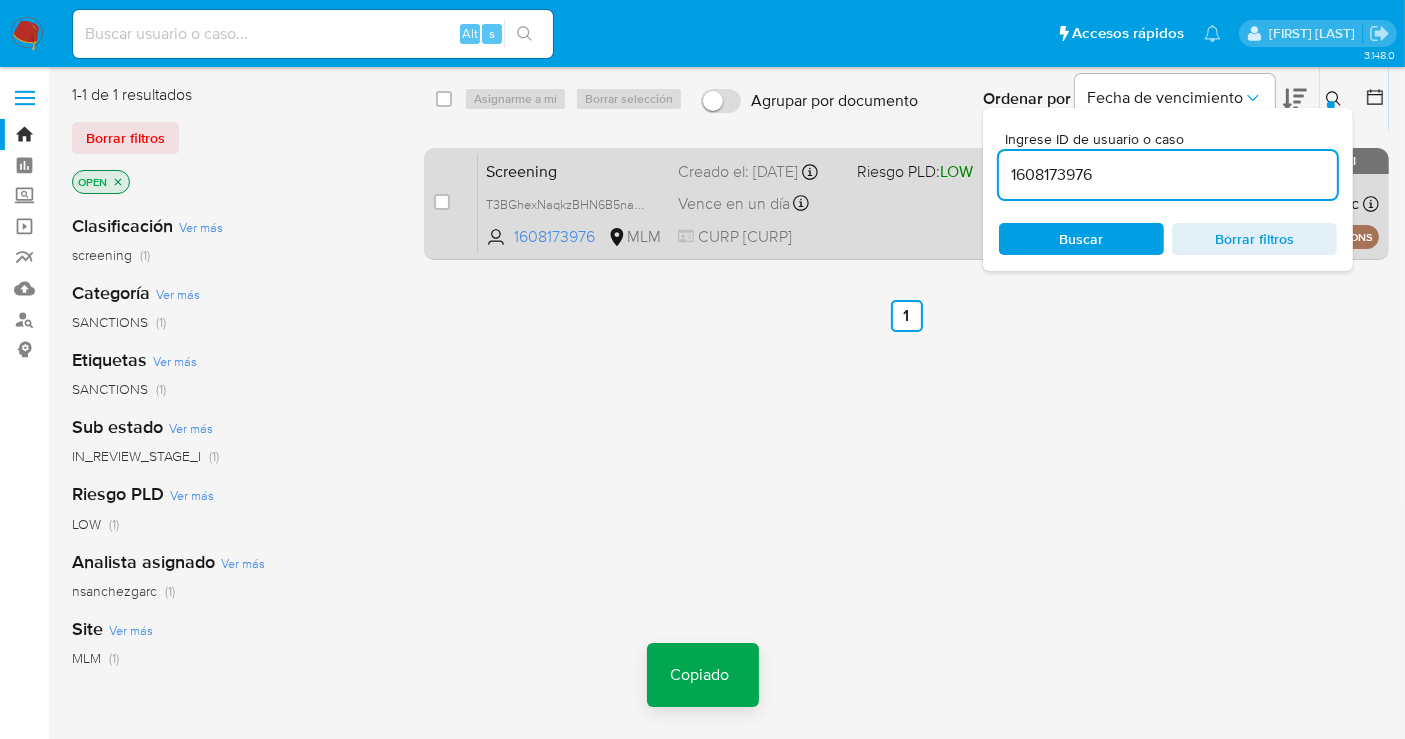 click on "Vence en un día" at bounding box center [734, 204] 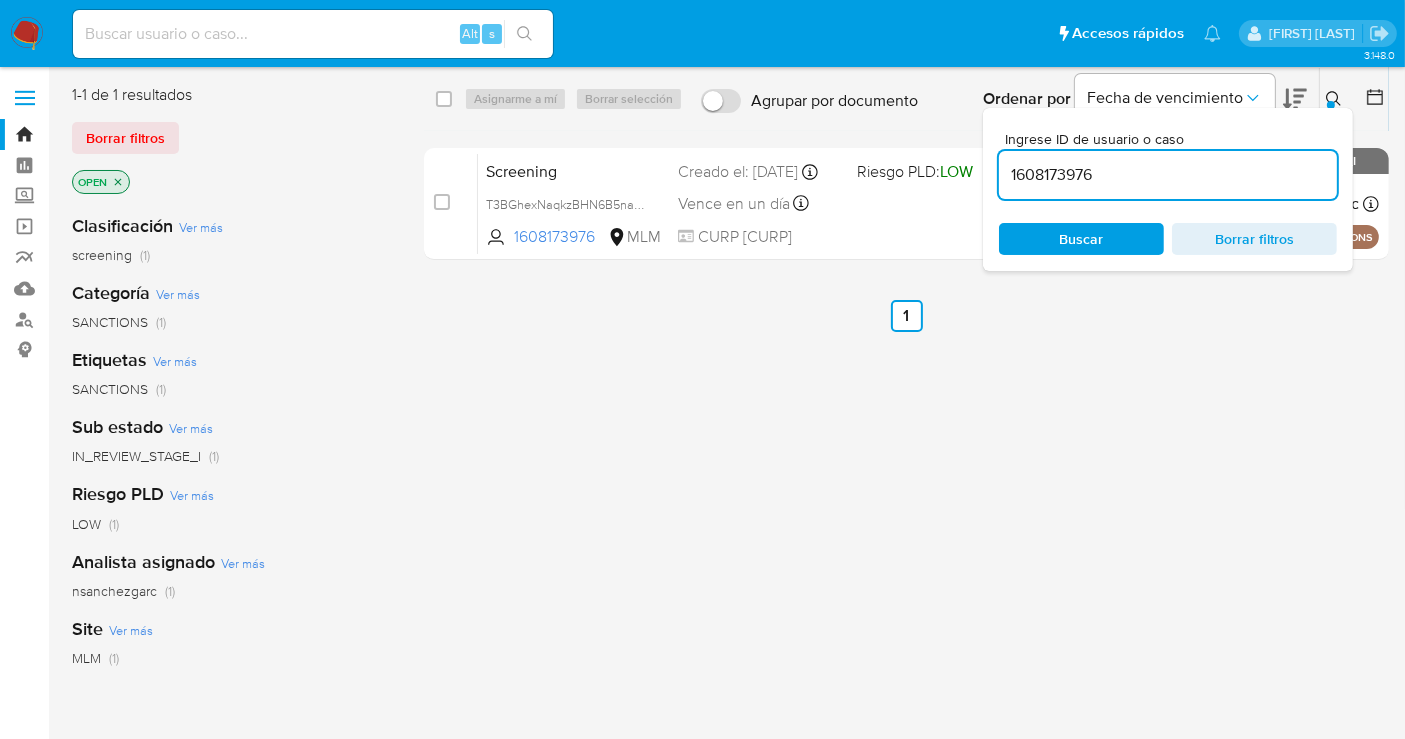 click on "1608173976" at bounding box center [1168, 175] 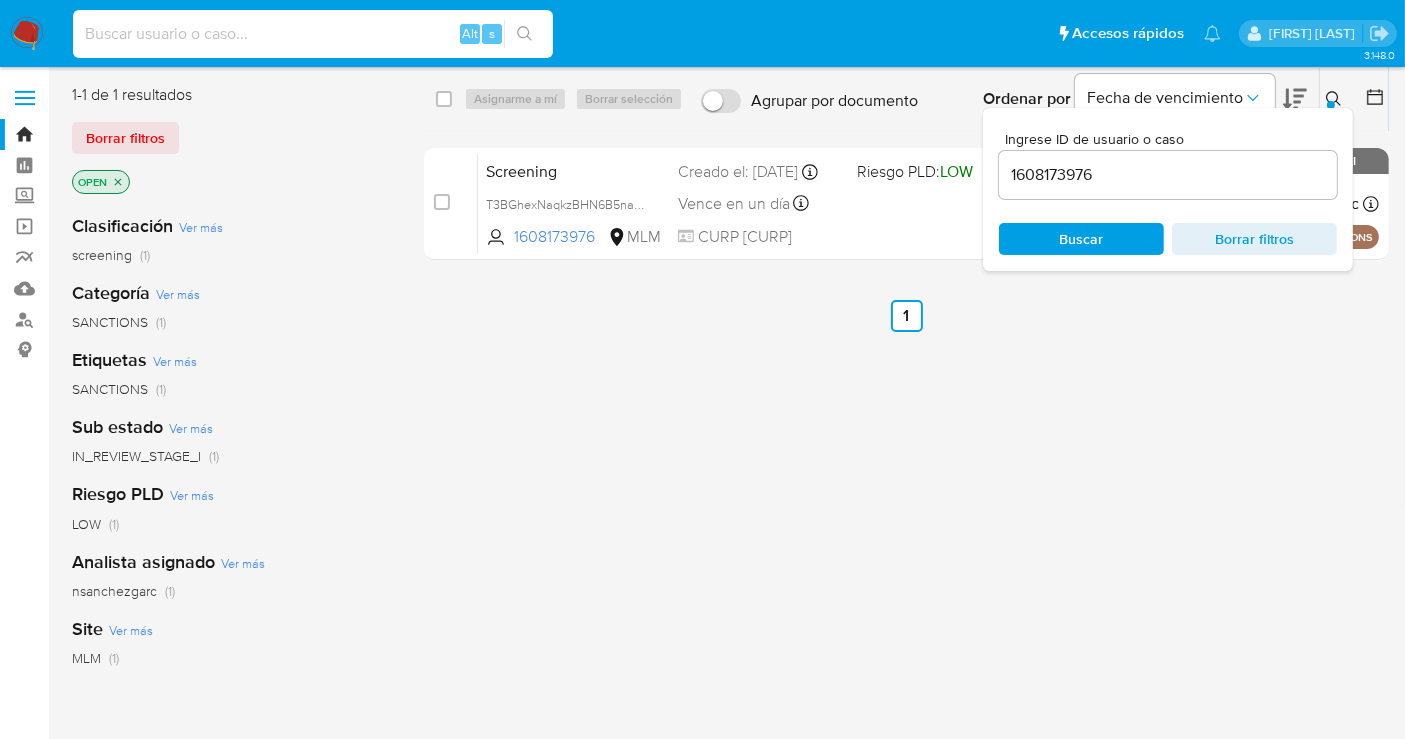paste on "832889462" 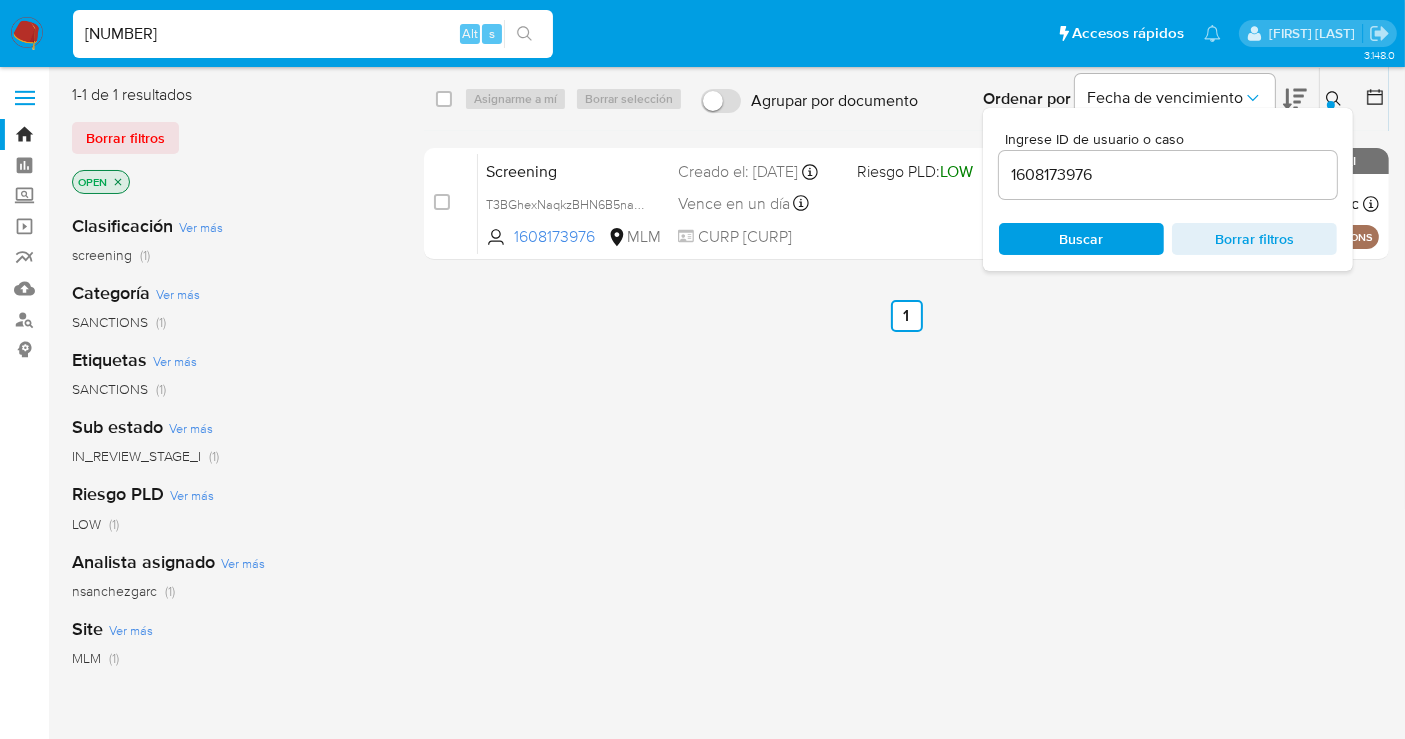 type on "832889462" 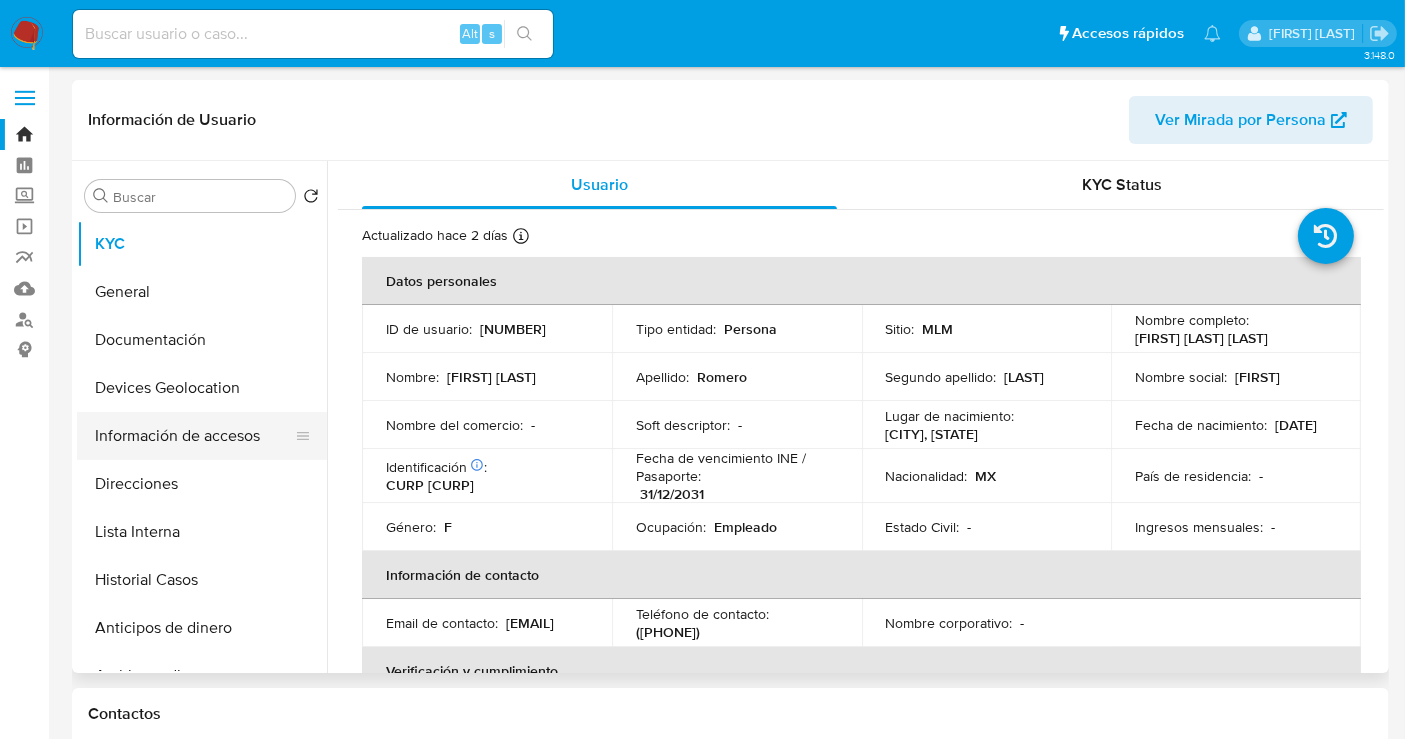 select on "10" 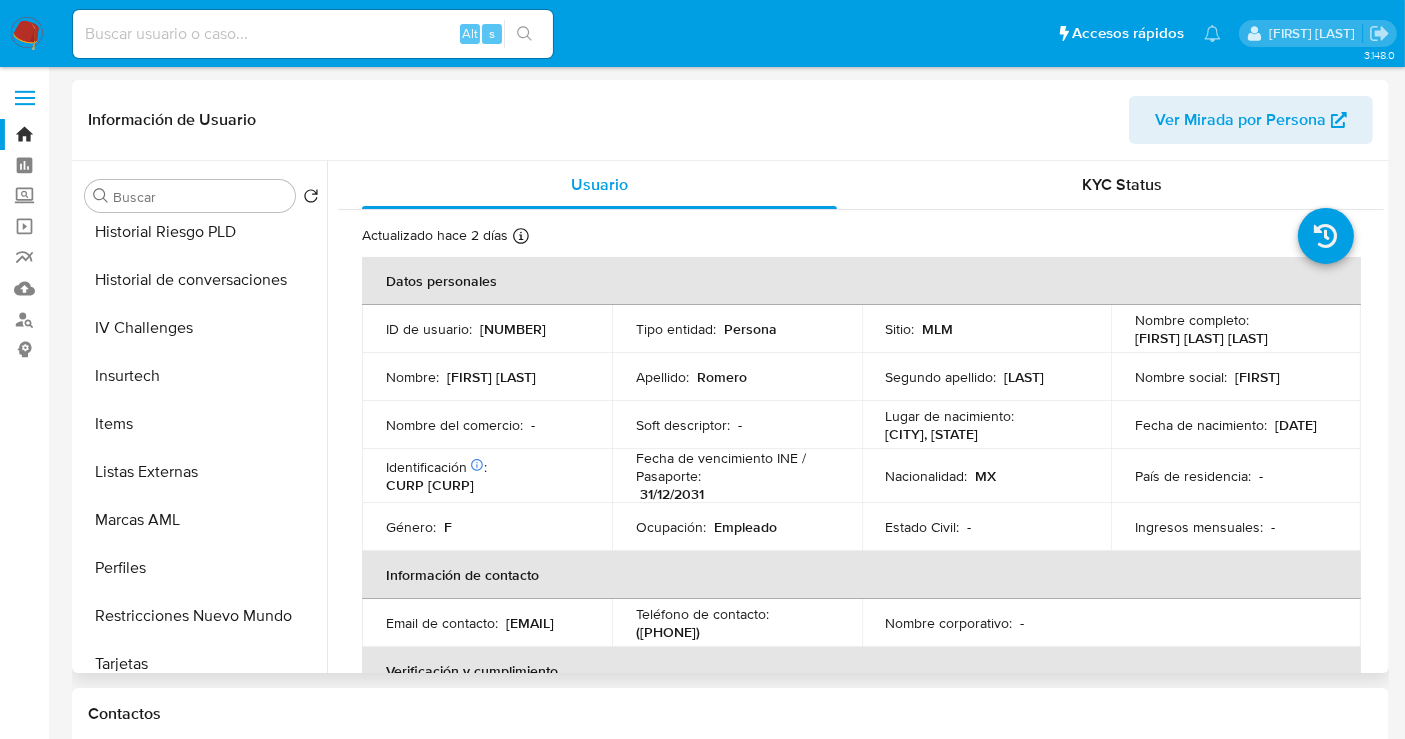 scroll, scrollTop: 797, scrollLeft: 0, axis: vertical 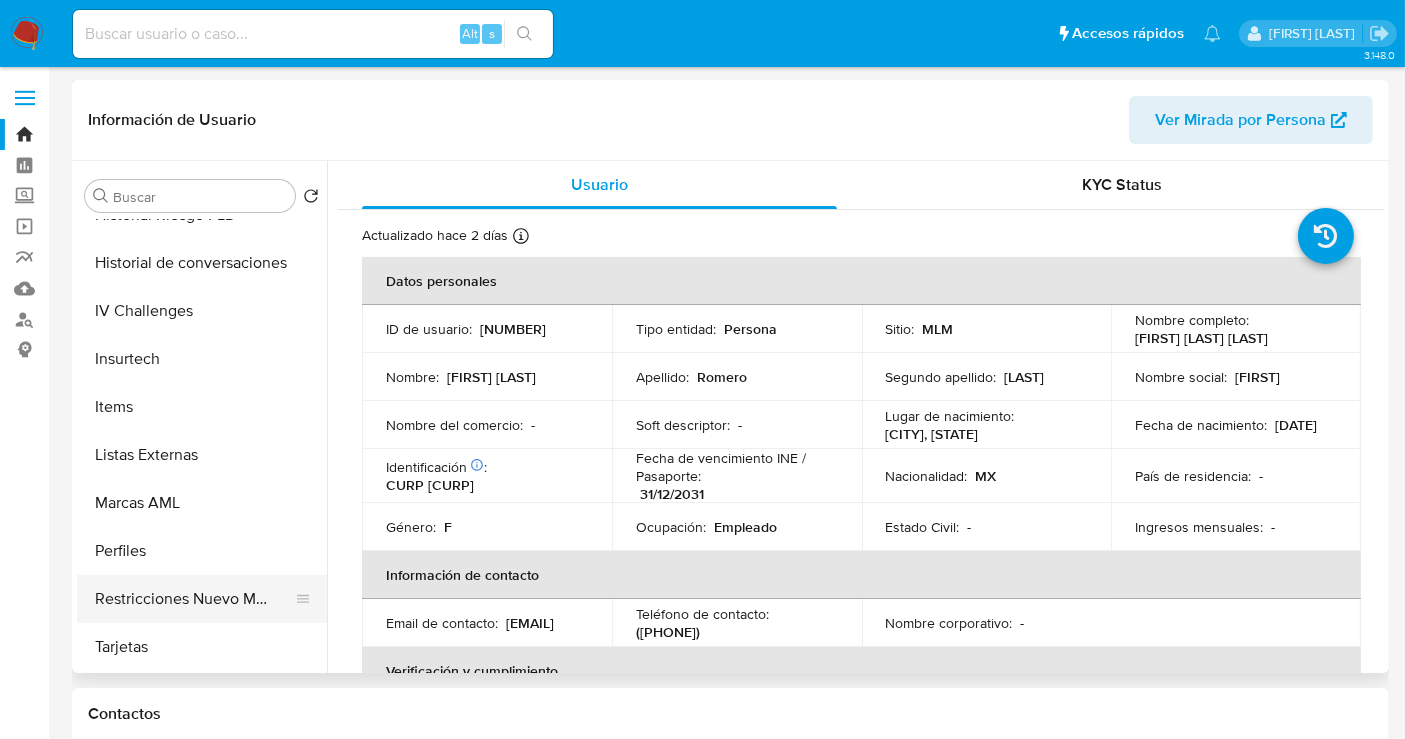 click on "Restricciones Nuevo Mundo" at bounding box center (194, 599) 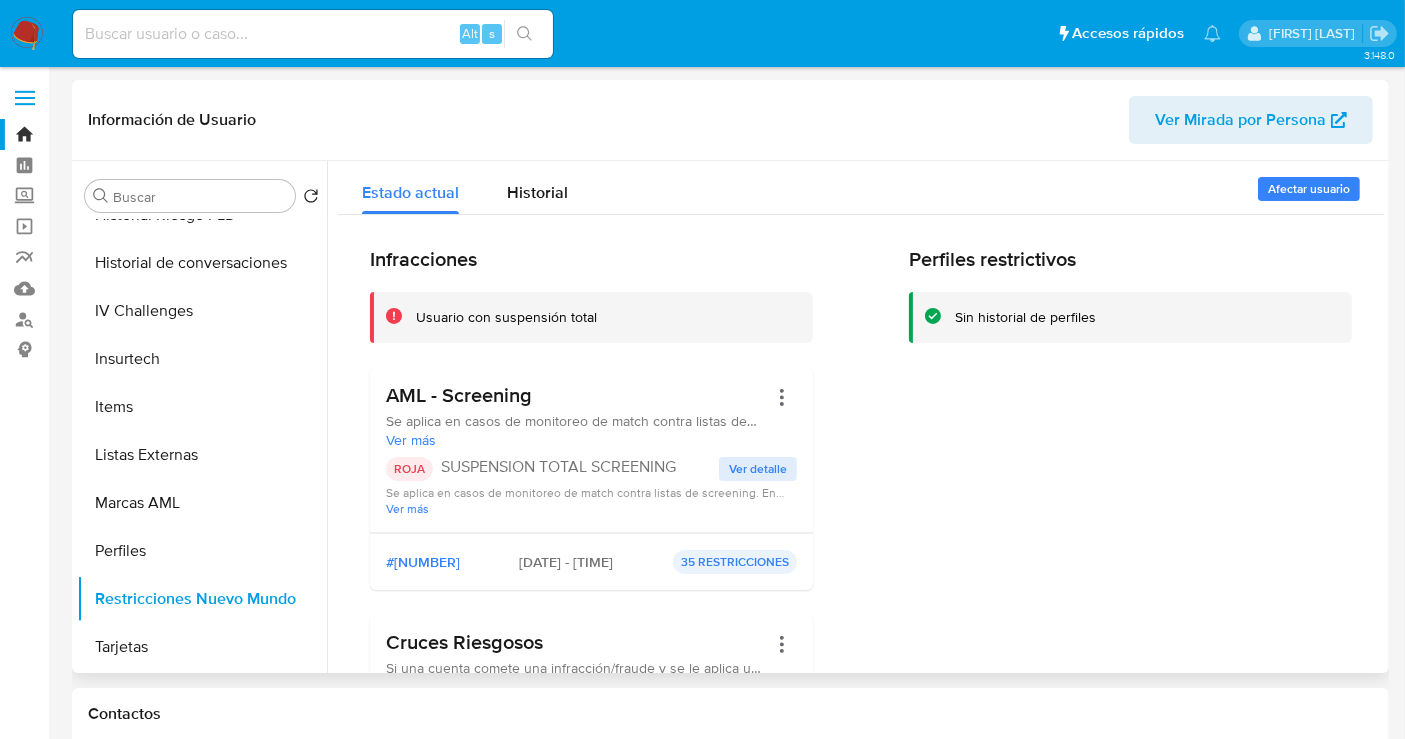 scroll, scrollTop: 796, scrollLeft: 0, axis: vertical 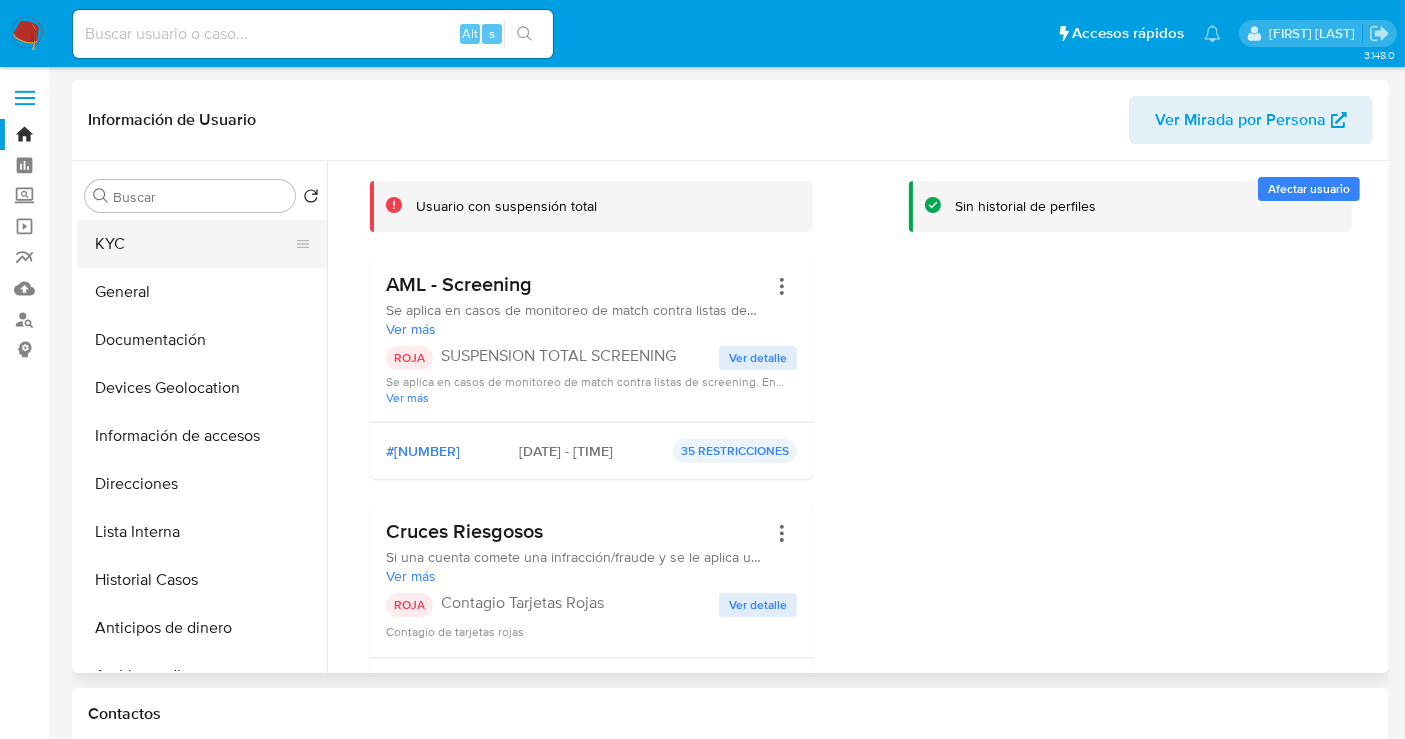 click on "KYC" at bounding box center (194, 244) 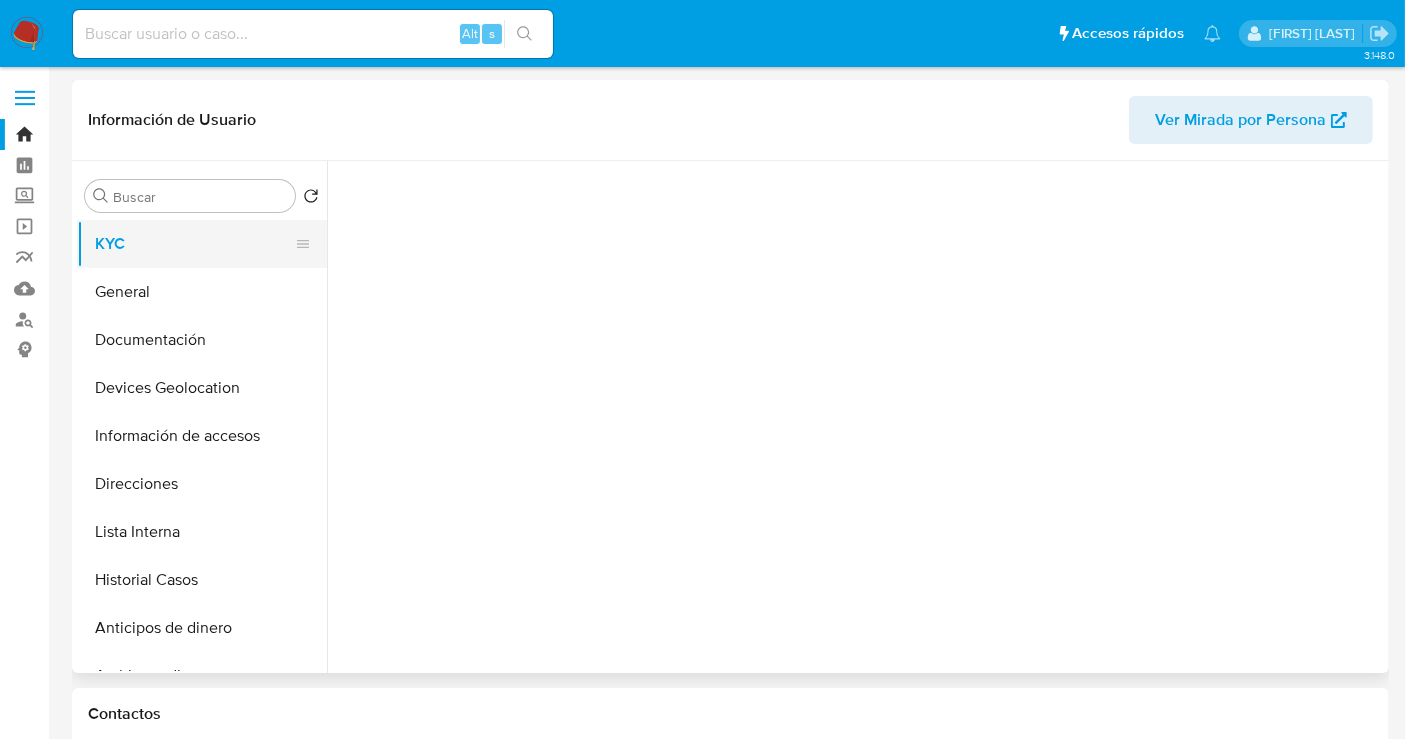 scroll, scrollTop: 0, scrollLeft: 0, axis: both 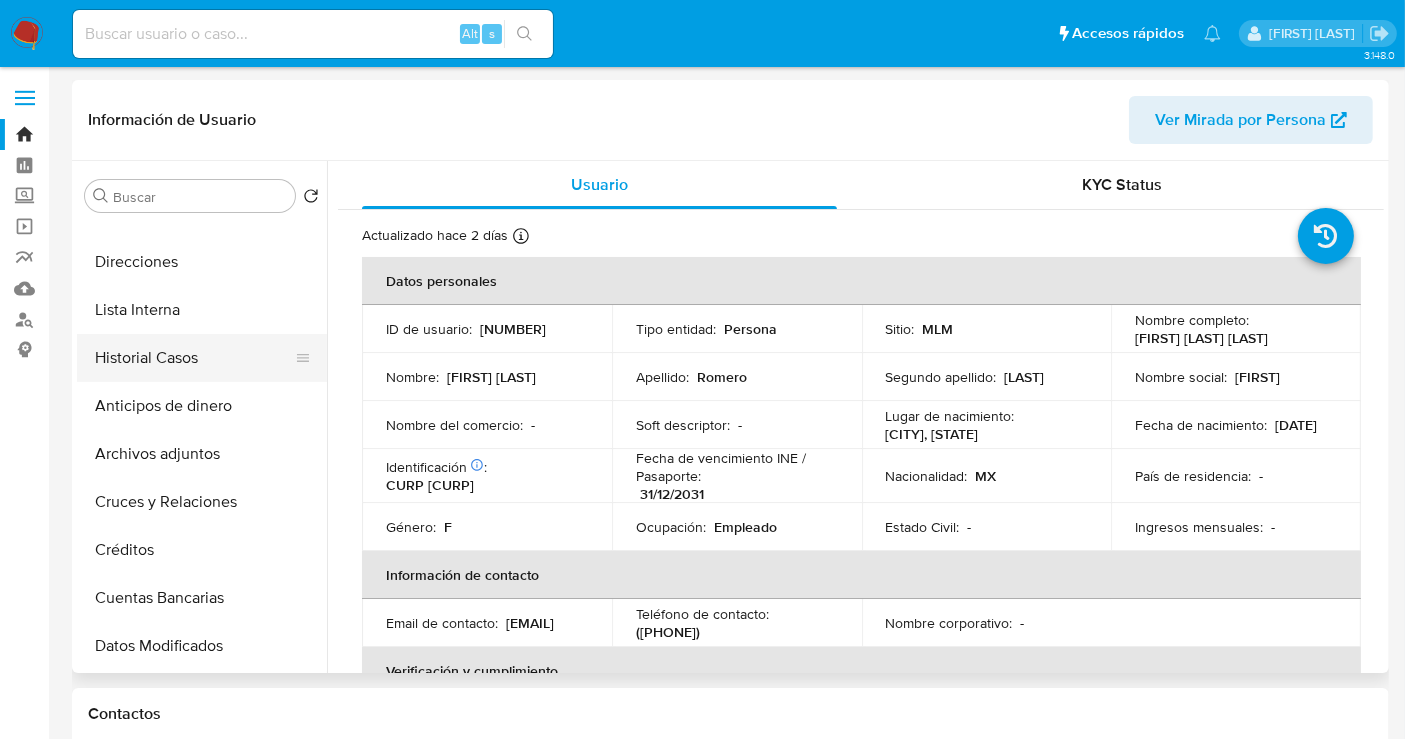 click on "Historial Casos" at bounding box center [194, 358] 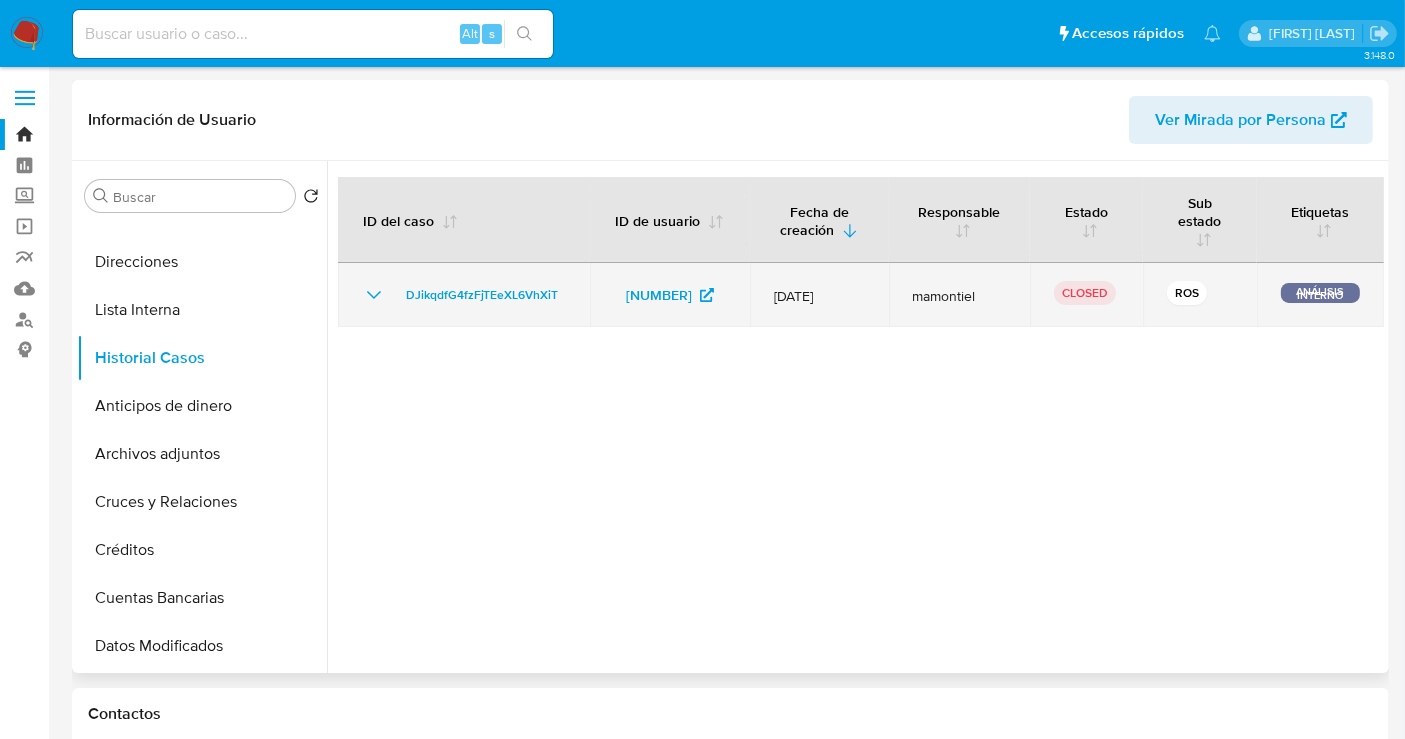 click 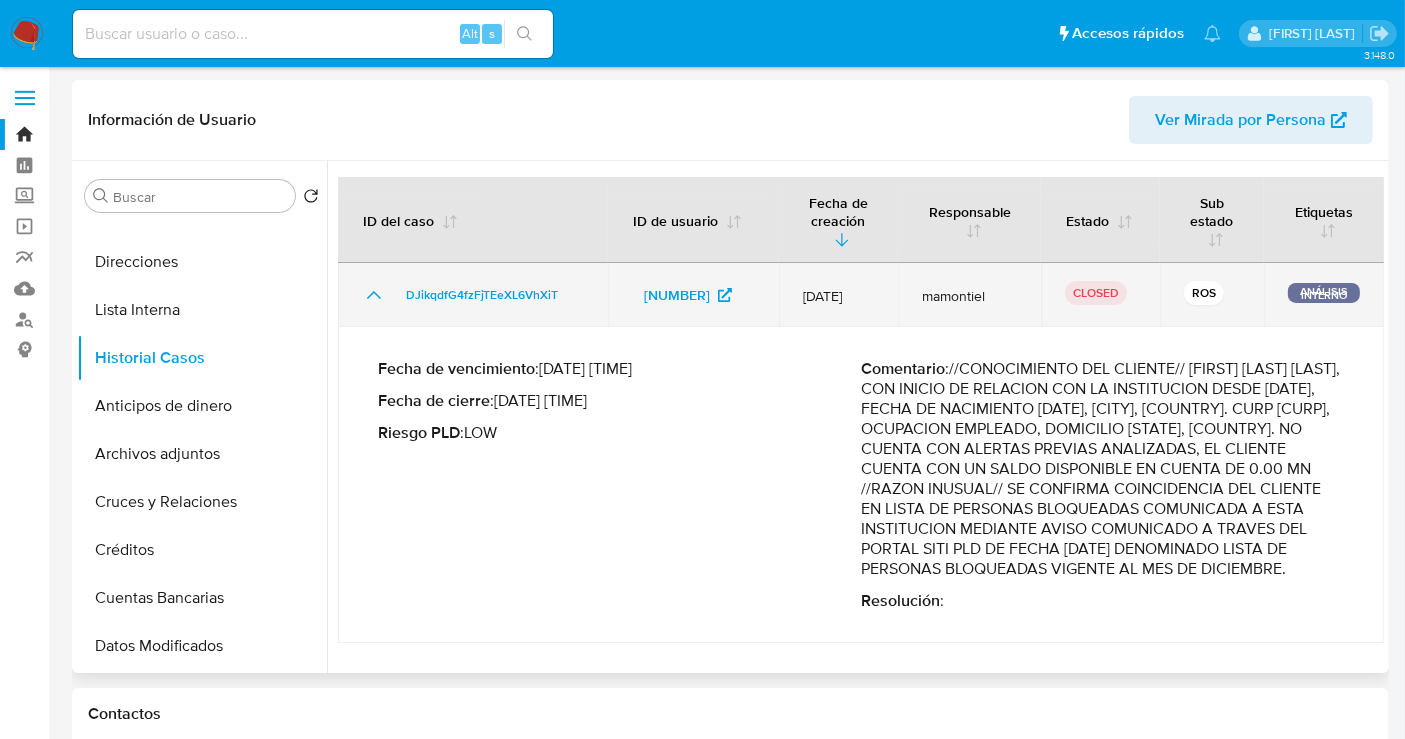 click 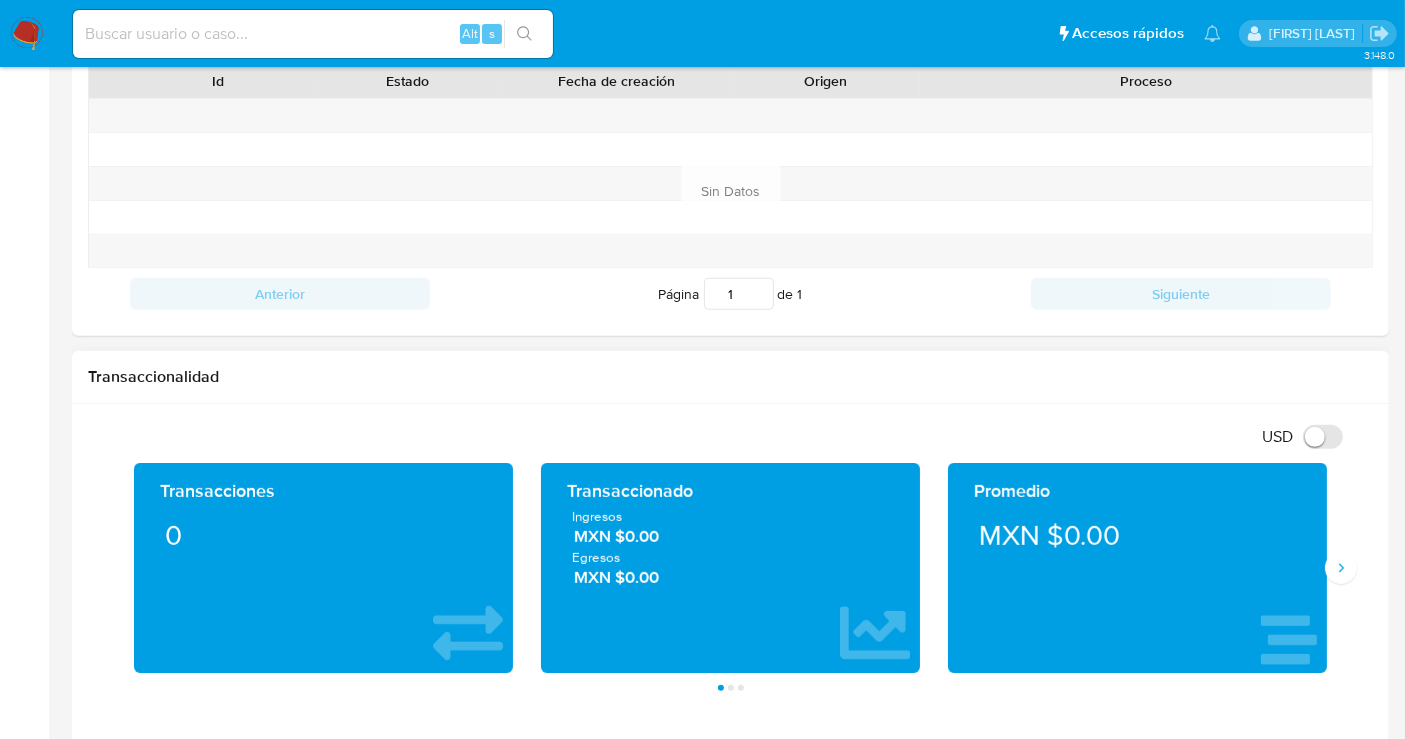 scroll, scrollTop: 777, scrollLeft: 0, axis: vertical 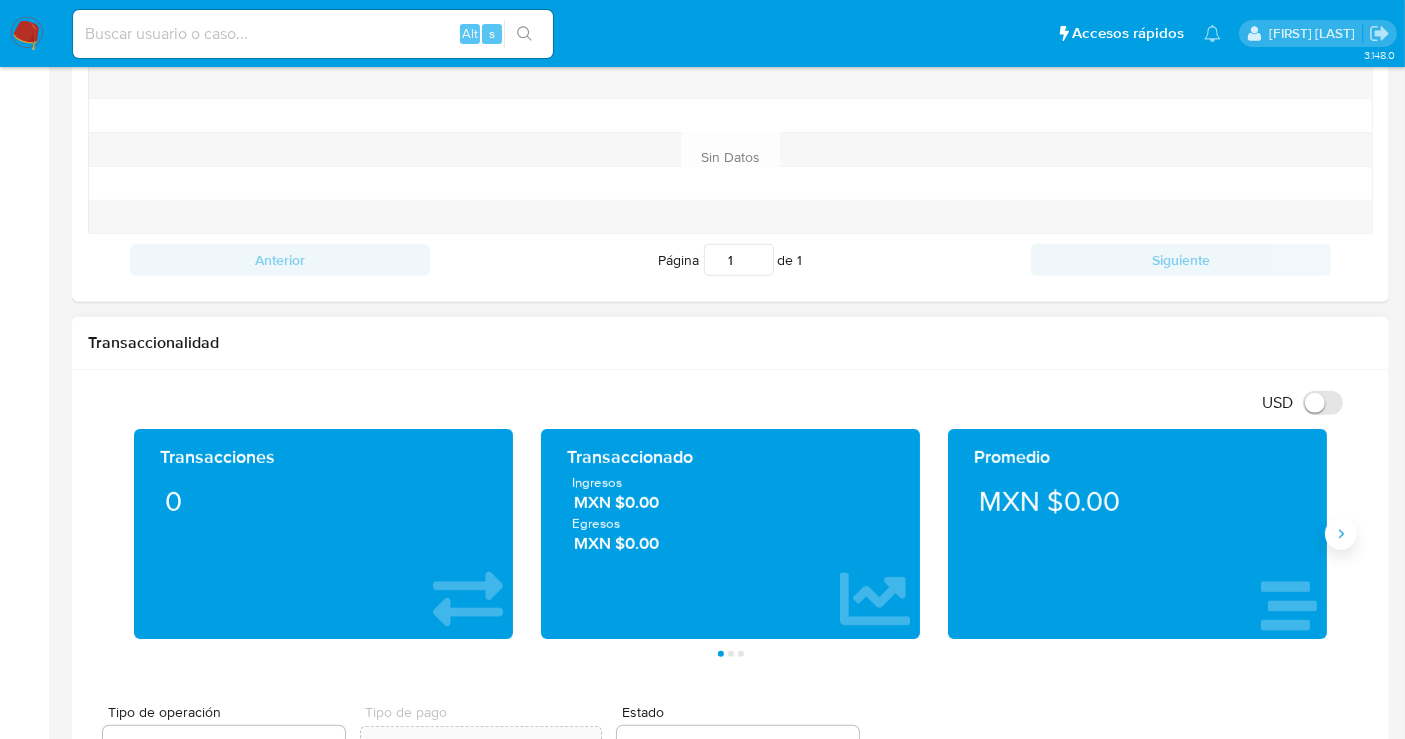 click 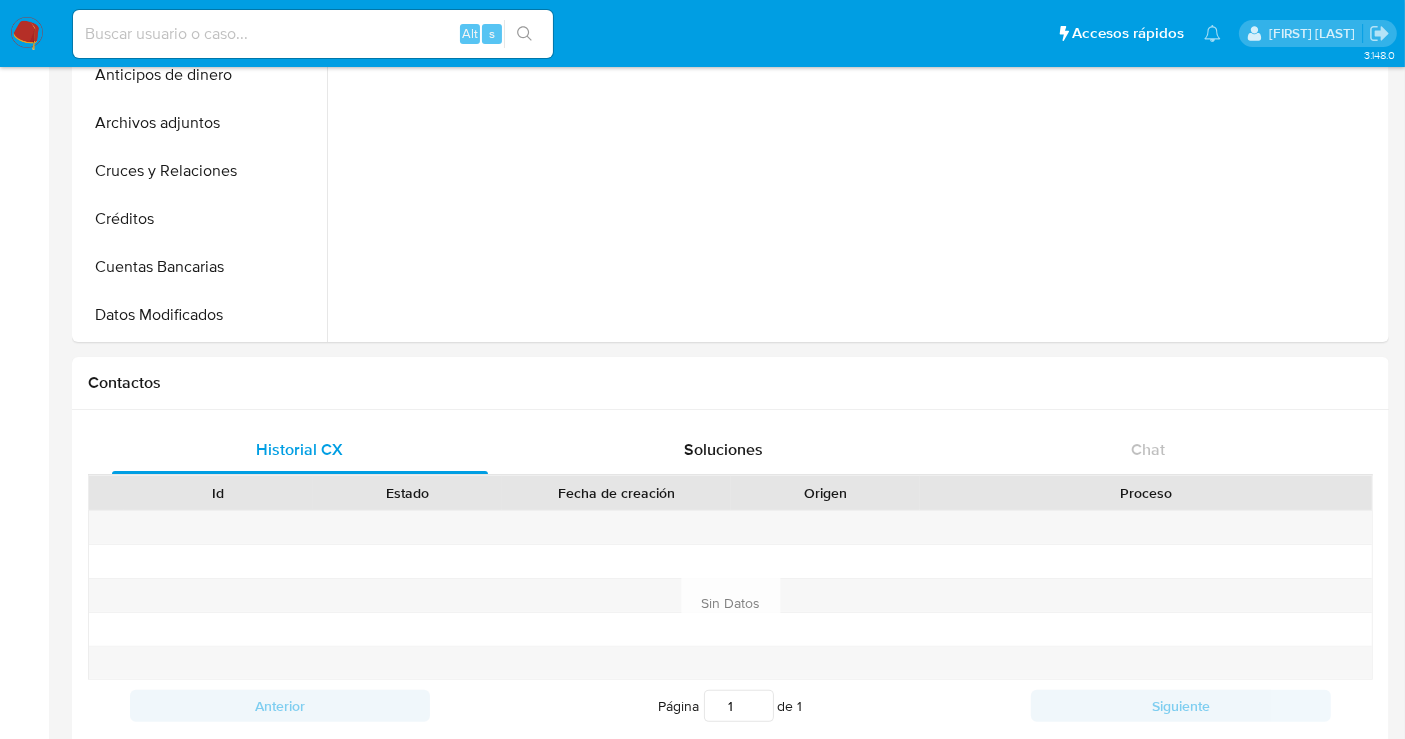 scroll, scrollTop: 0, scrollLeft: 0, axis: both 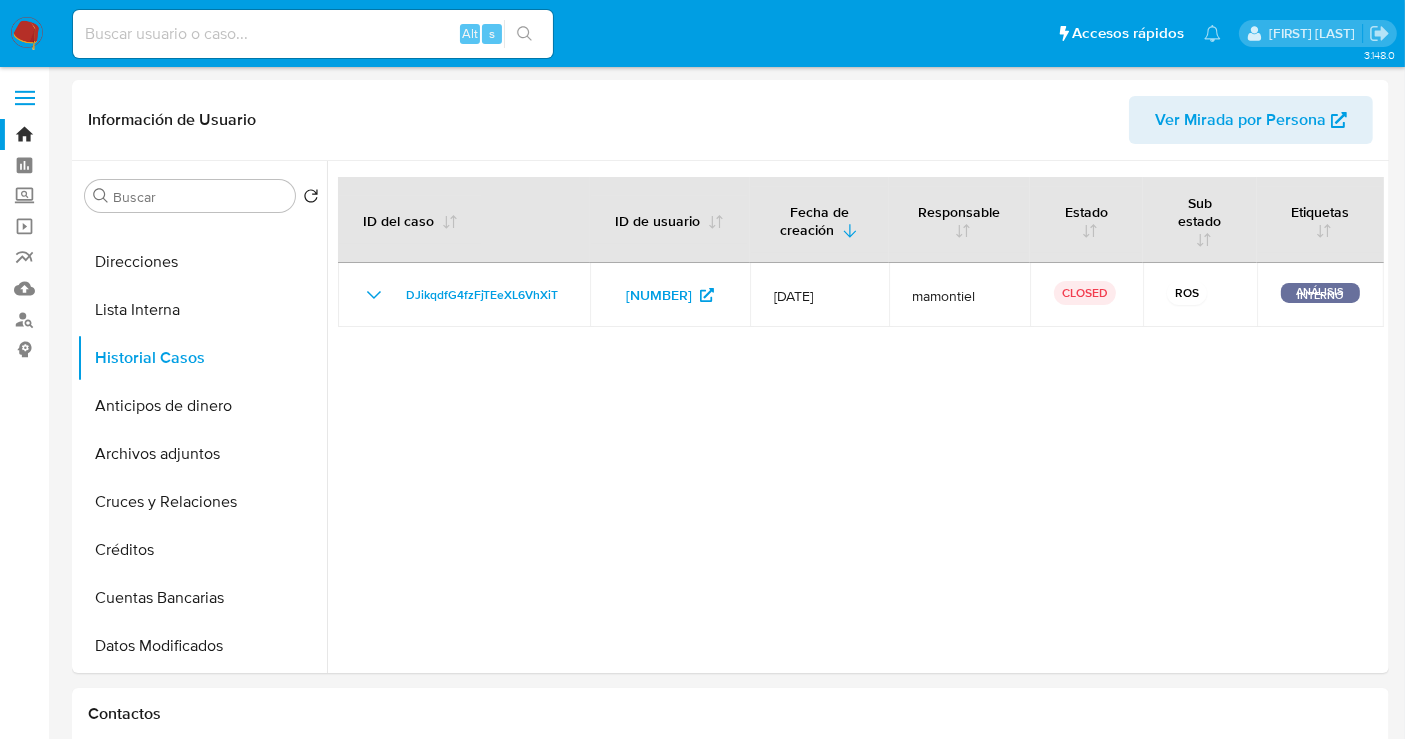 click at bounding box center [27, 34] 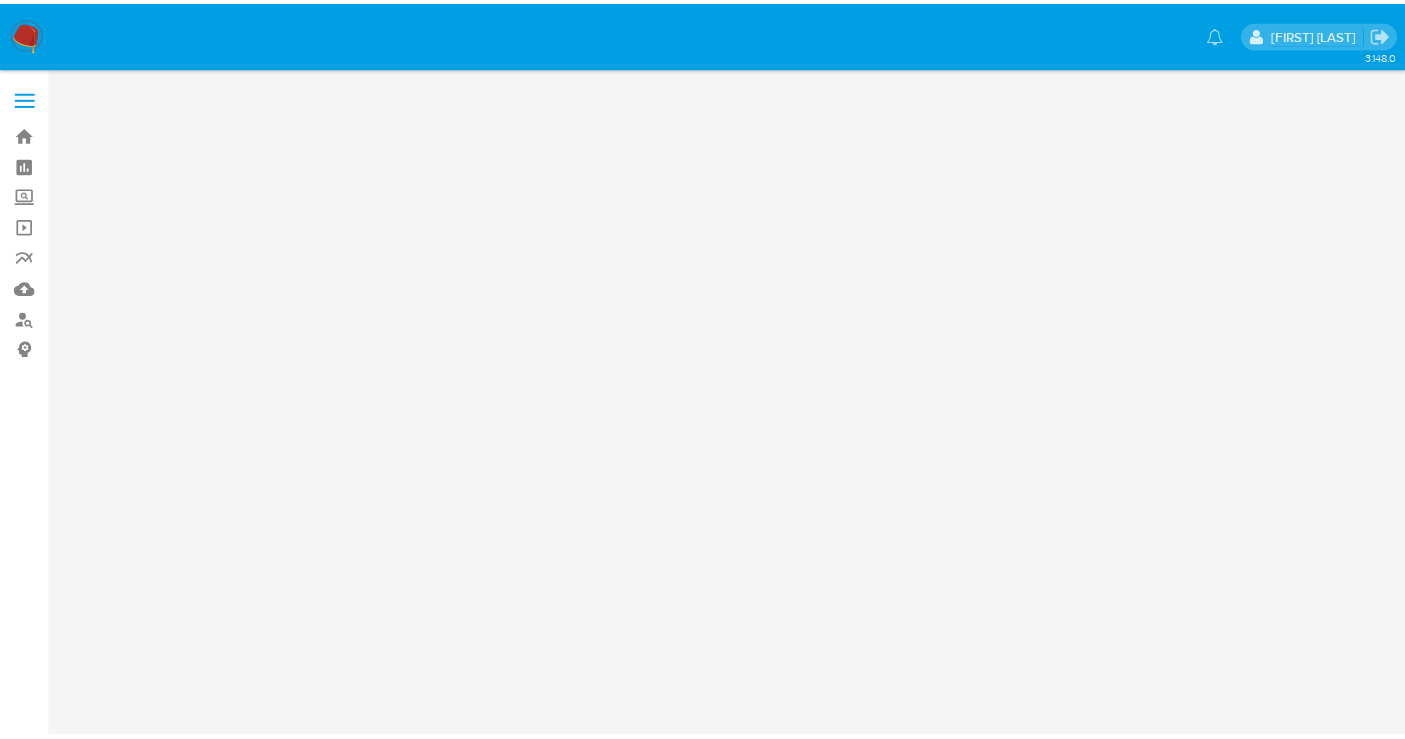 scroll, scrollTop: 0, scrollLeft: 0, axis: both 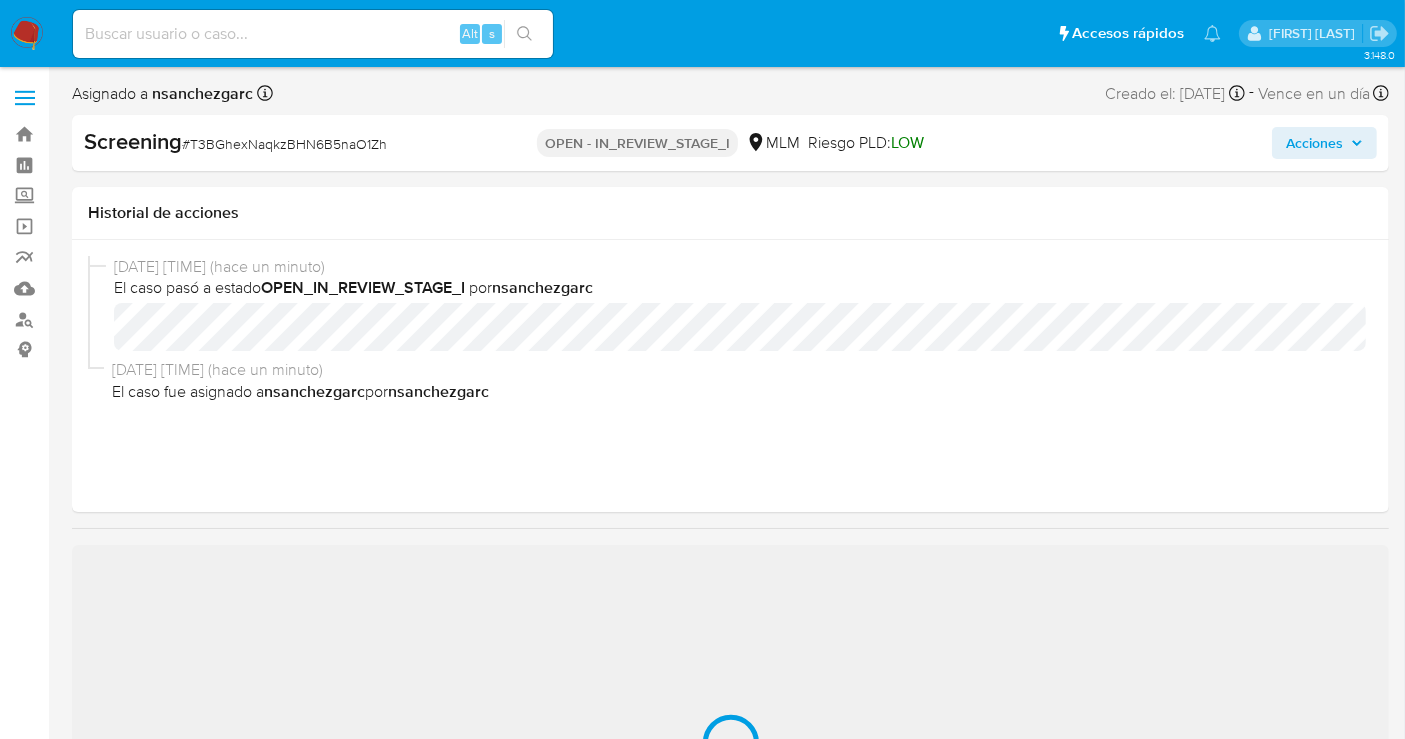 select on "10" 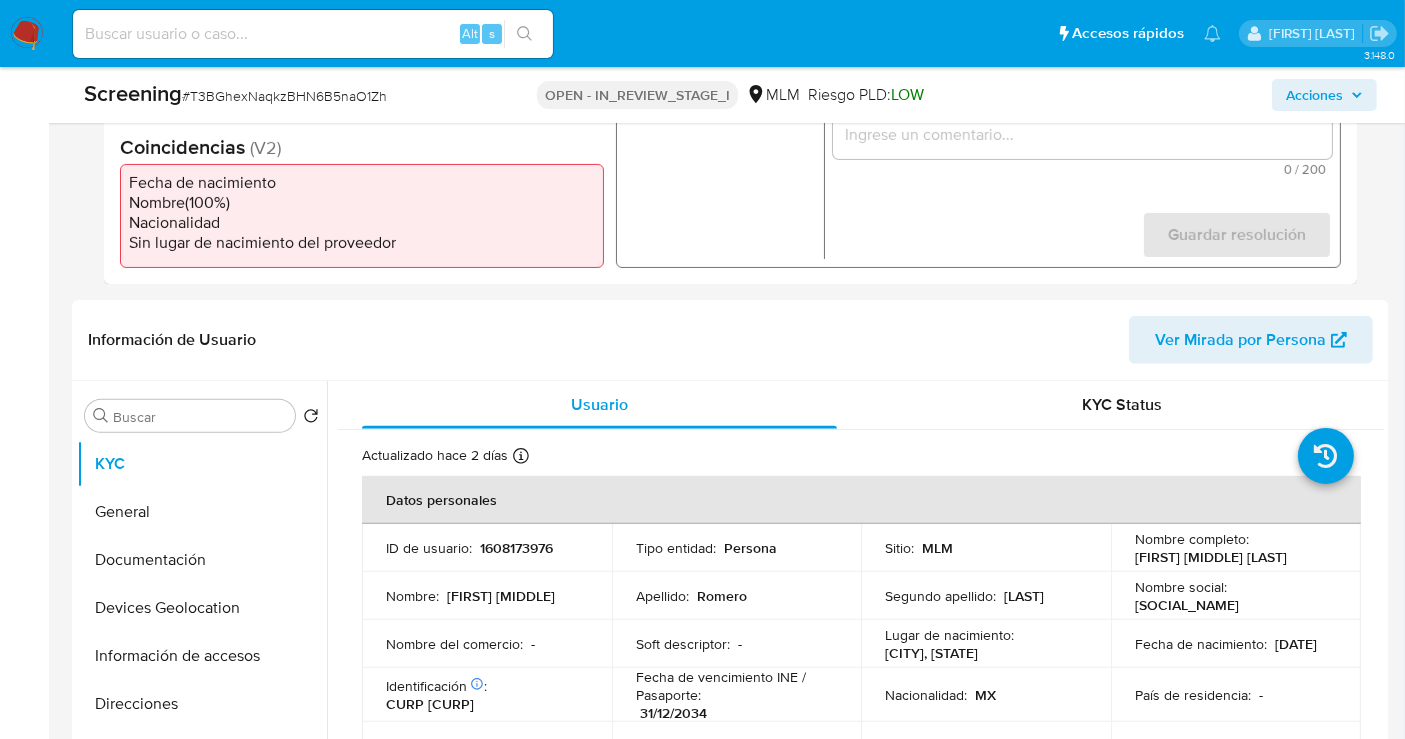scroll, scrollTop: 777, scrollLeft: 0, axis: vertical 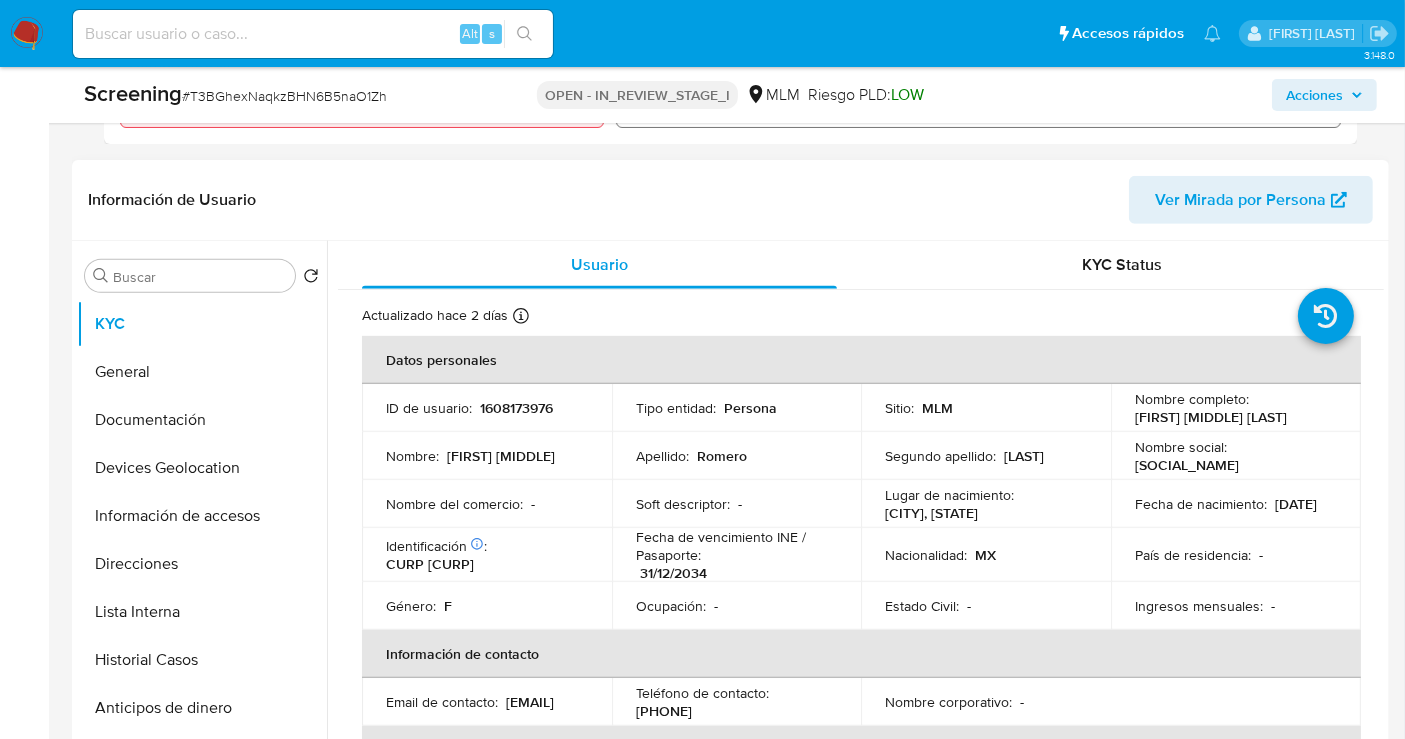drag, startPoint x: 1197, startPoint y: 431, endPoint x: 1120, endPoint y: 417, distance: 78.26238 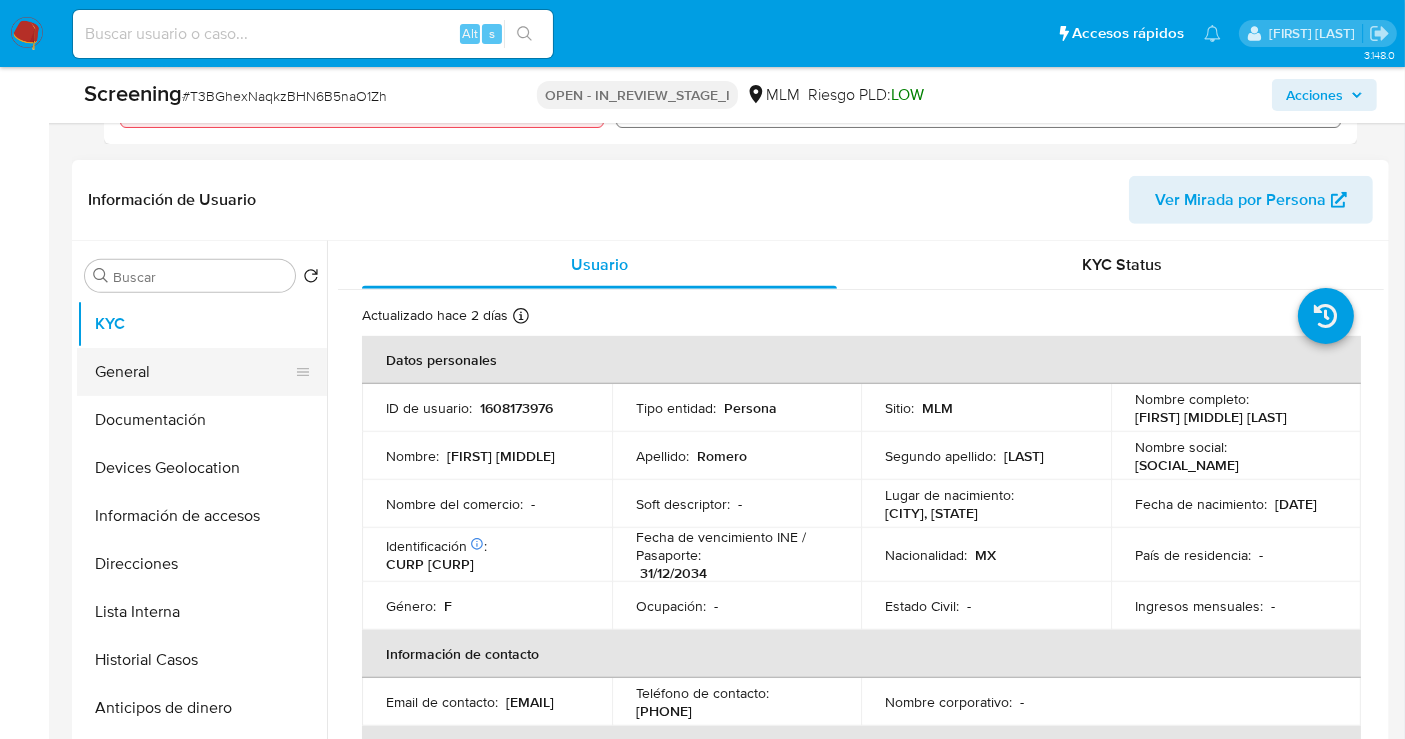 click on "General" at bounding box center [194, 372] 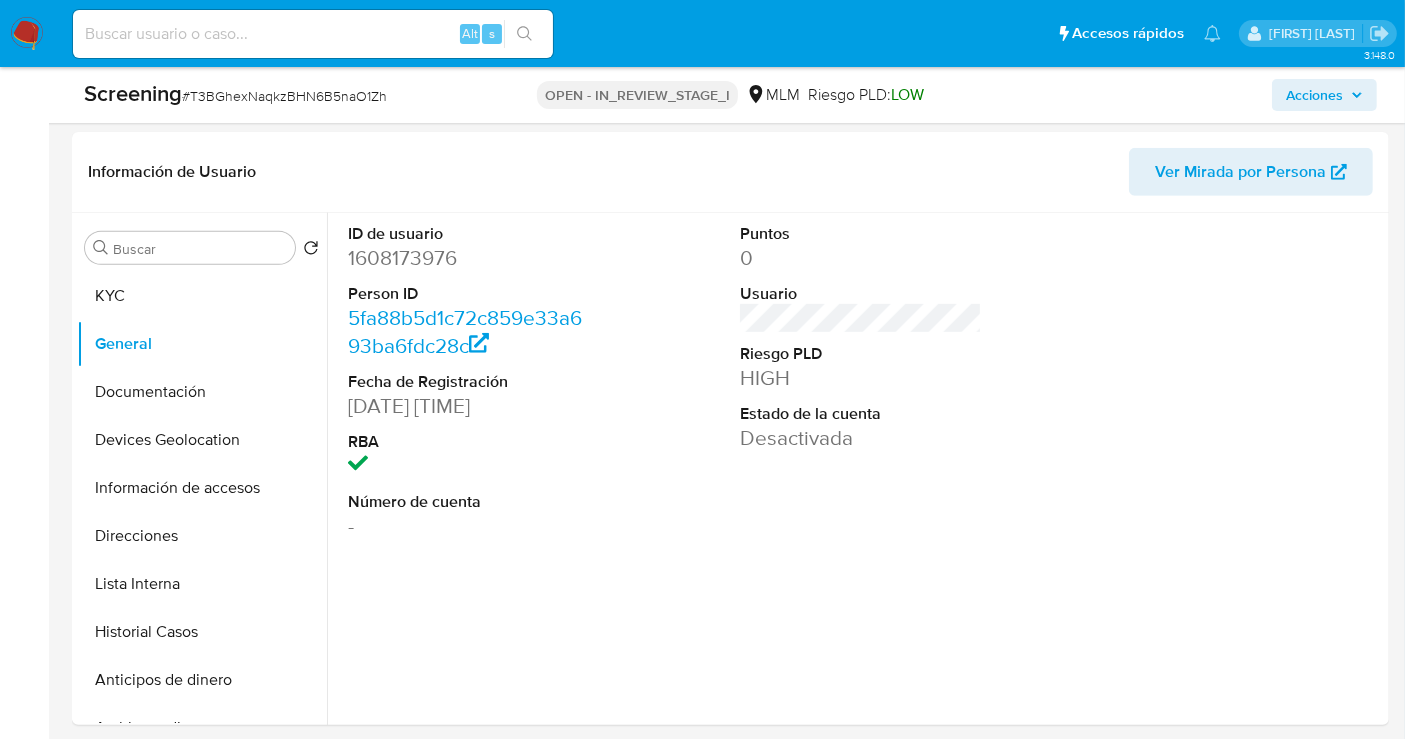 scroll, scrollTop: 777, scrollLeft: 0, axis: vertical 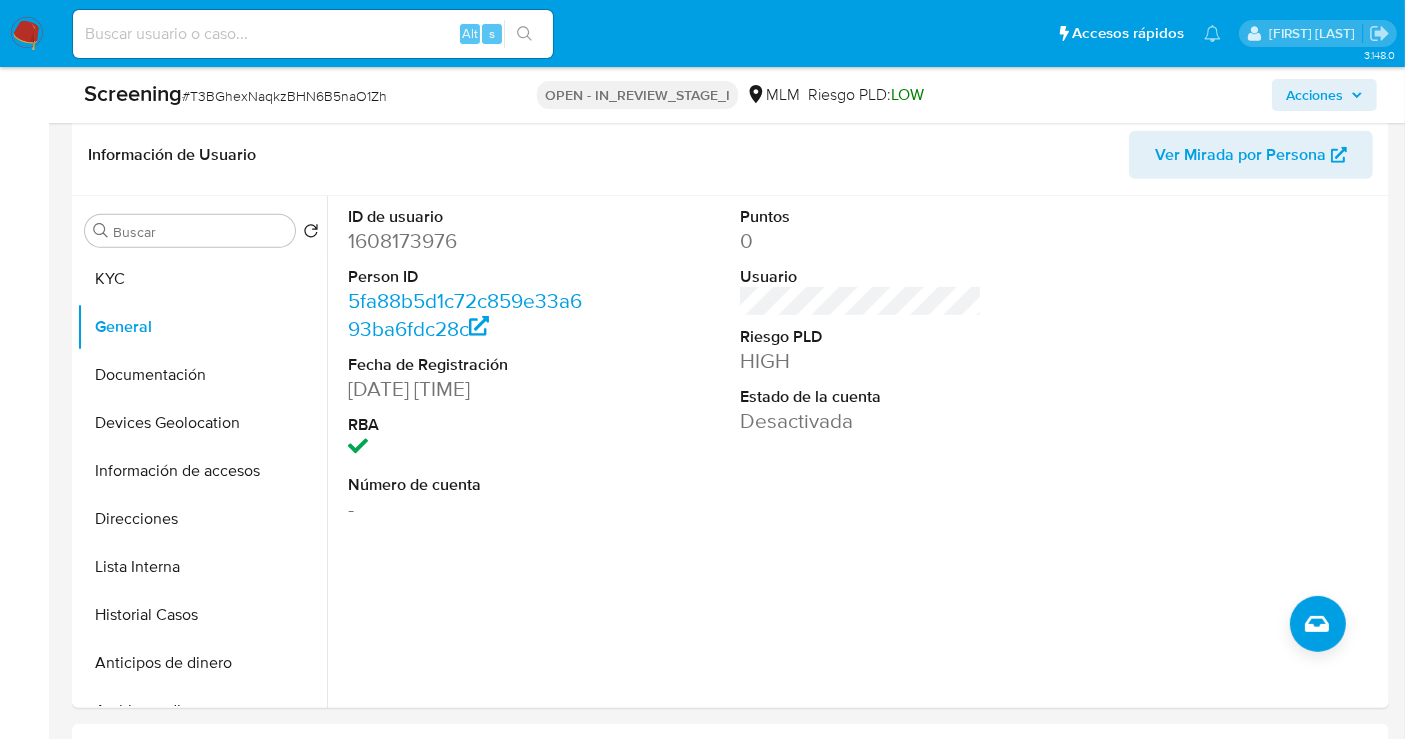 type 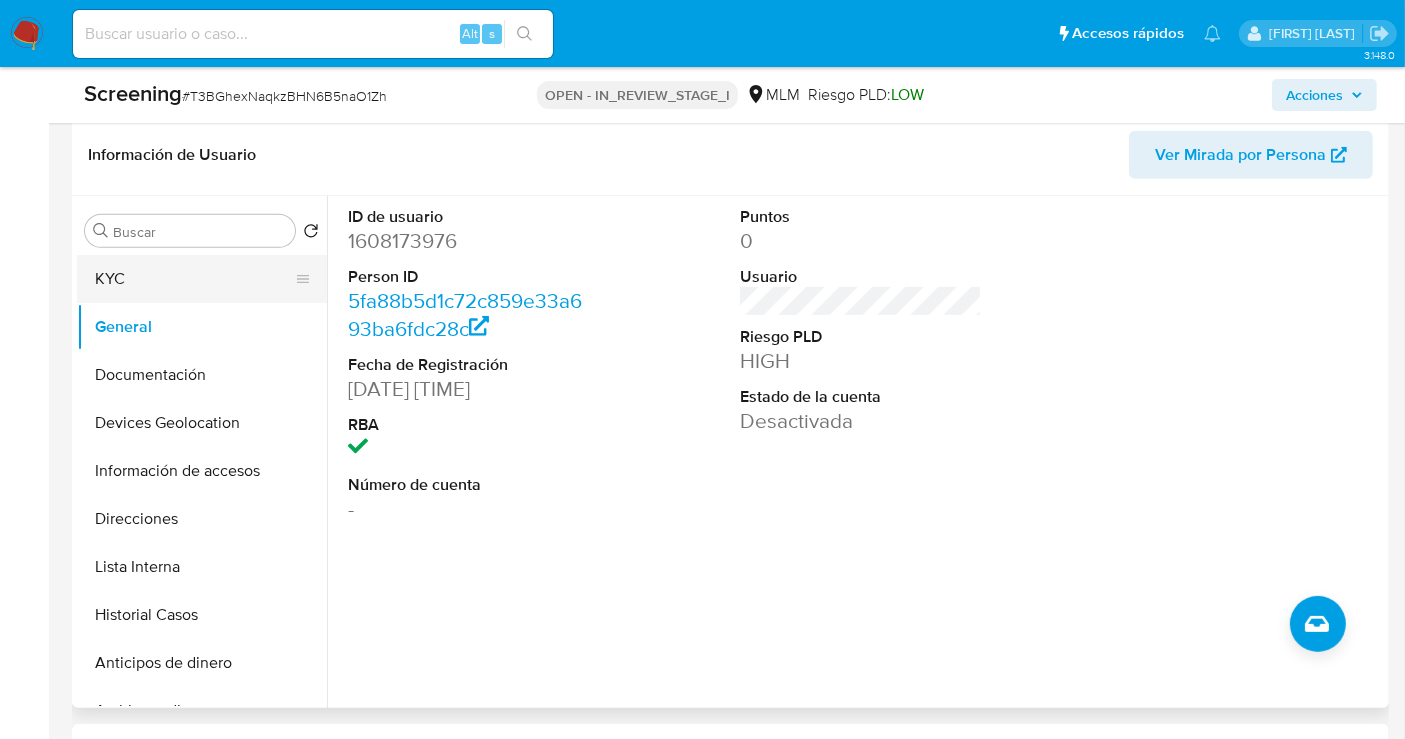 click on "KYC" at bounding box center [194, 279] 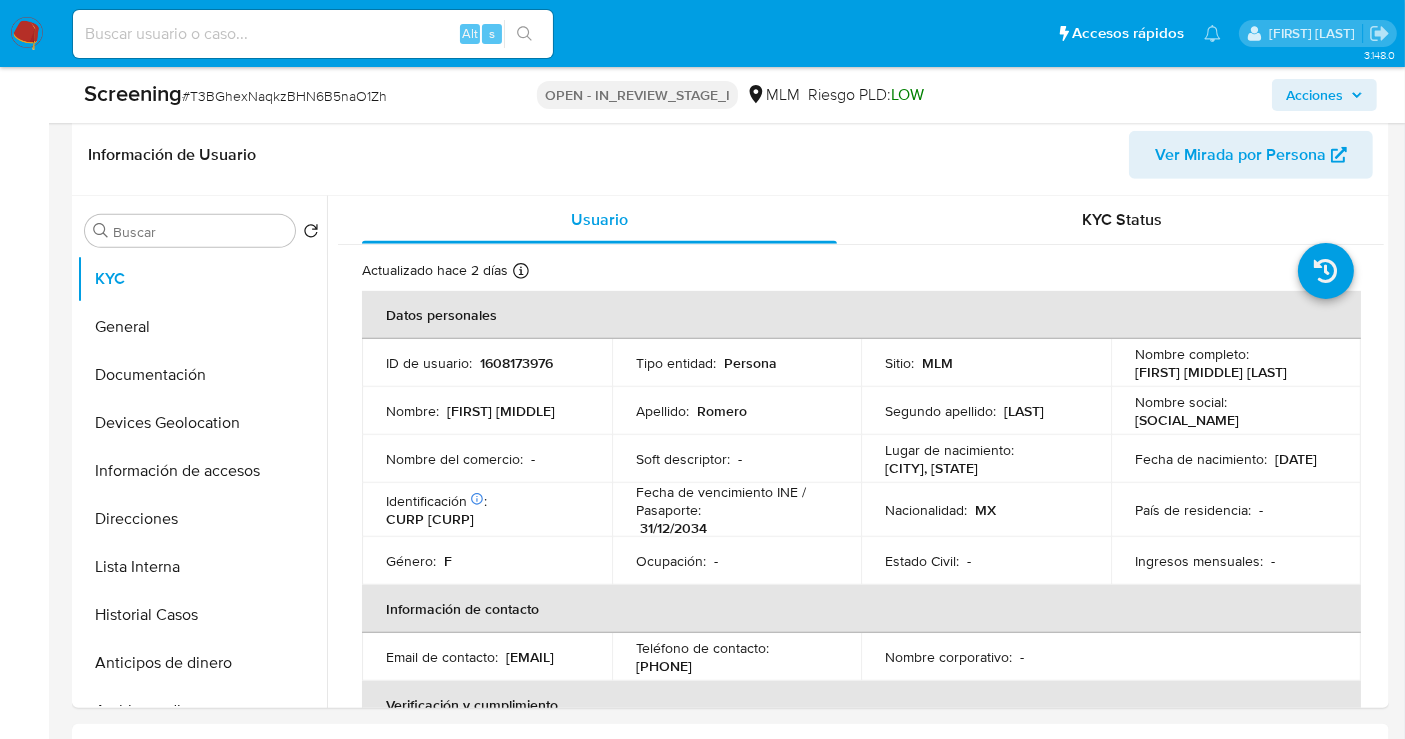 type 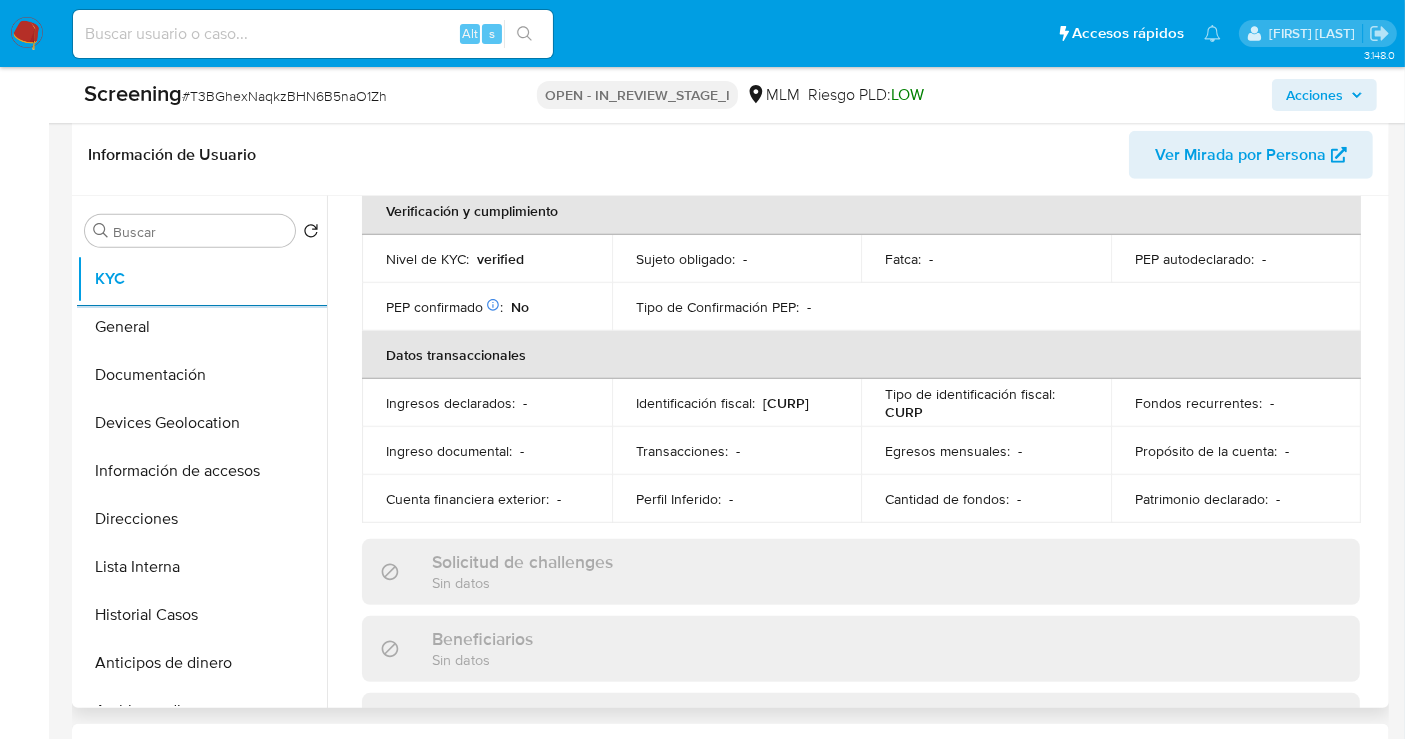 scroll, scrollTop: 444, scrollLeft: 0, axis: vertical 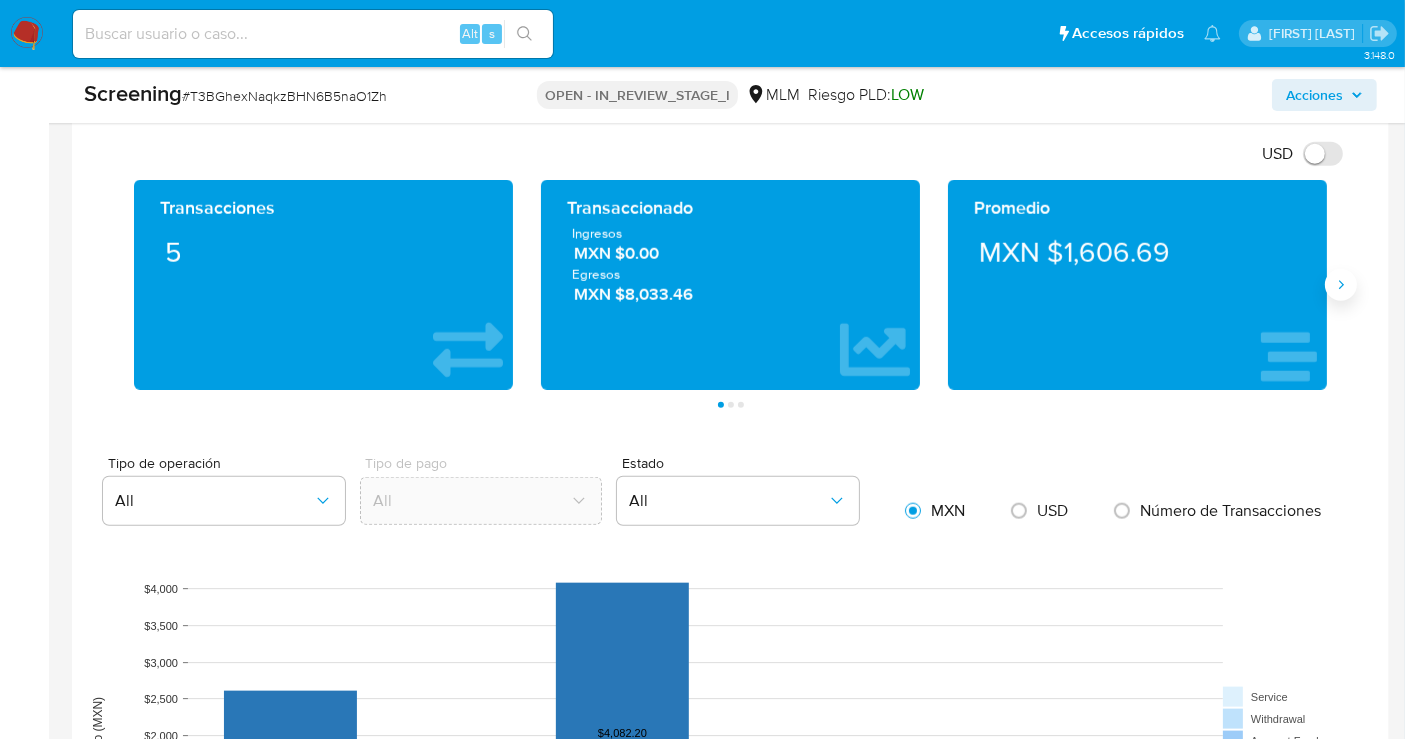 click 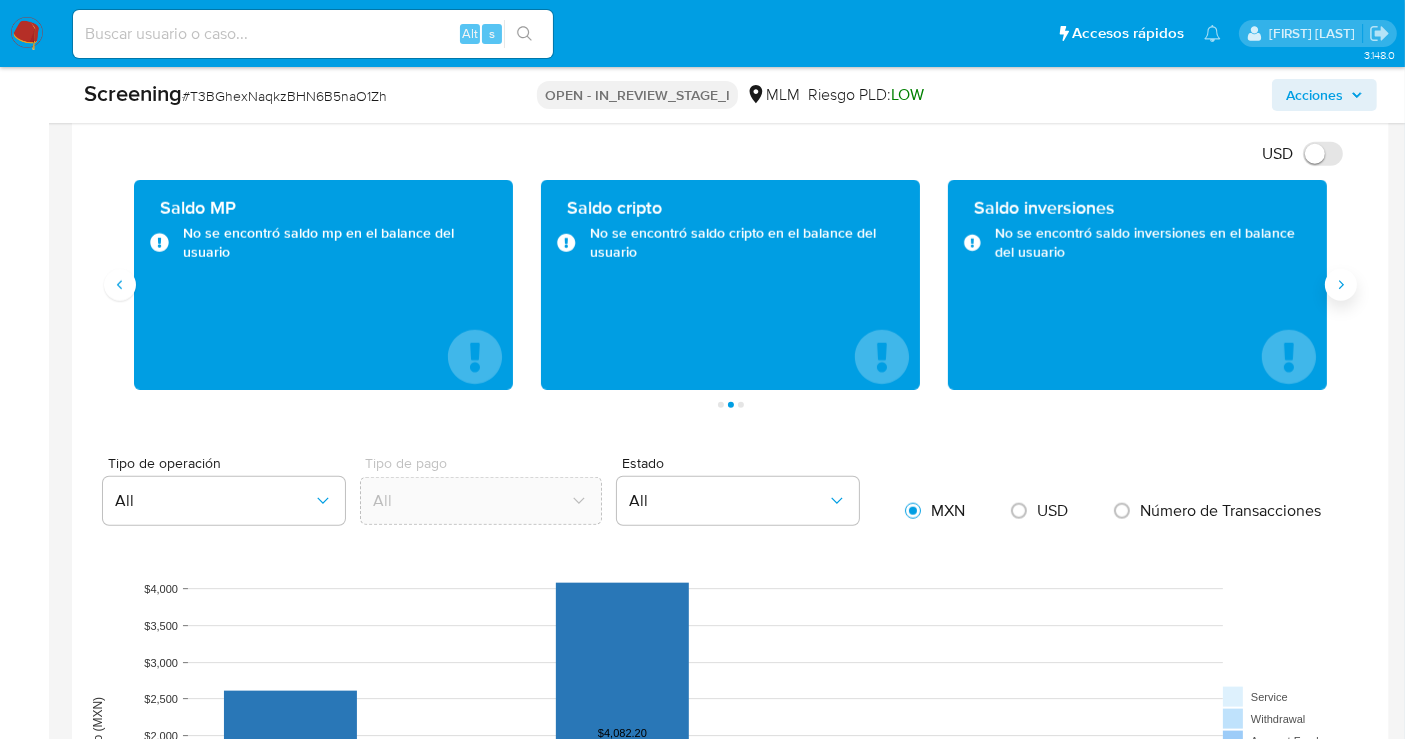type 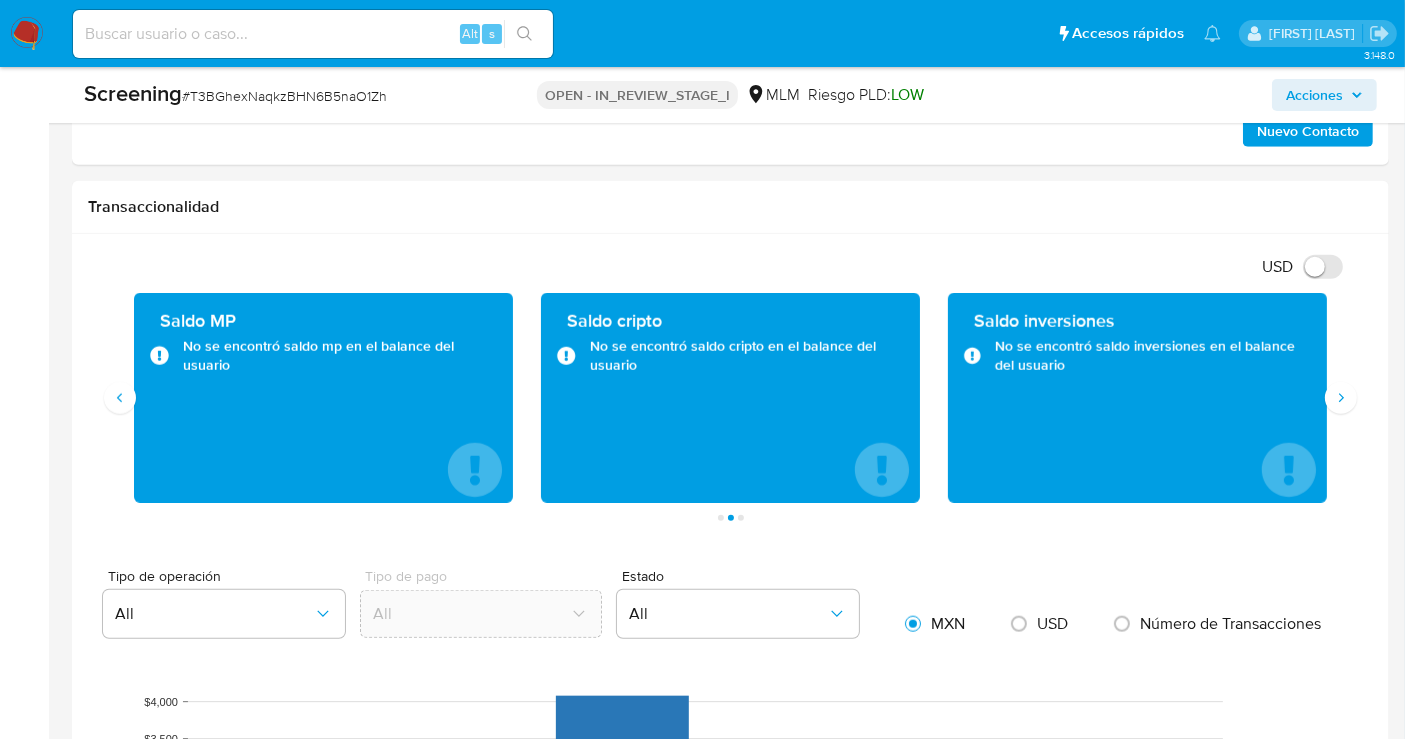 scroll, scrollTop: 1598, scrollLeft: 0, axis: vertical 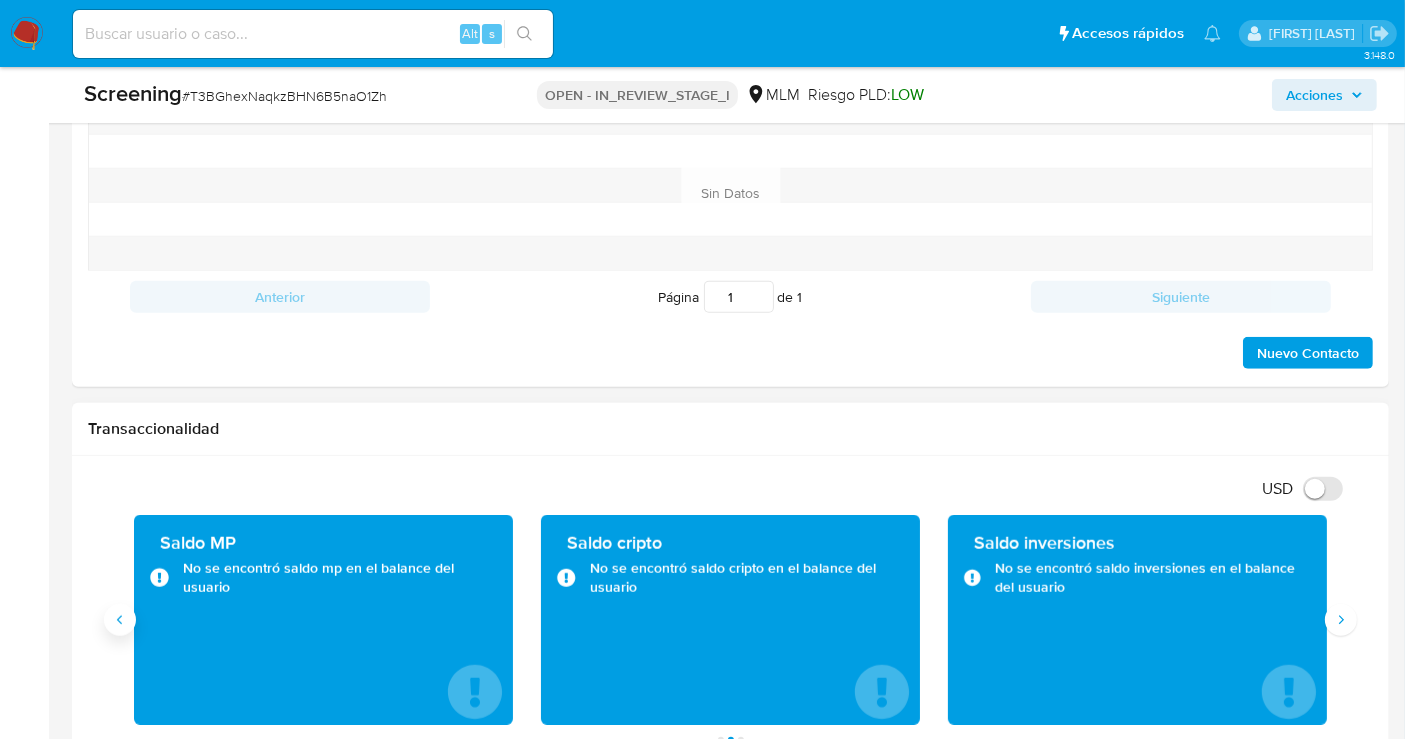 click 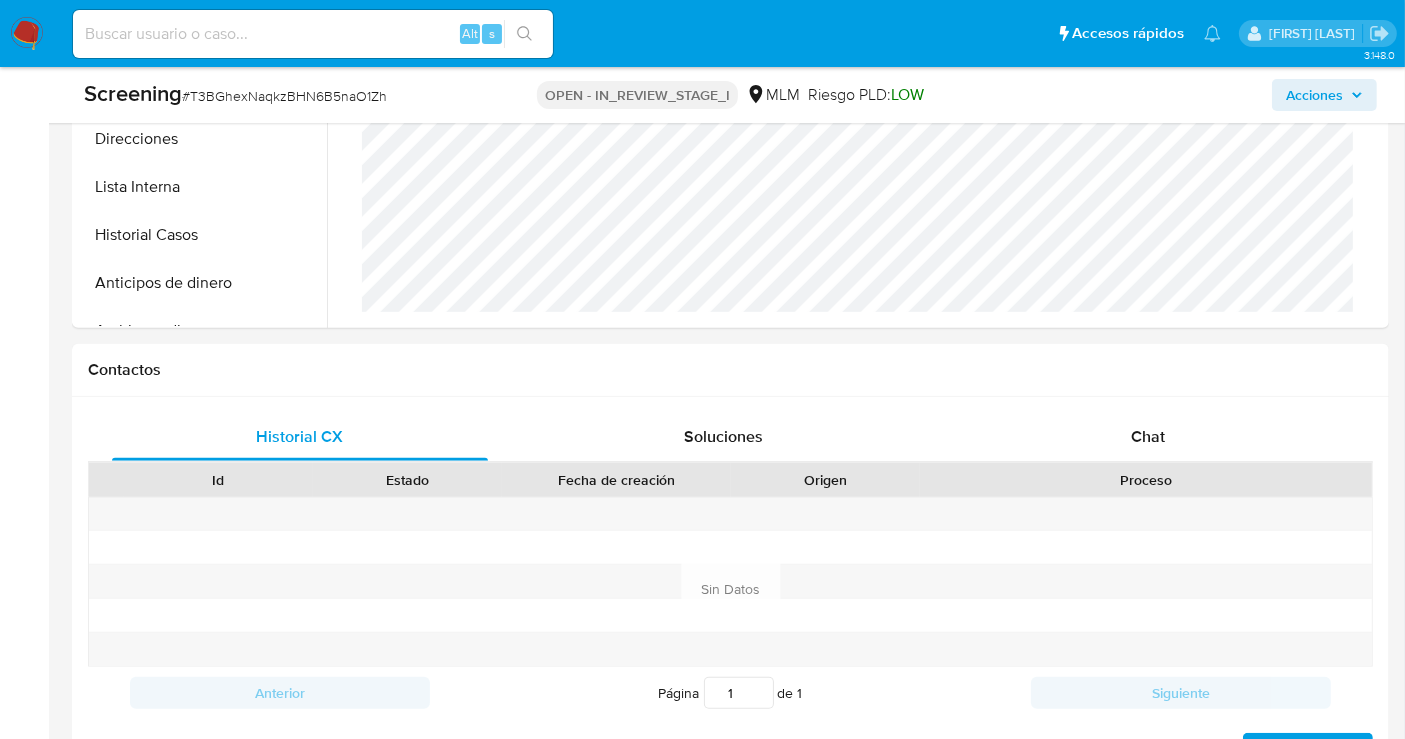 scroll, scrollTop: 1042, scrollLeft: 0, axis: vertical 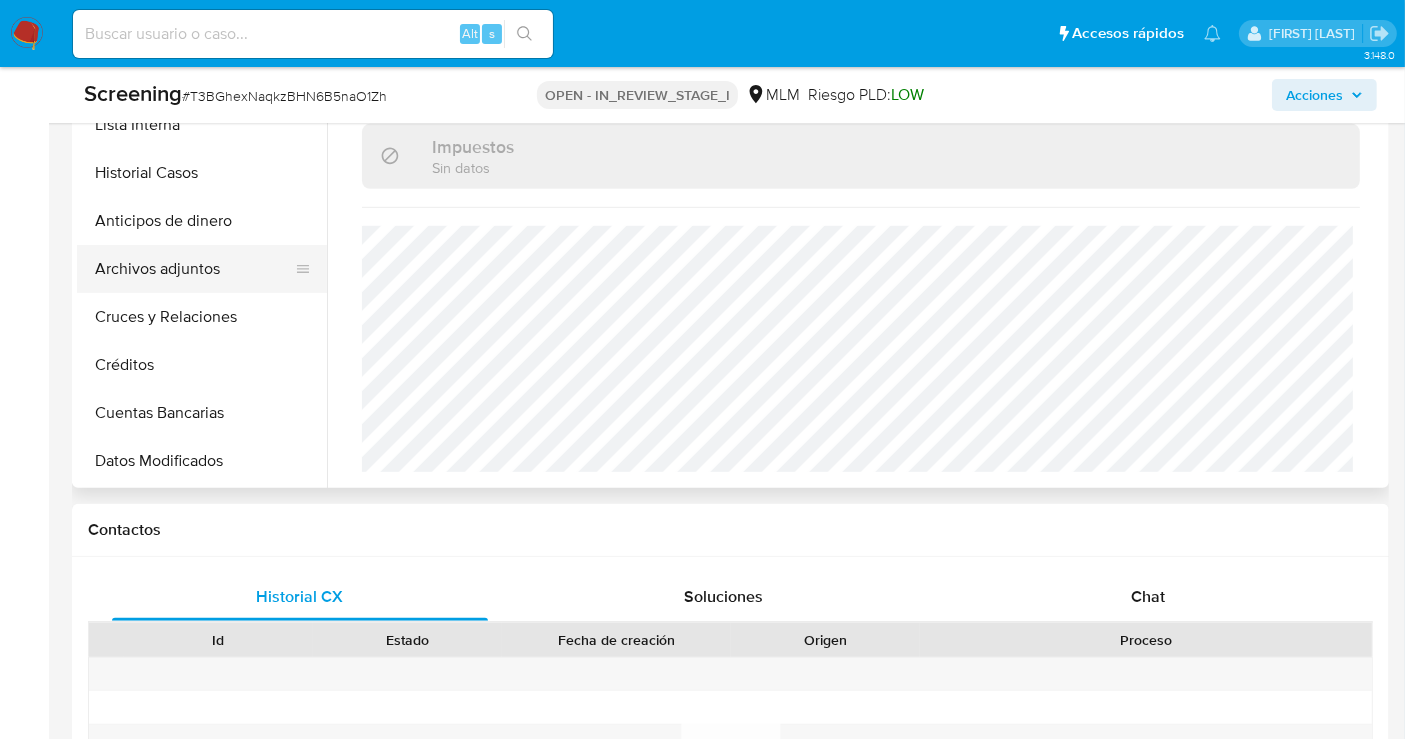 click on "Archivos adjuntos" at bounding box center [194, 269] 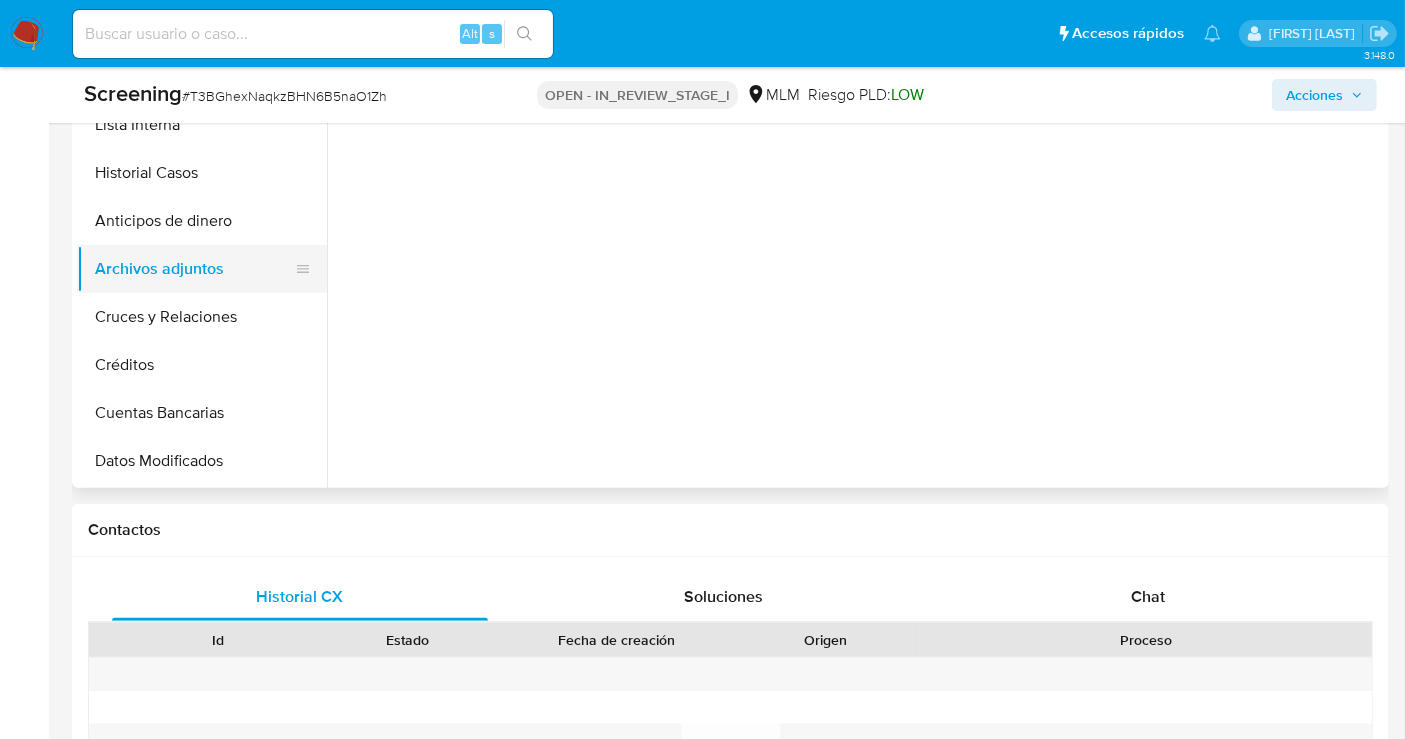 scroll, scrollTop: 0, scrollLeft: 0, axis: both 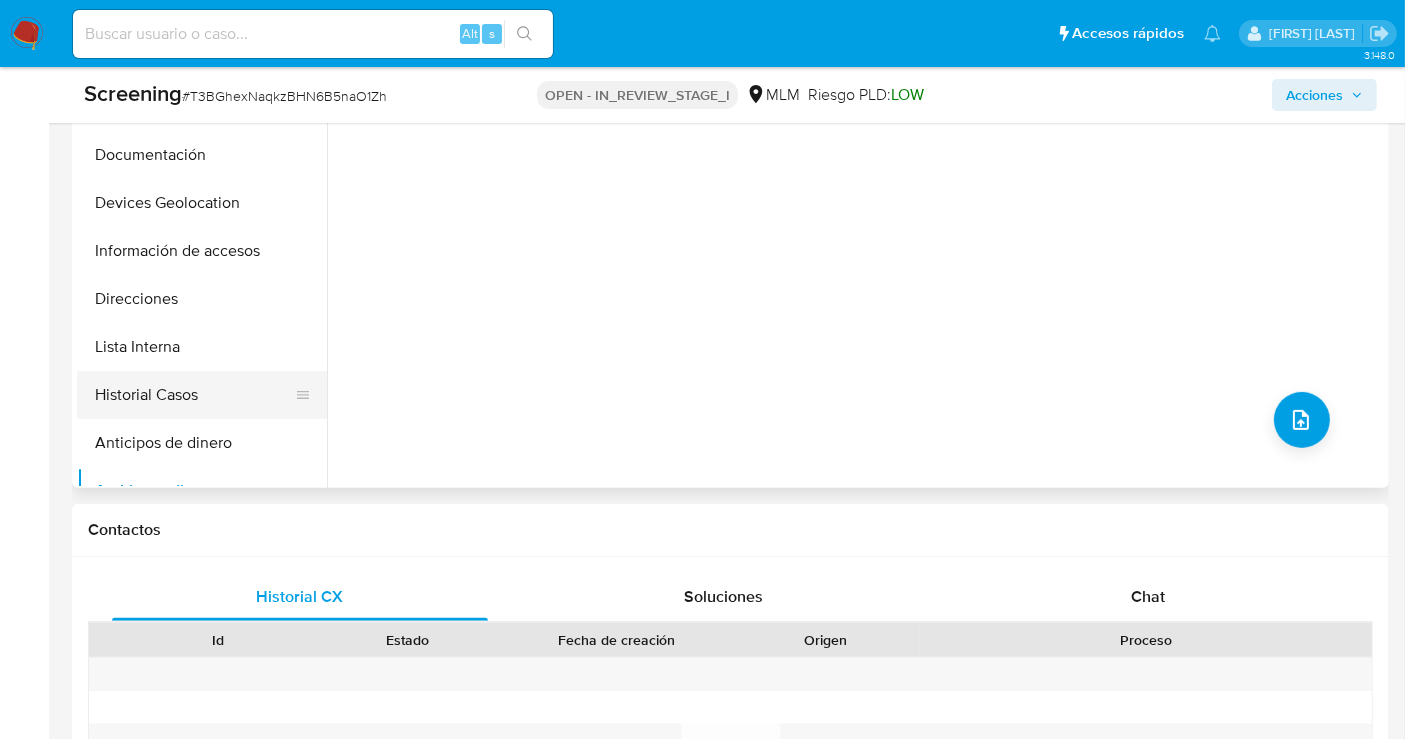 click on "Historial Casos" at bounding box center (194, 395) 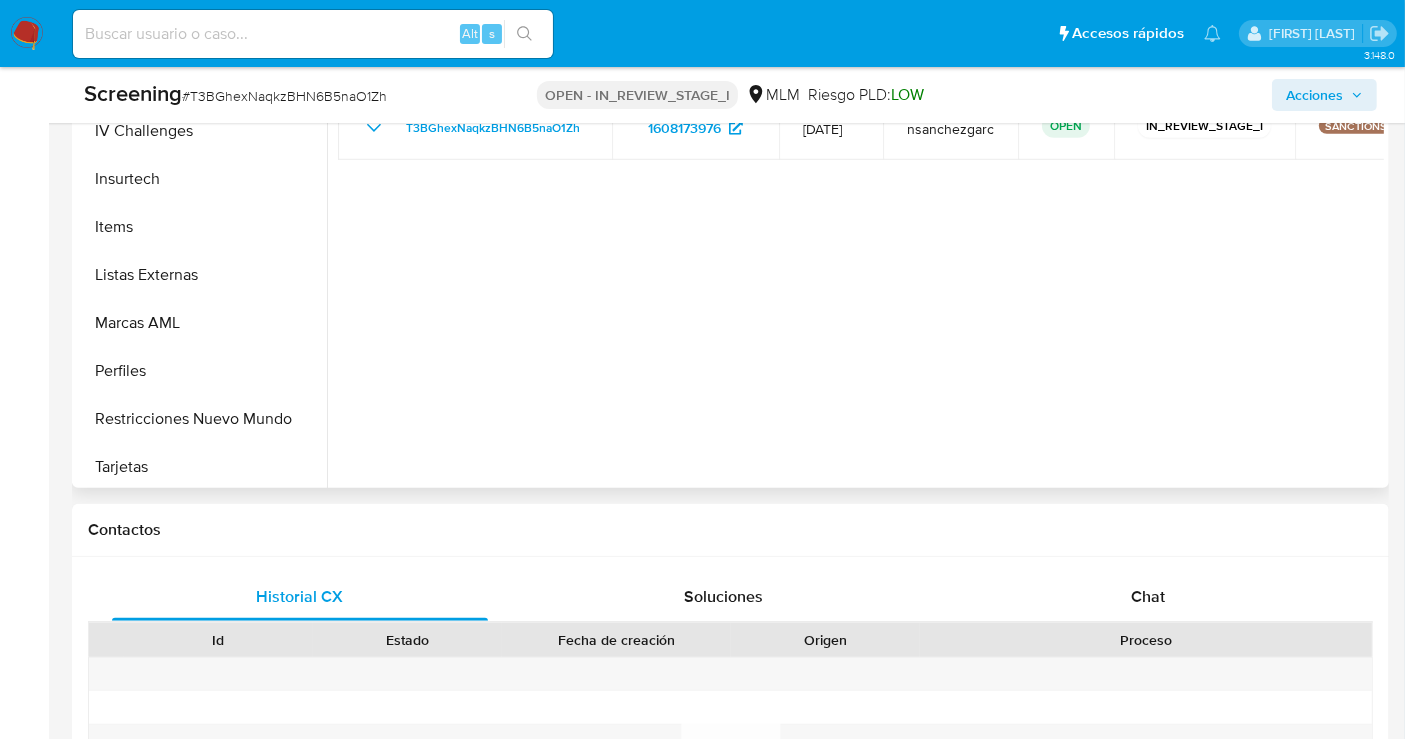 scroll, scrollTop: 797, scrollLeft: 0, axis: vertical 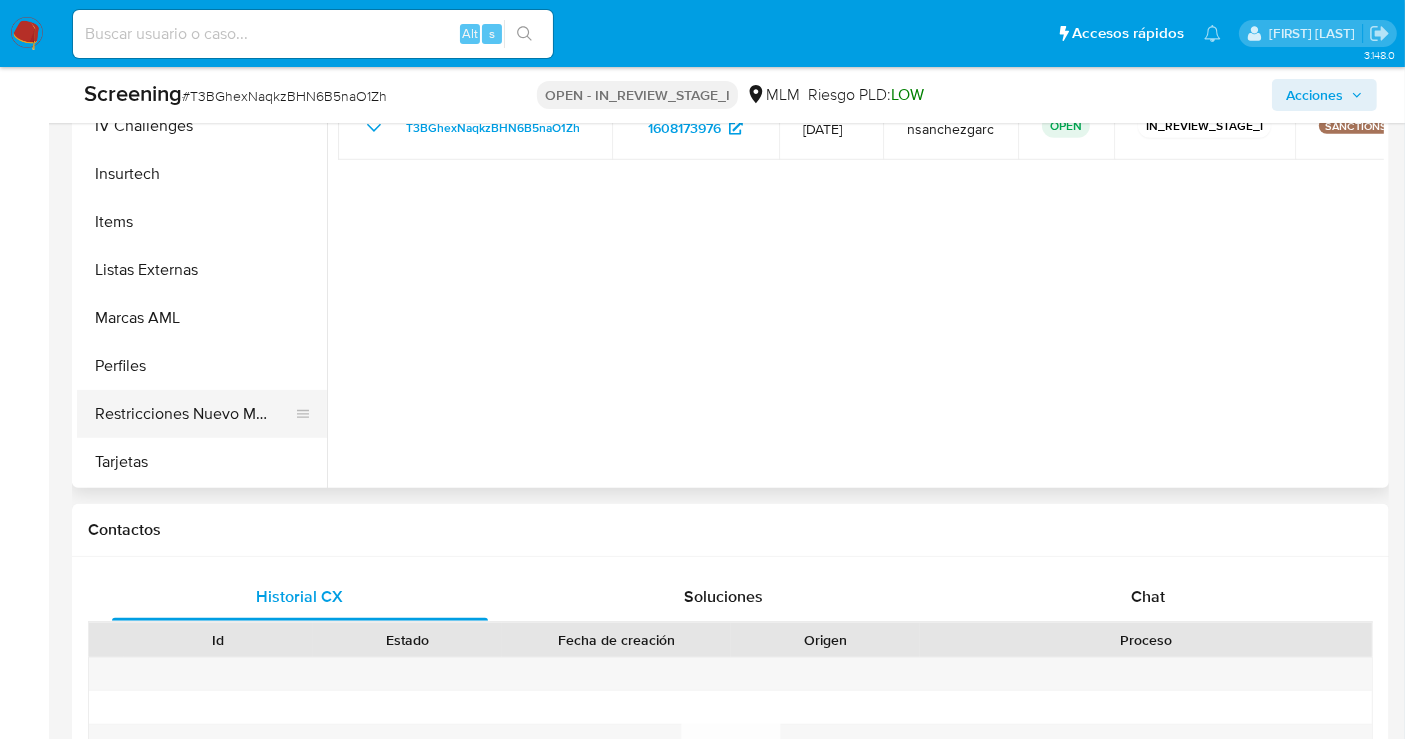 click on "Restricciones Nuevo Mundo" at bounding box center (194, 414) 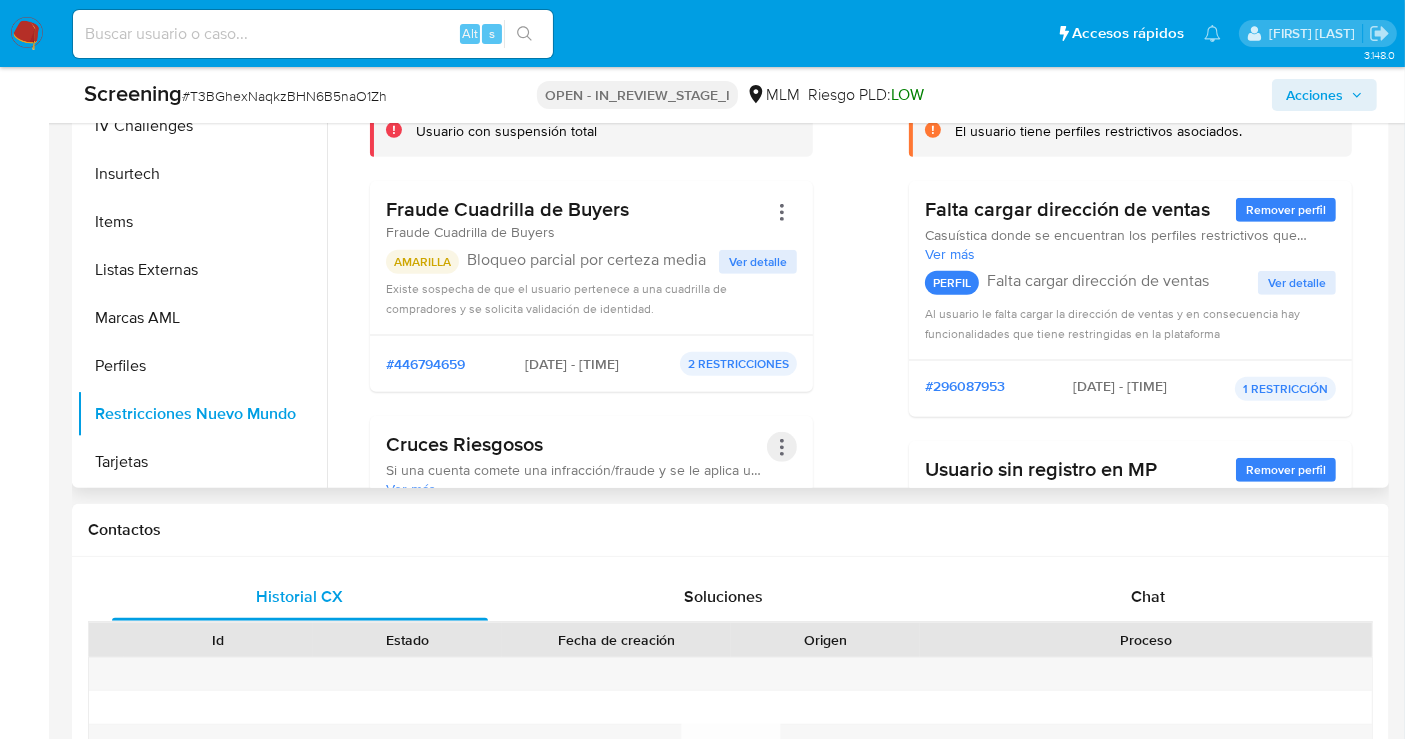 scroll, scrollTop: 796, scrollLeft: 0, axis: vertical 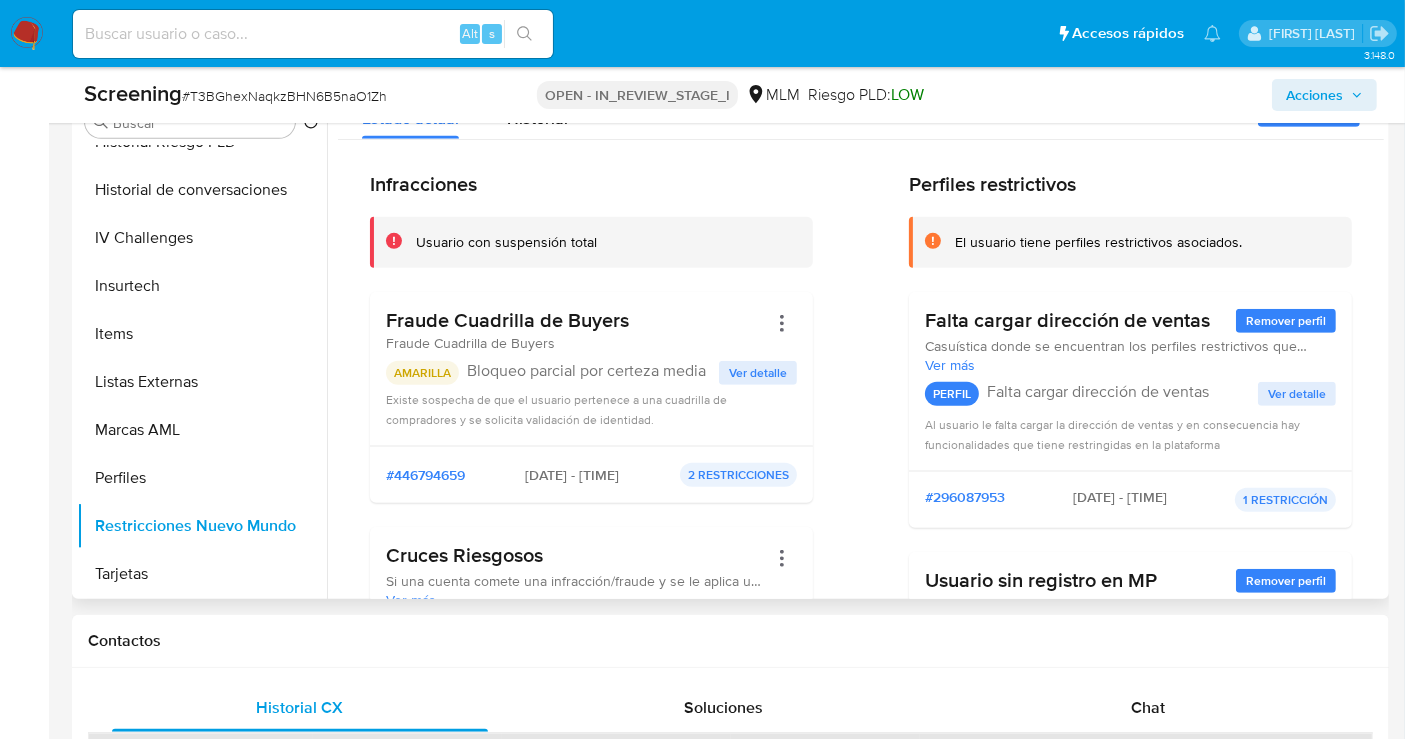 type 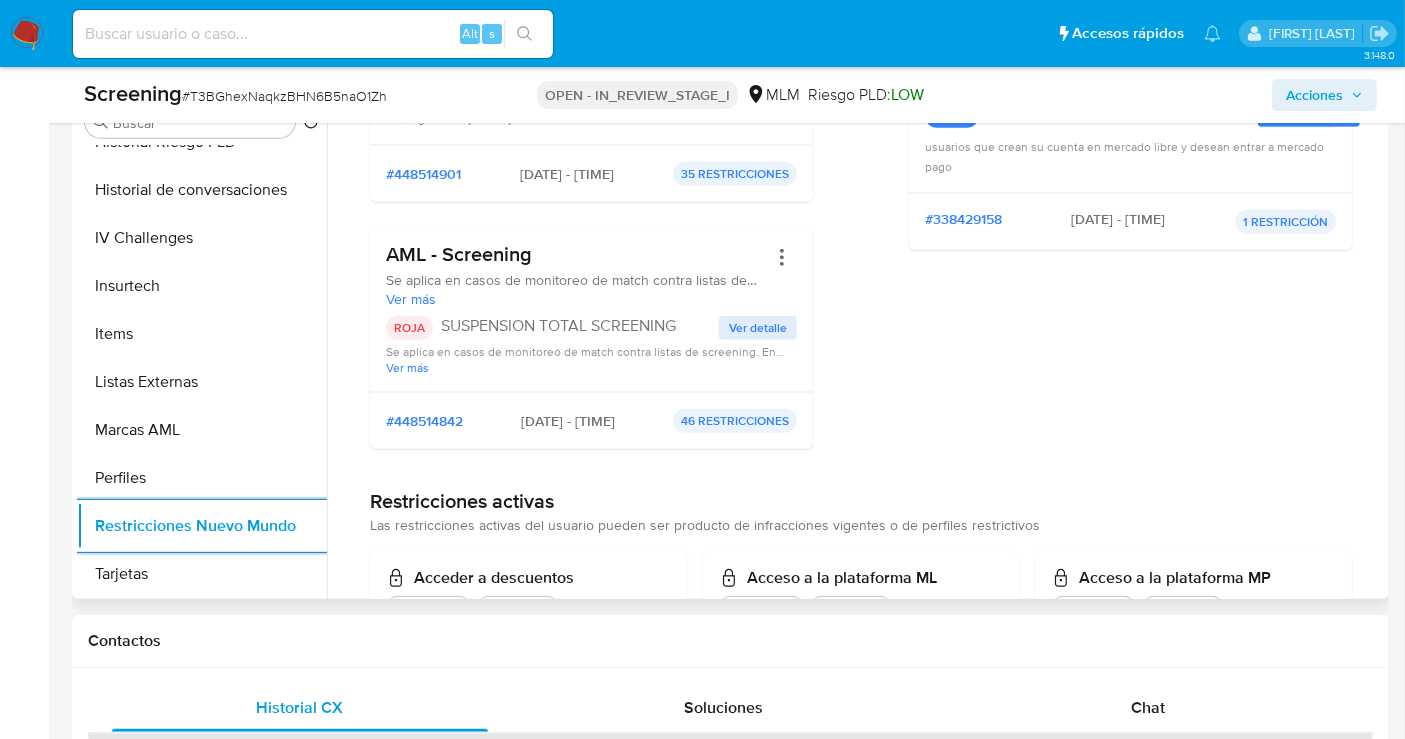 scroll, scrollTop: 555, scrollLeft: 0, axis: vertical 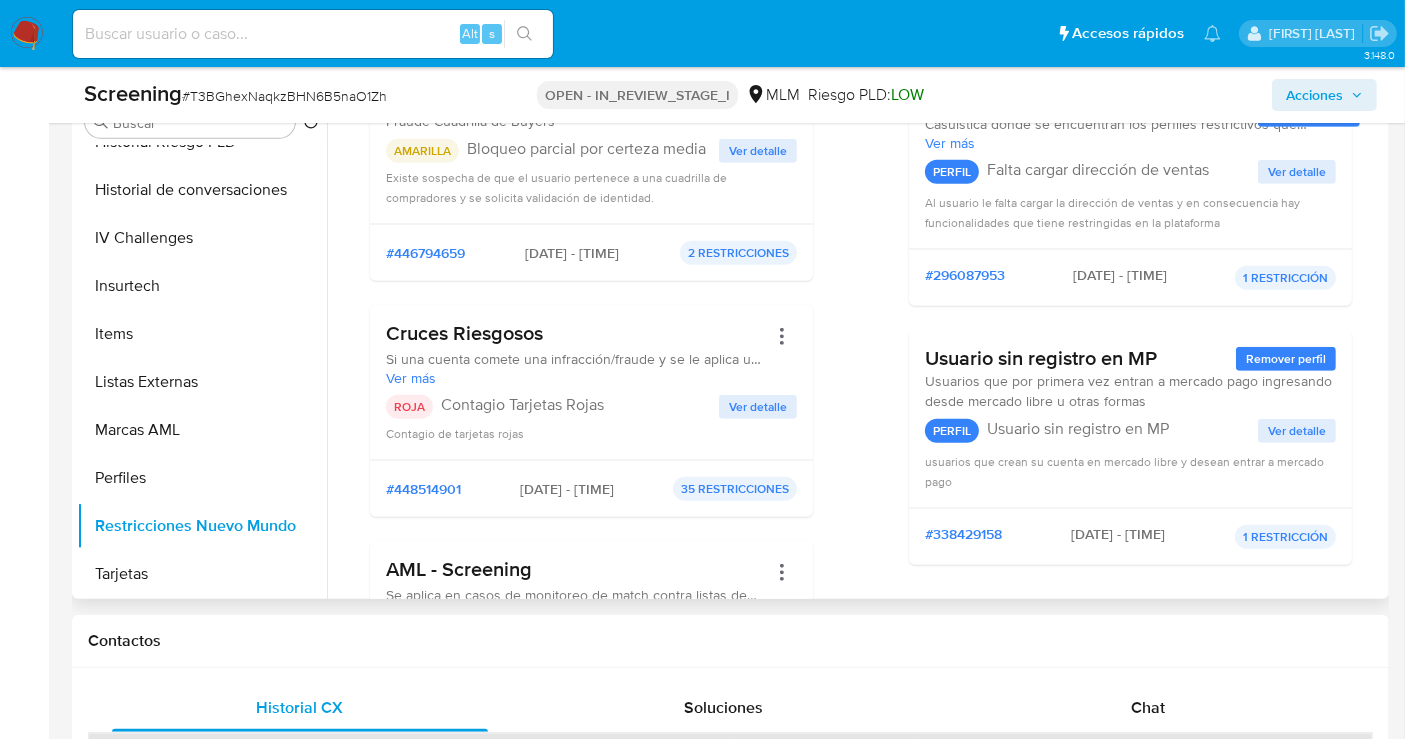 click on "Ver detalle" at bounding box center (758, 407) 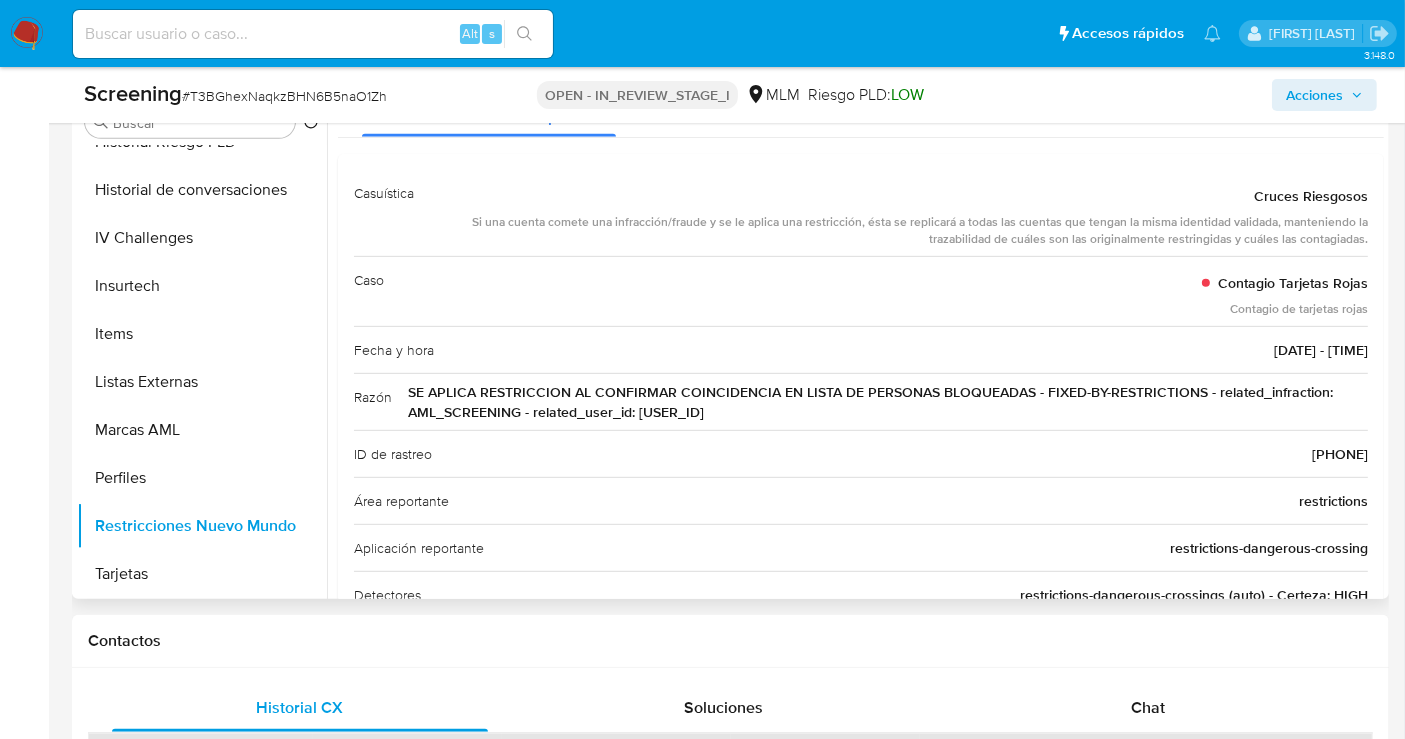 scroll, scrollTop: 0, scrollLeft: 0, axis: both 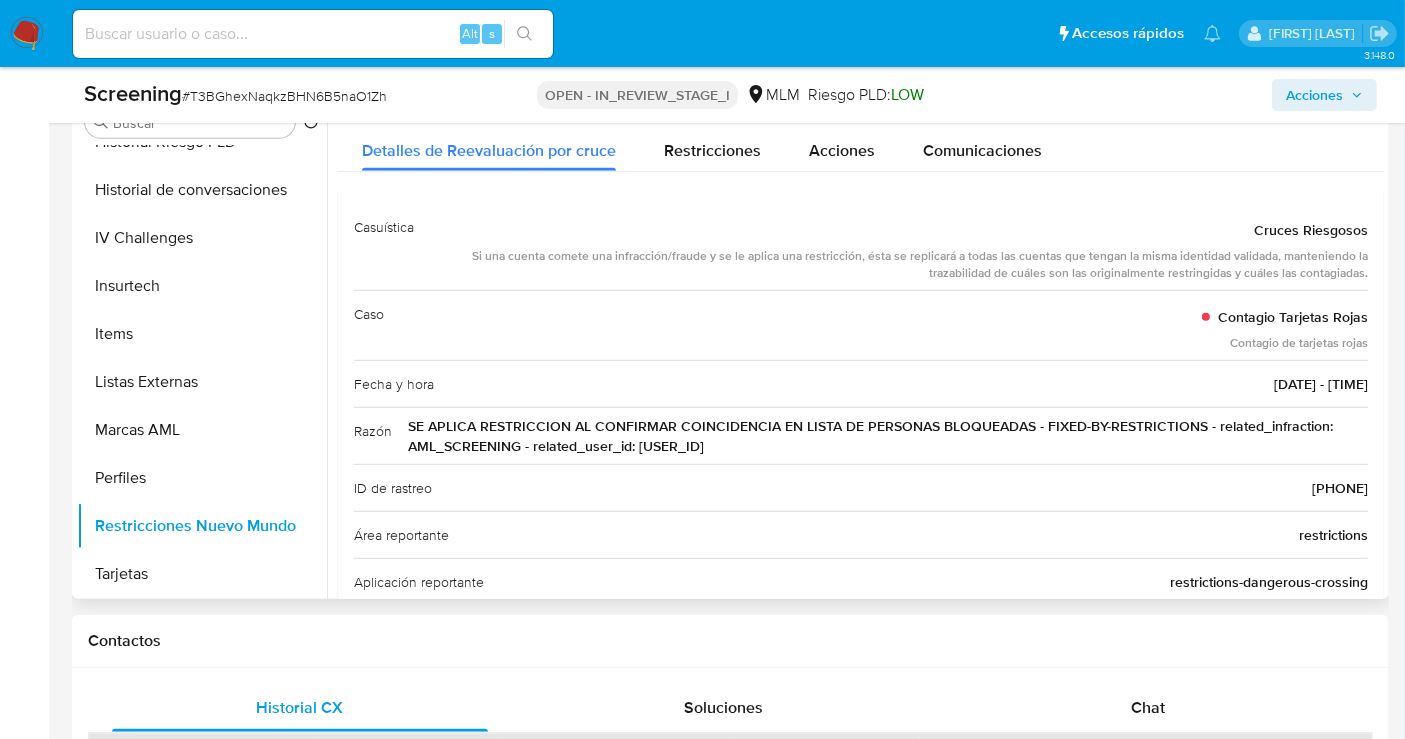 click on "SE APLICA RESTRICCION AL CONFIRMAR COINCIDENCIA EN LISTA DE PERSONAS BLOQUEADAS - FIXED-BY-RESTRICTIONS - related_infraction: AML_SCREENING - related_user_id: [USER_ID]" at bounding box center (888, 436) 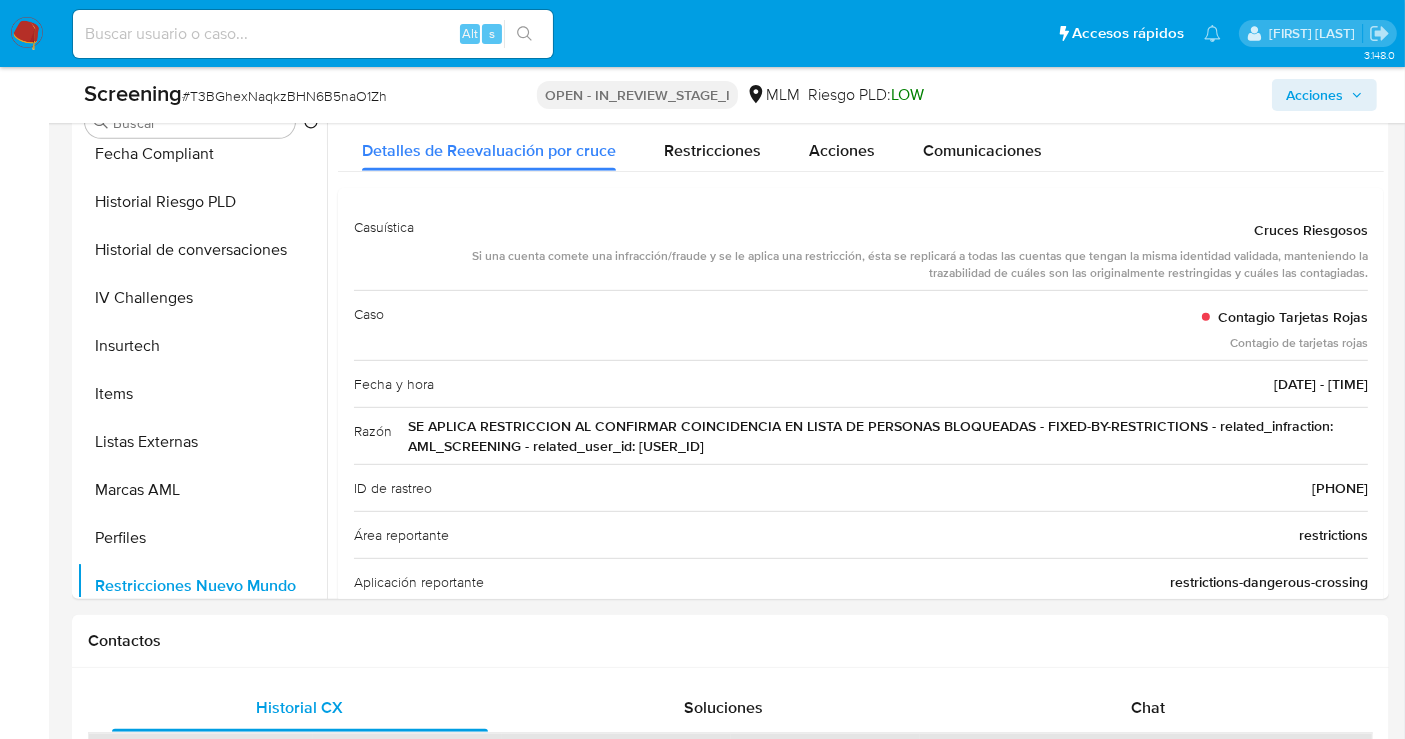 scroll, scrollTop: 685, scrollLeft: 0, axis: vertical 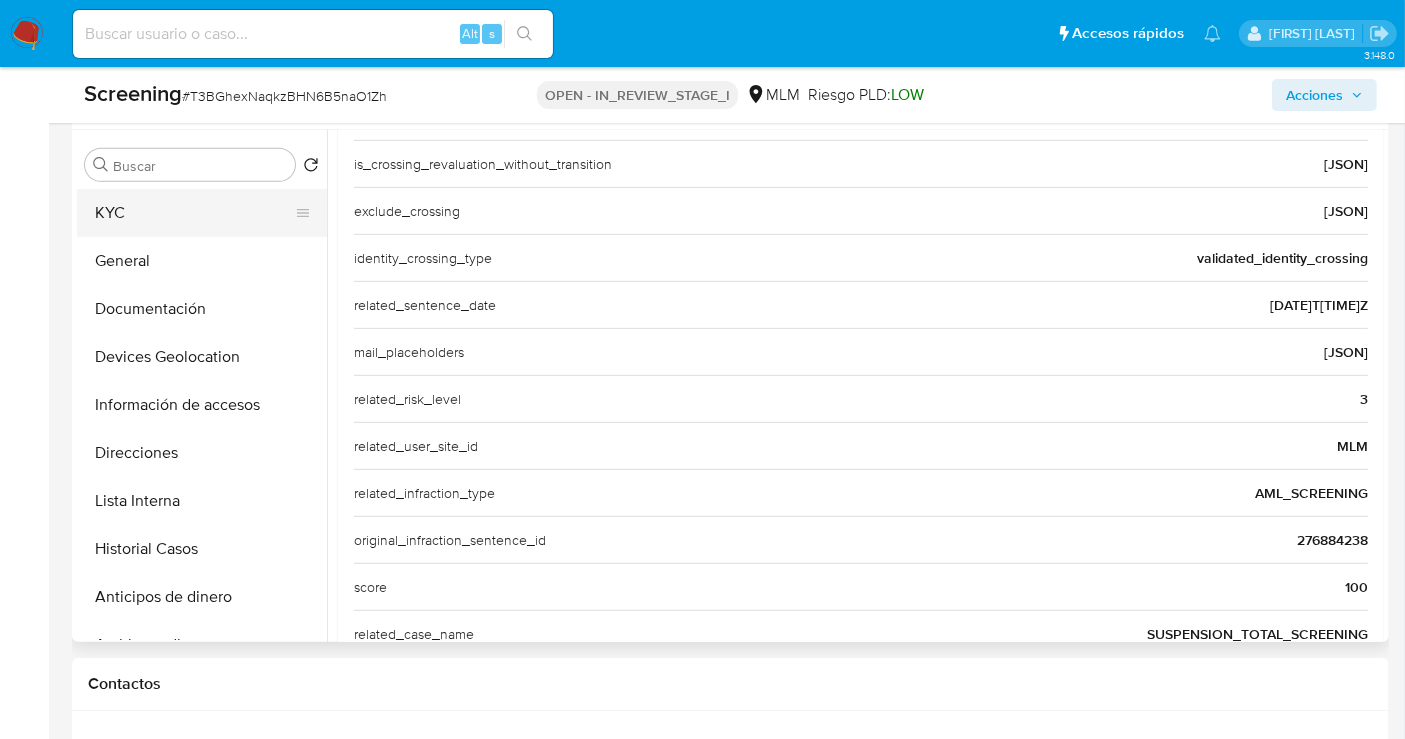 click on "KYC" at bounding box center [194, 213] 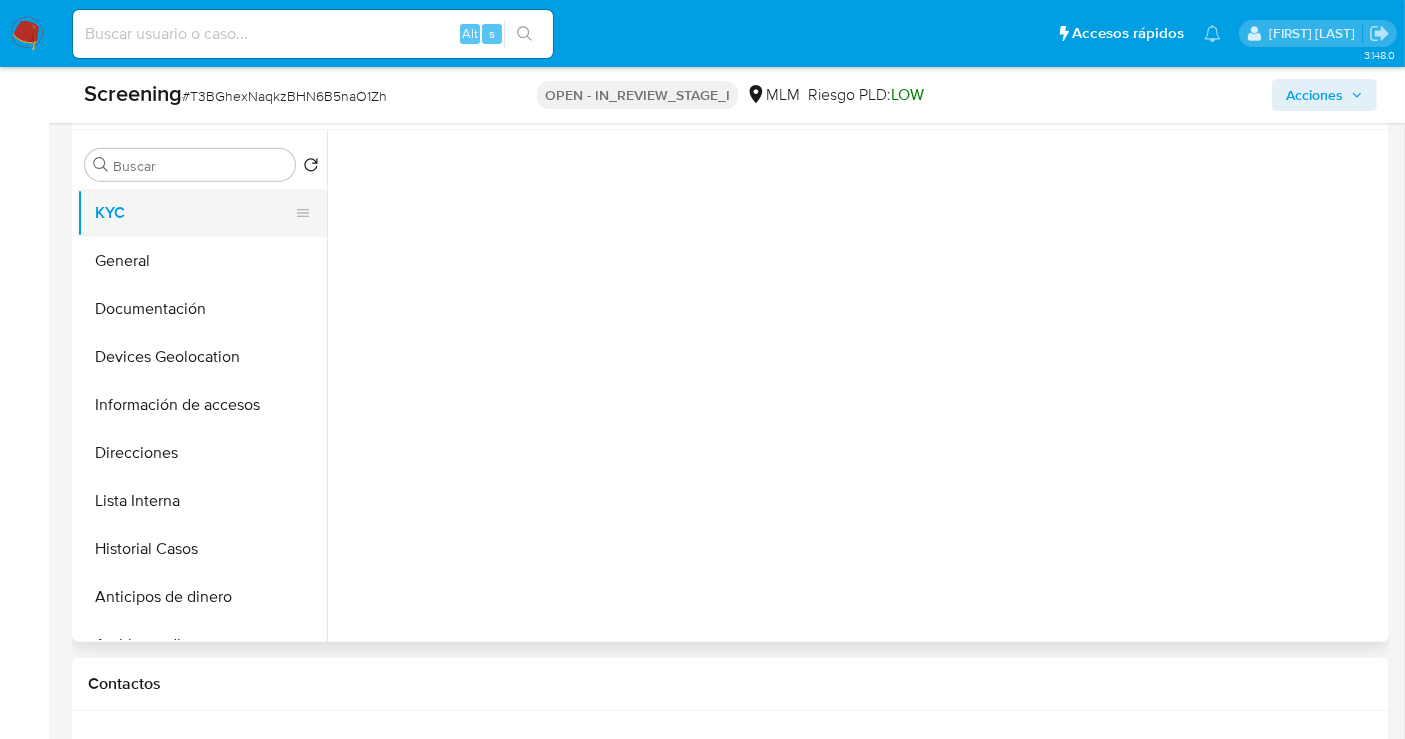 scroll, scrollTop: 0, scrollLeft: 0, axis: both 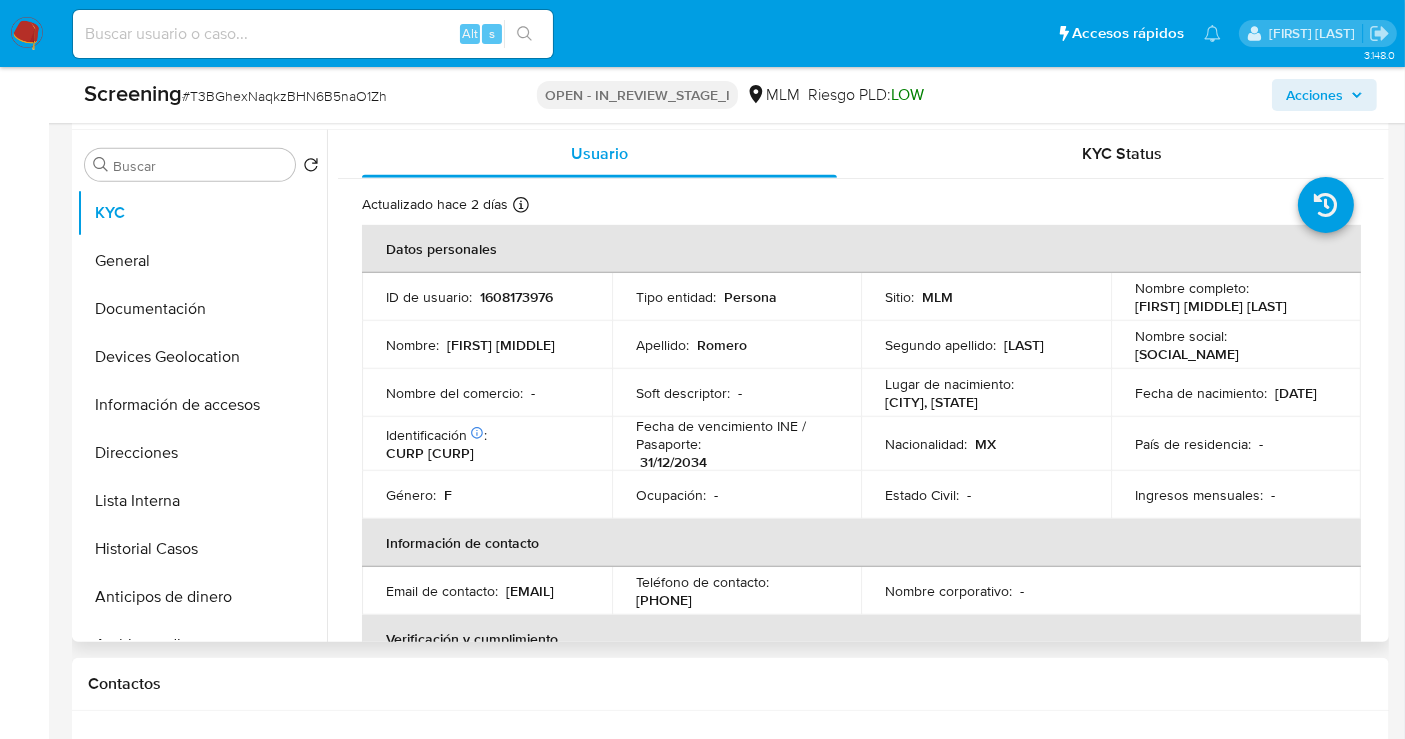 click on "CURP [CURP]" at bounding box center (430, 453) 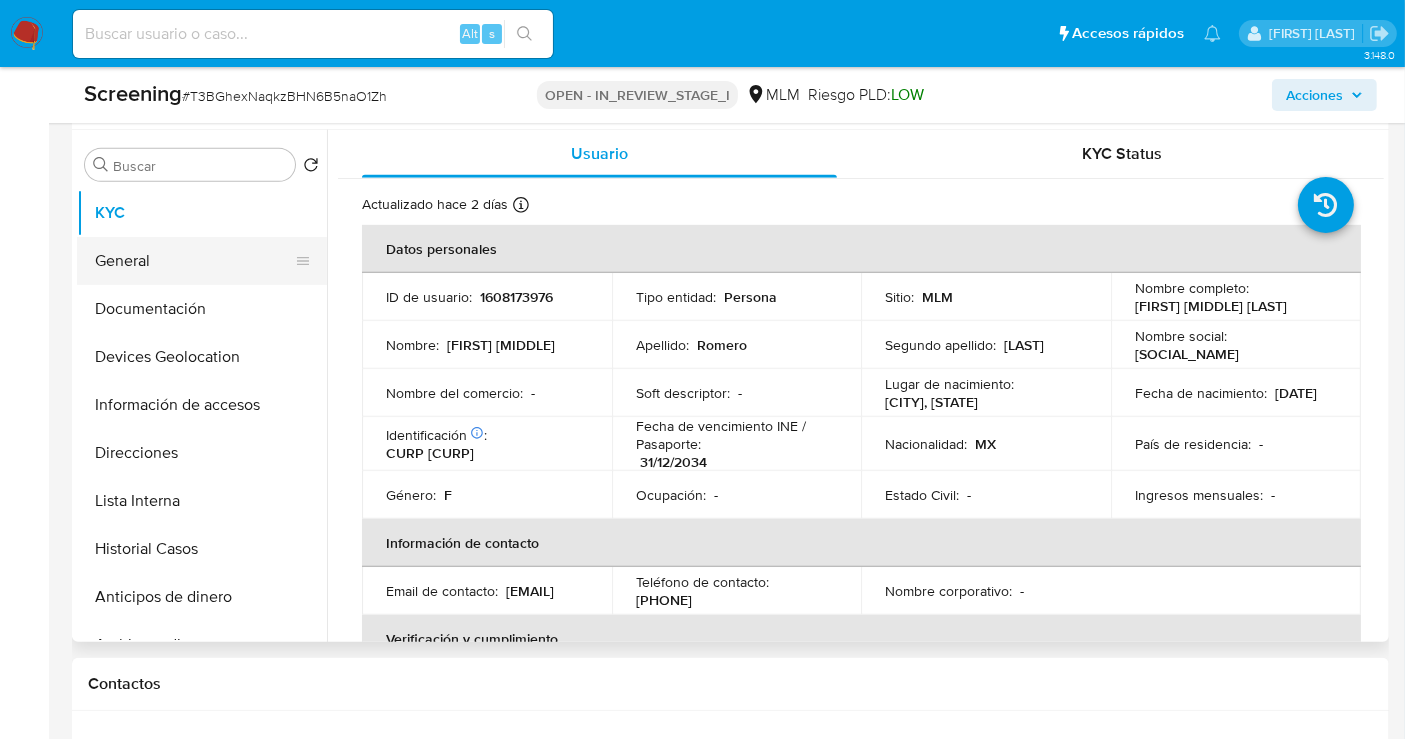 click on "General" at bounding box center (194, 261) 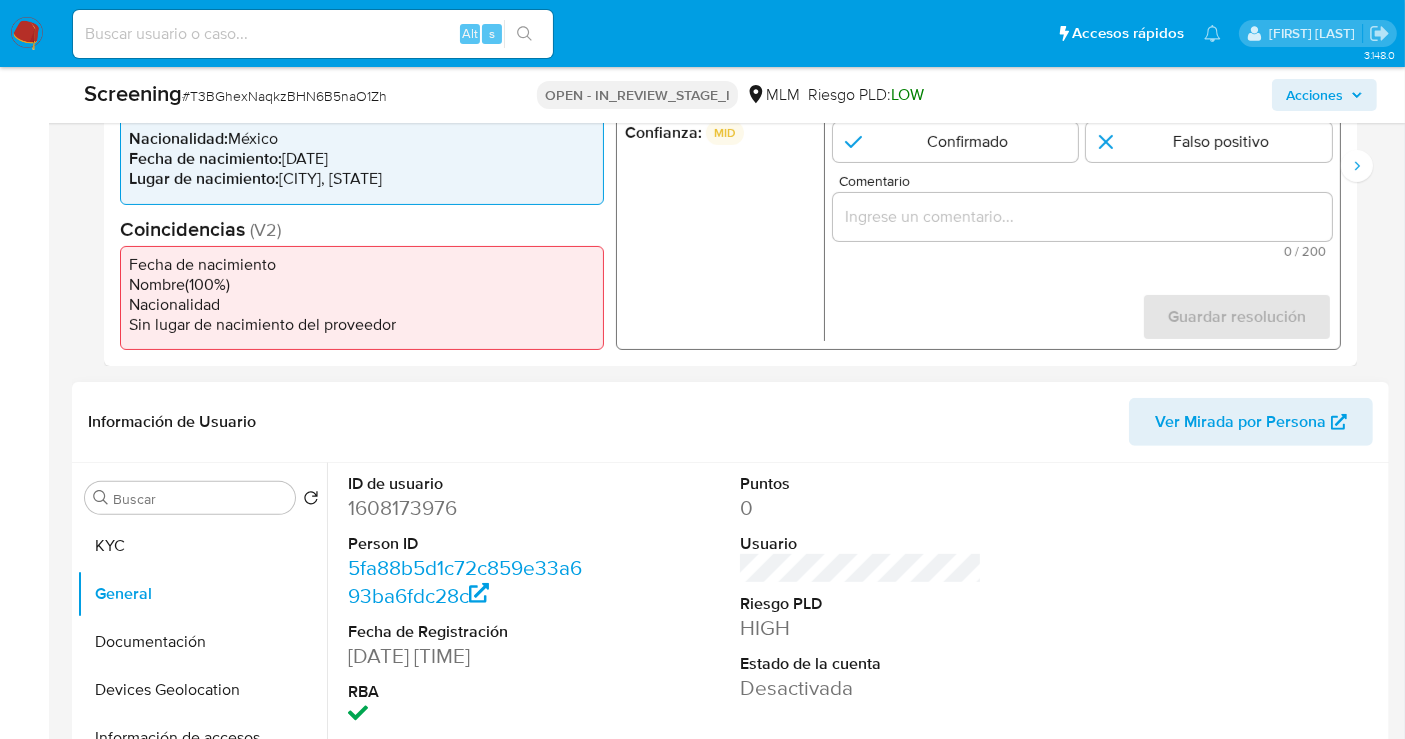 scroll, scrollTop: 444, scrollLeft: 0, axis: vertical 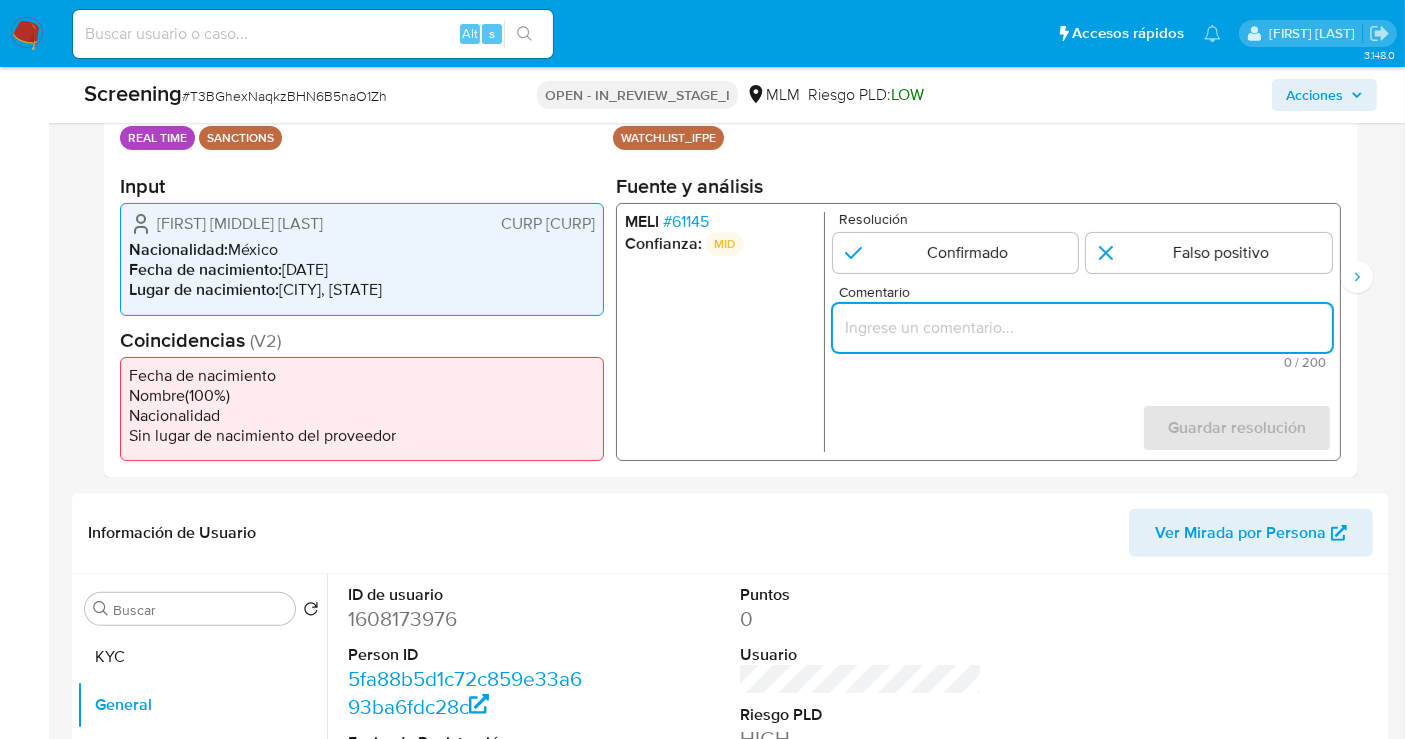 click at bounding box center [1082, 328] 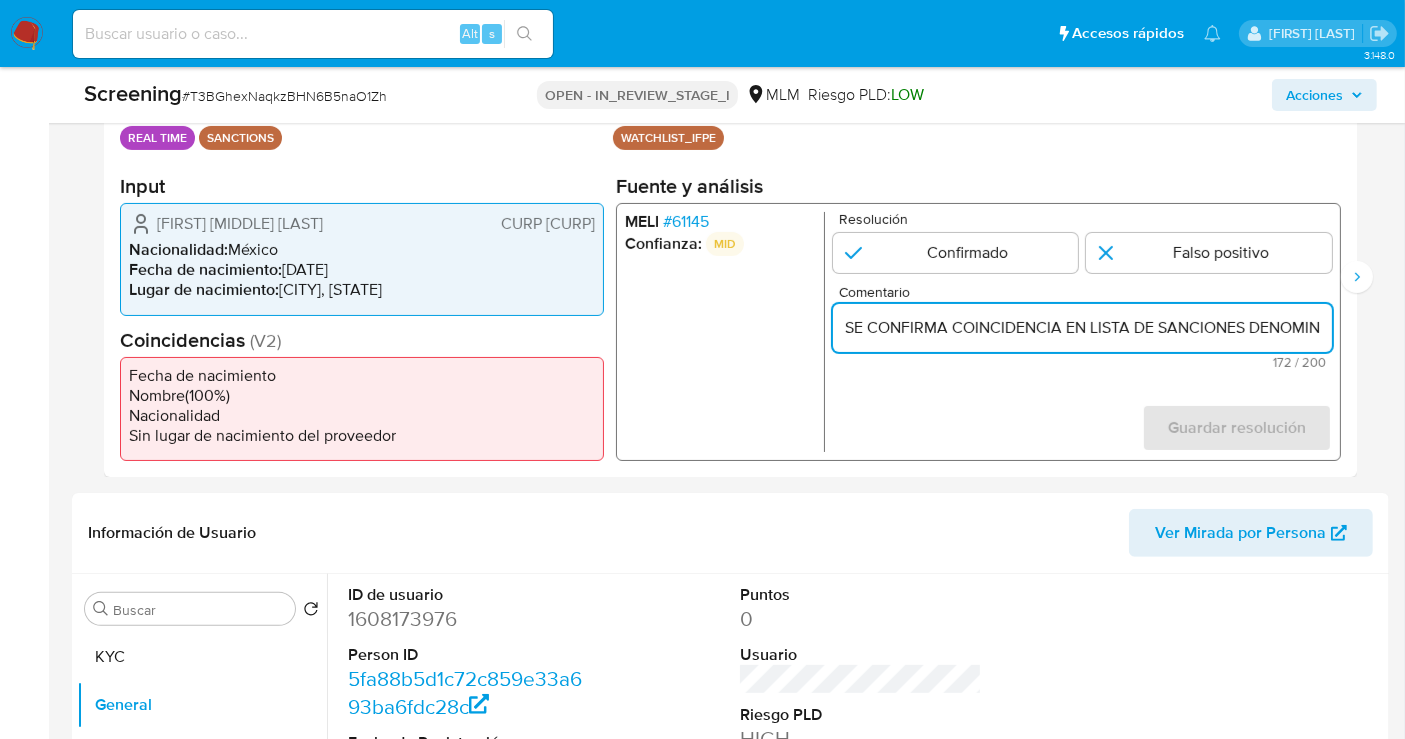 scroll, scrollTop: 0, scrollLeft: 1062, axis: horizontal 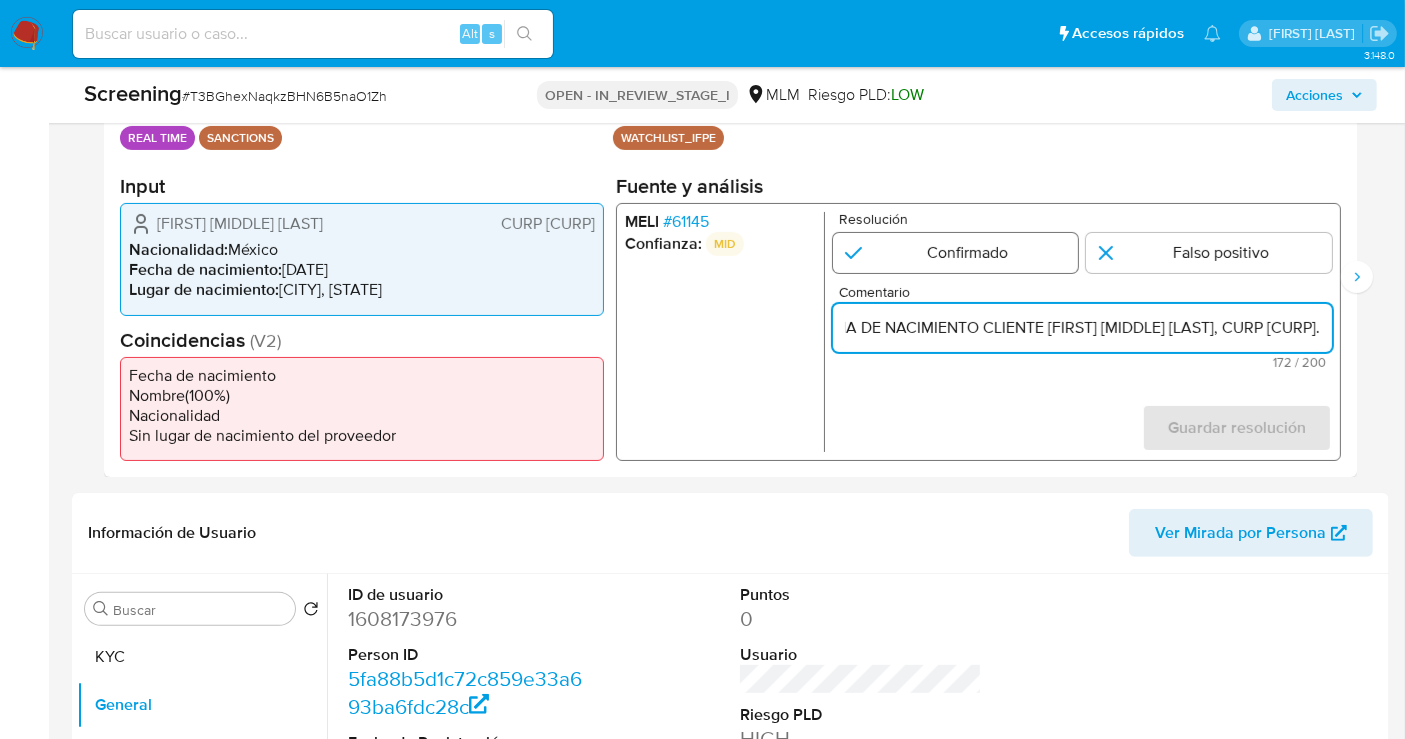 type on "SE CONFIRMA COINCIDENCIA EN LISTA DE SANCIONES DENOMINADA IFPE LPB POR NOMBRE COMPLETO Y FECHA DE NACIMIENTO CLIENTE [FIRST] [MIDDLE] [LAST], CURP [CURP]." 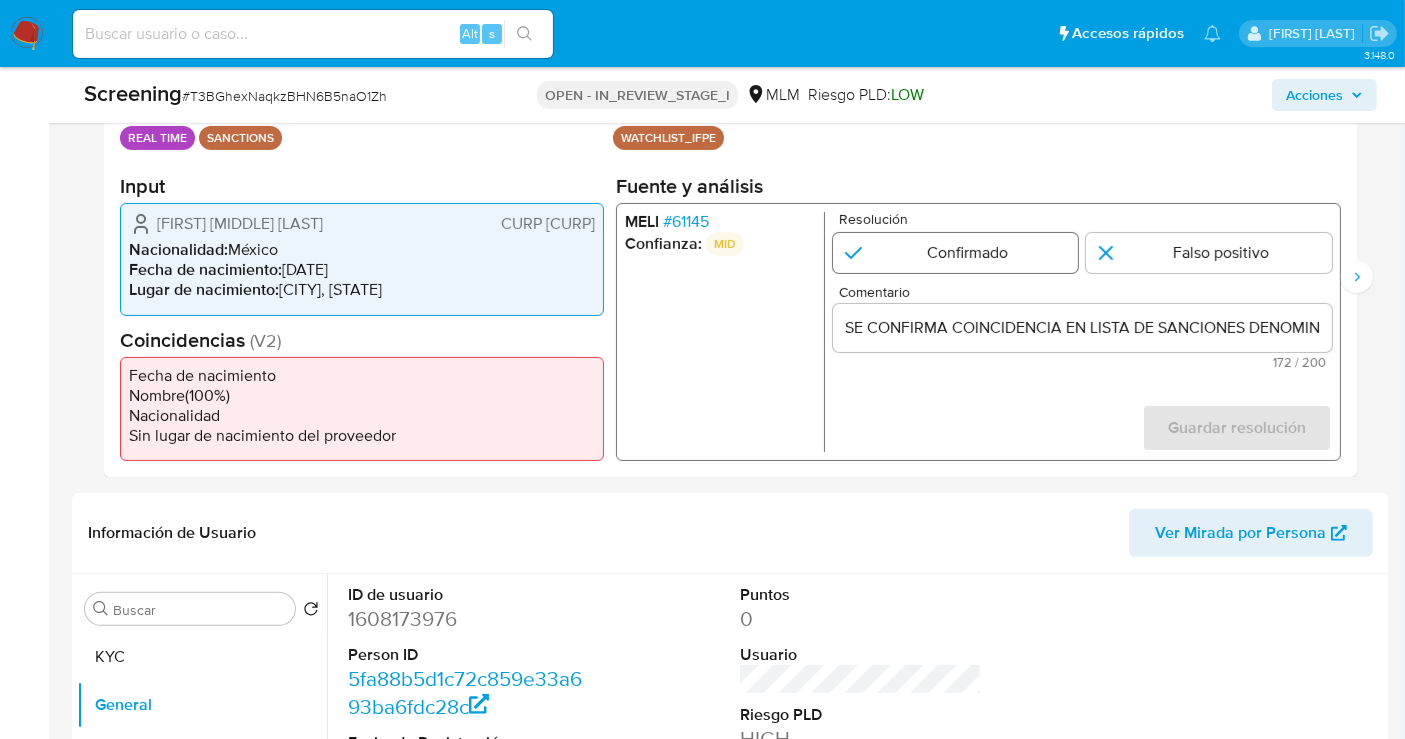 click at bounding box center [956, 253] 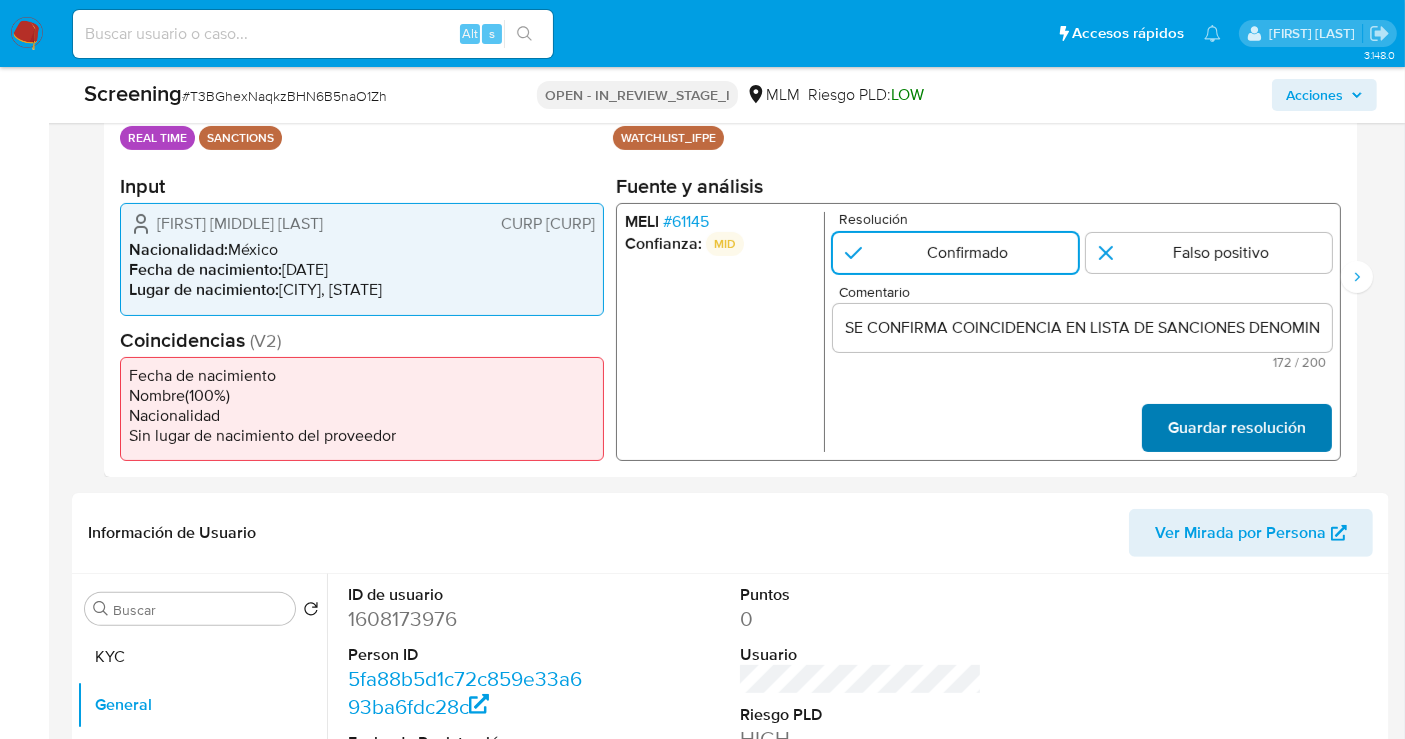 click on "Guardar resolución" at bounding box center [1237, 428] 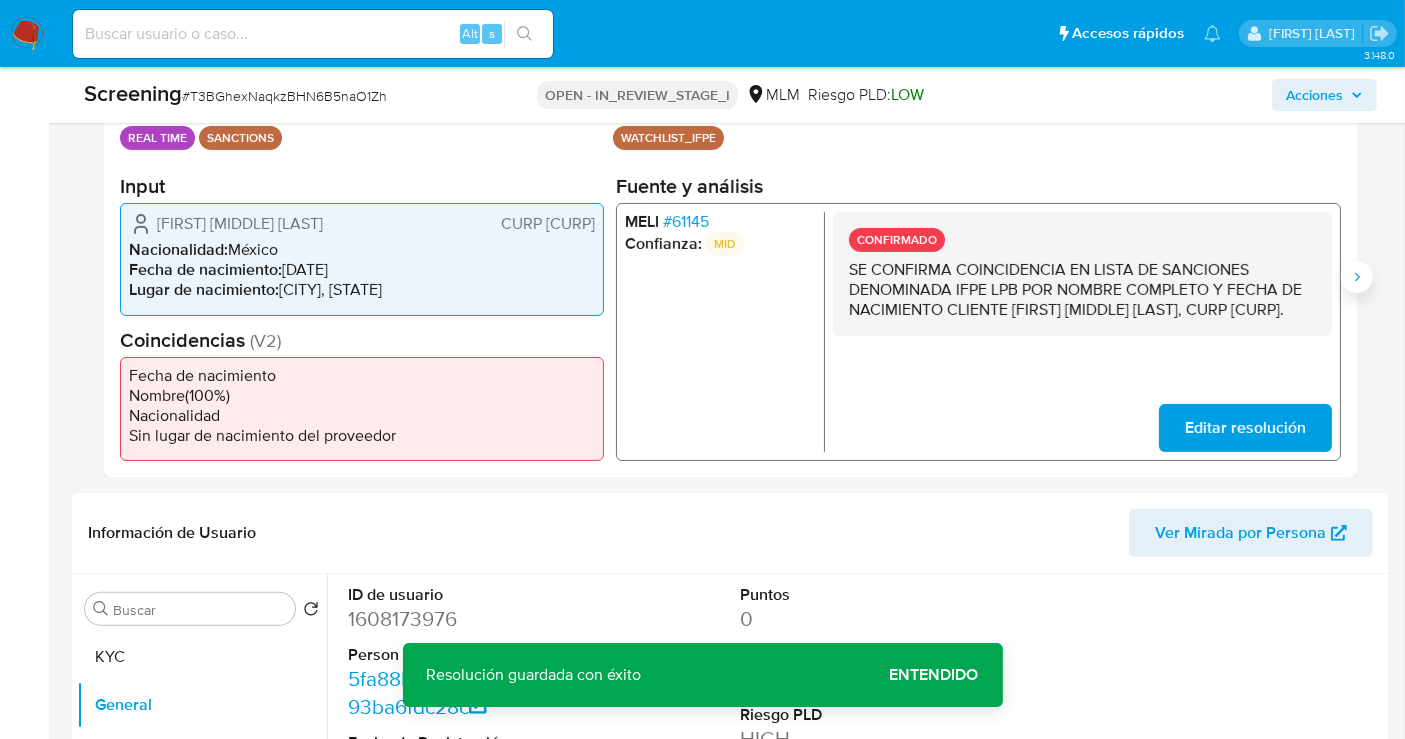 click 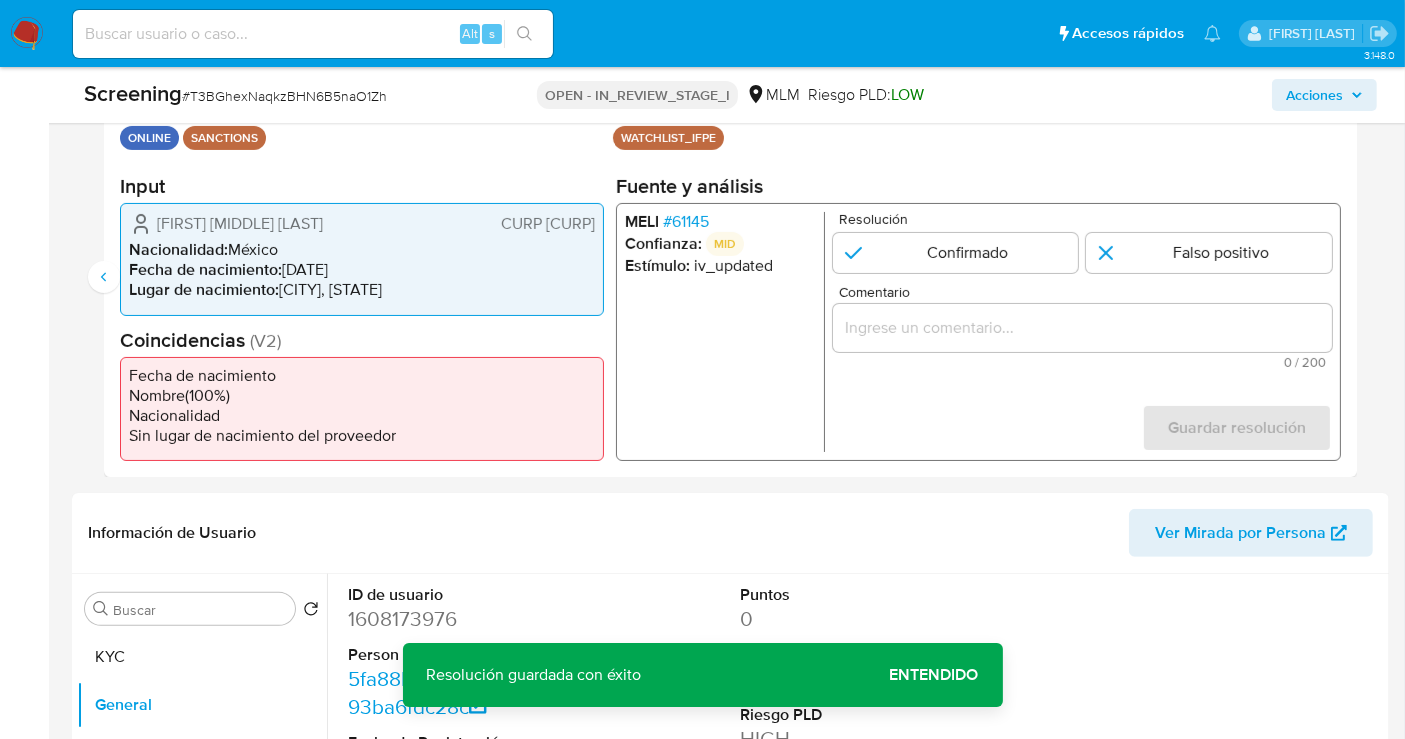 click at bounding box center [1082, 328] 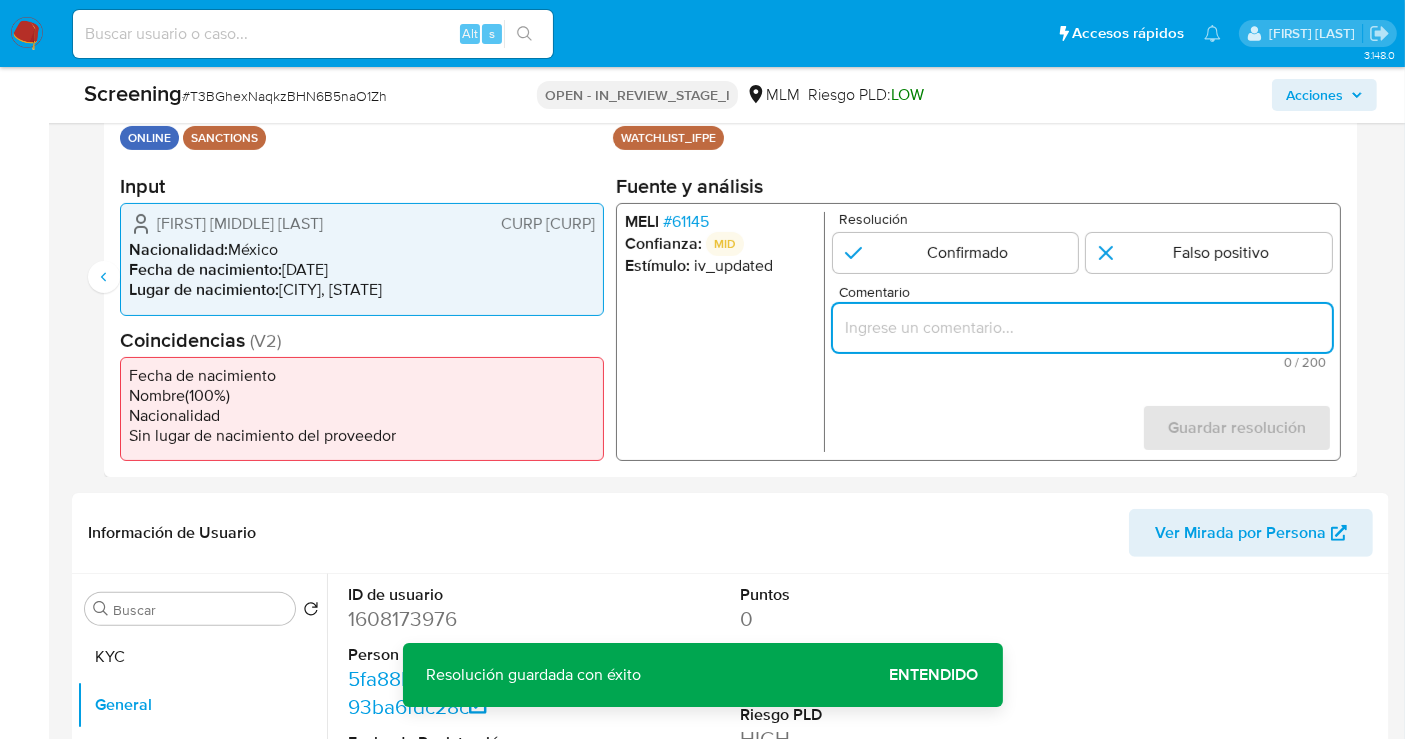 click at bounding box center (1082, 328) 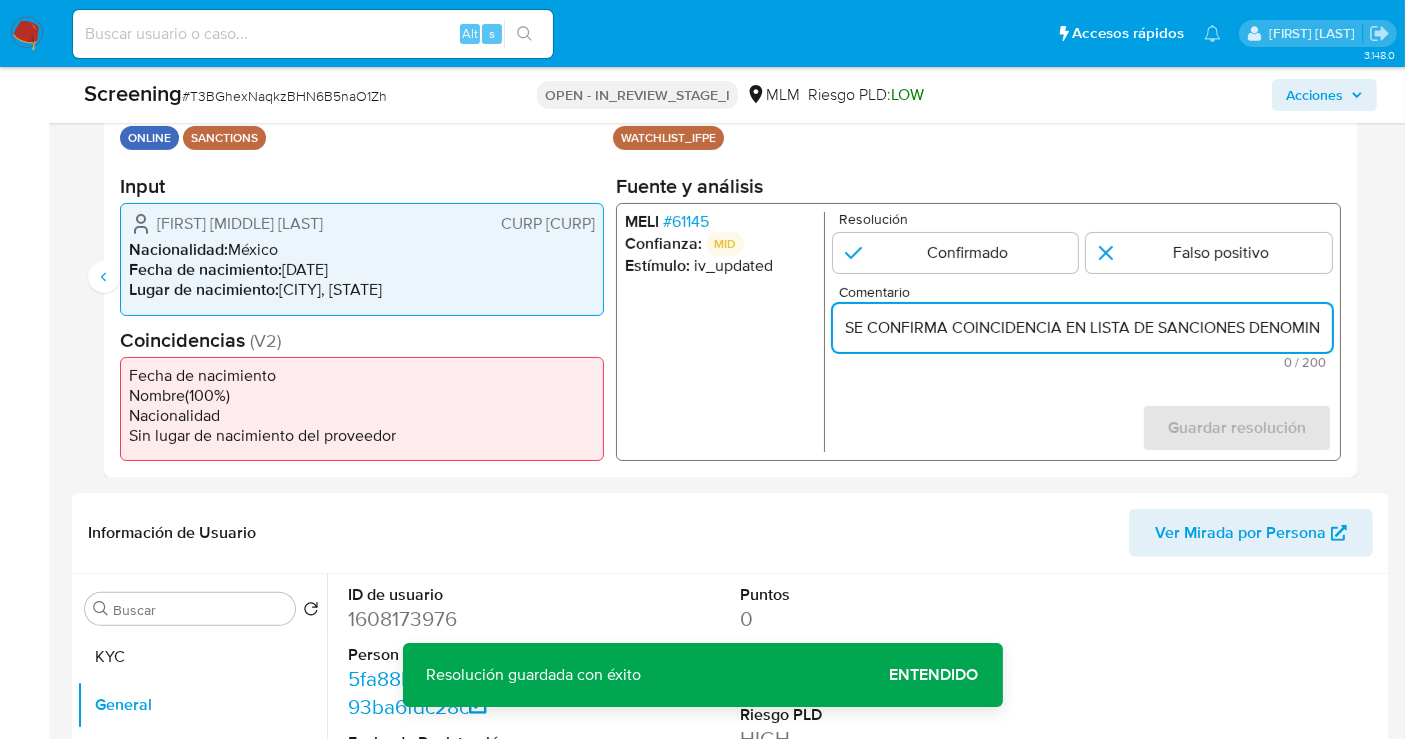 scroll, scrollTop: 0, scrollLeft: 1062, axis: horizontal 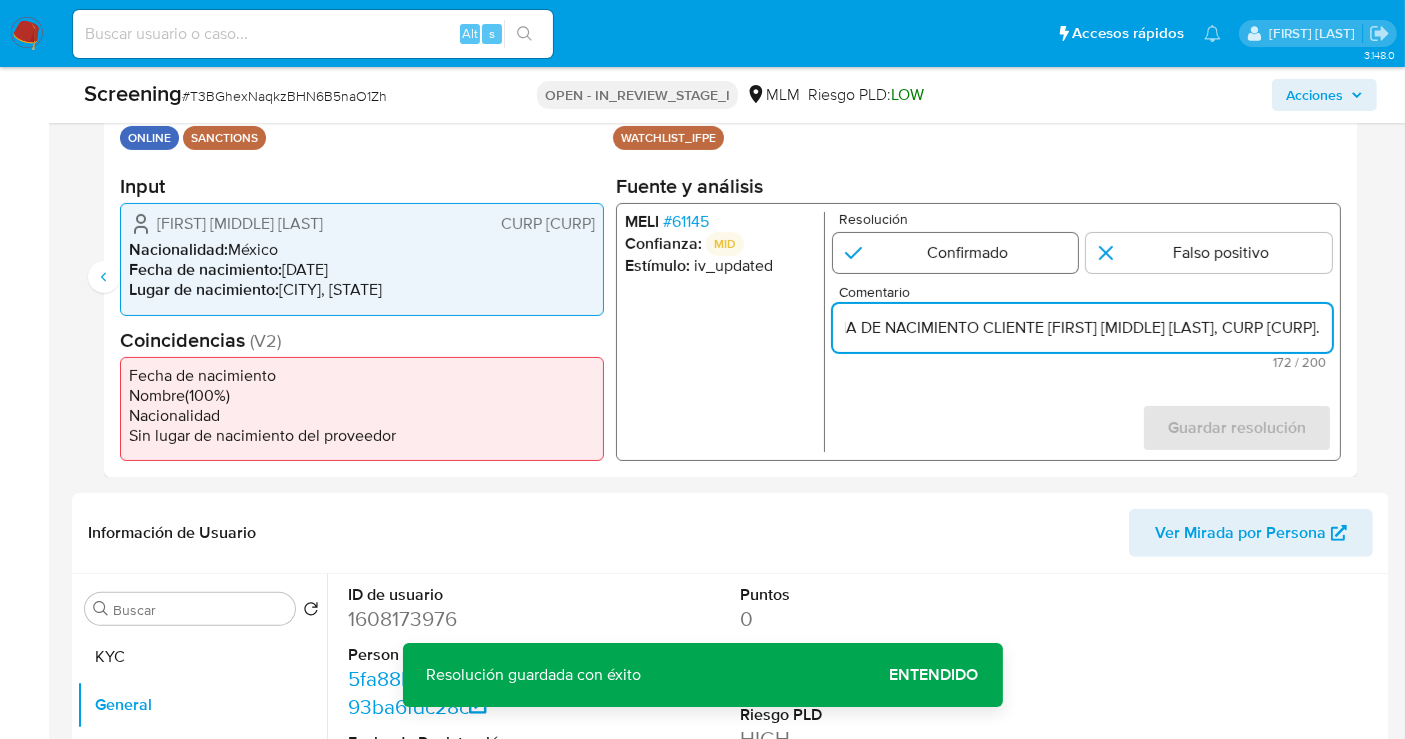 type on "SE CONFIRMA COINCIDENCIA EN LISTA DE SANCIONES DENOMINADA IFPE LPB POR NOMBRE COMPLETO Y FECHA DE NACIMIENTO CLIENTE [FIRST] [MIDDLE] [LAST], CURP [CURP]." 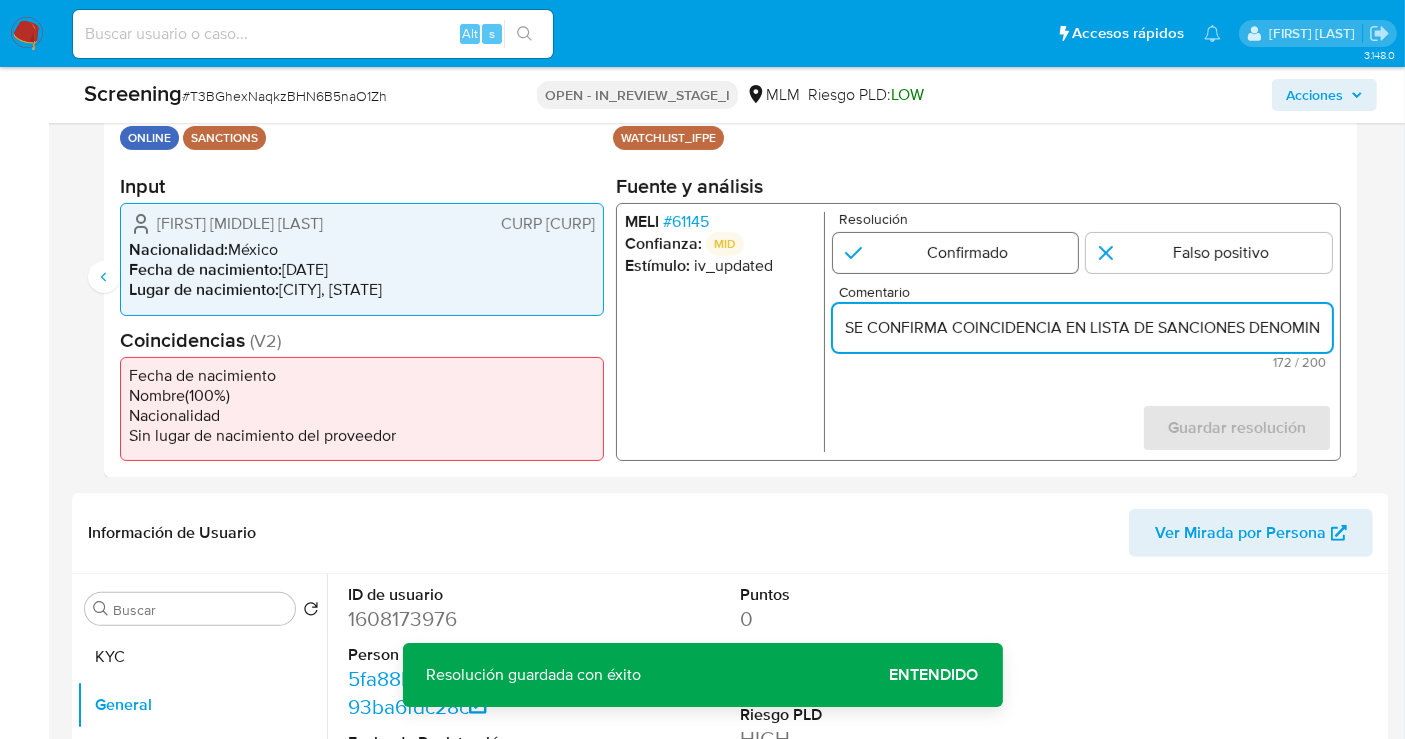 click at bounding box center [956, 253] 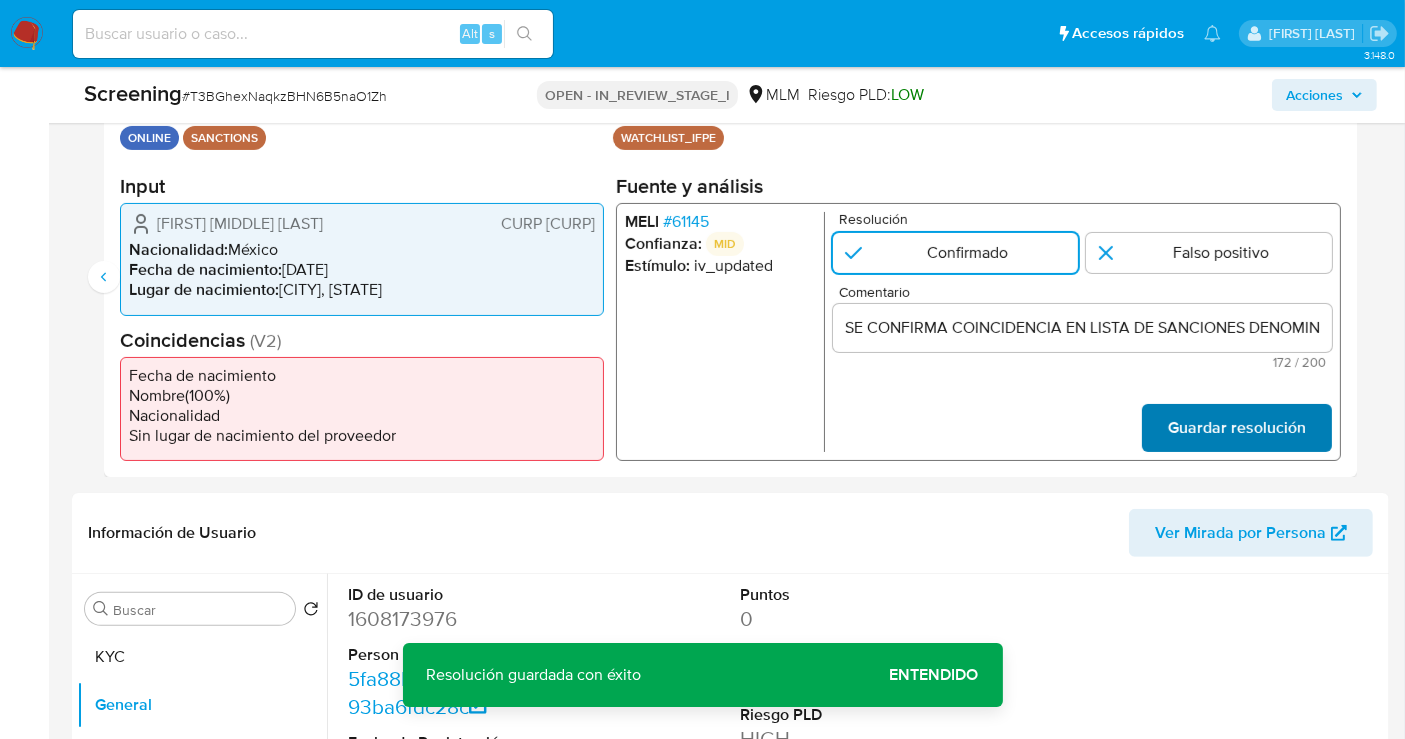 click on "Guardar resolución" at bounding box center (1237, 428) 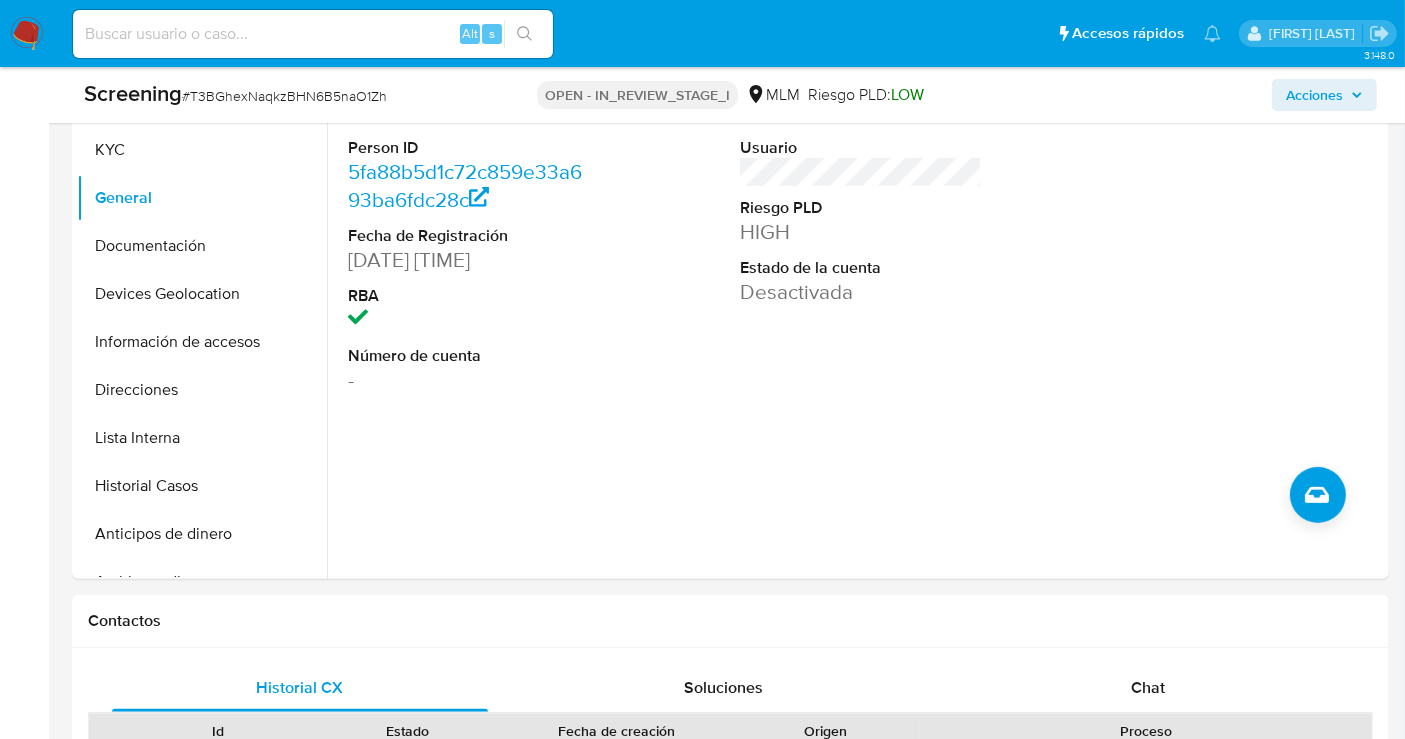 scroll, scrollTop: 931, scrollLeft: 0, axis: vertical 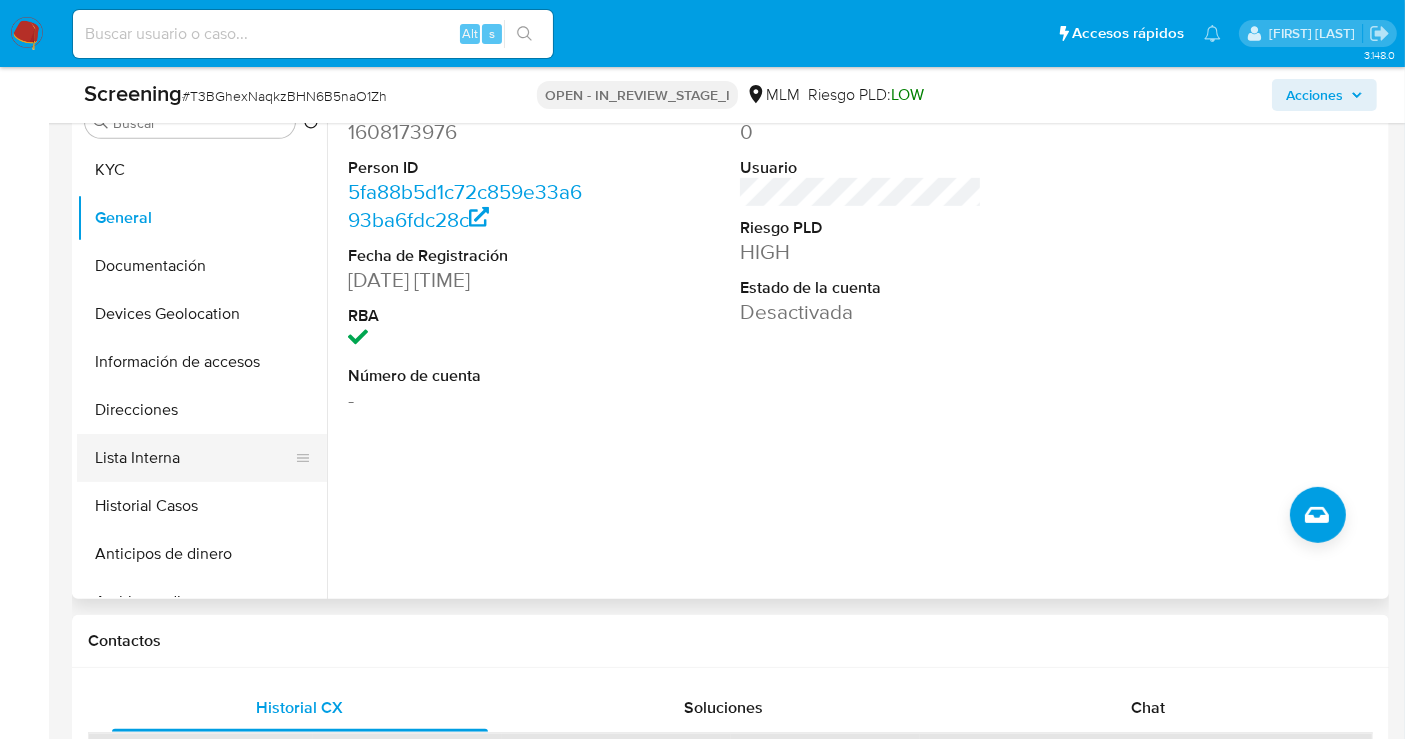 click on "Lista Interna" at bounding box center [194, 458] 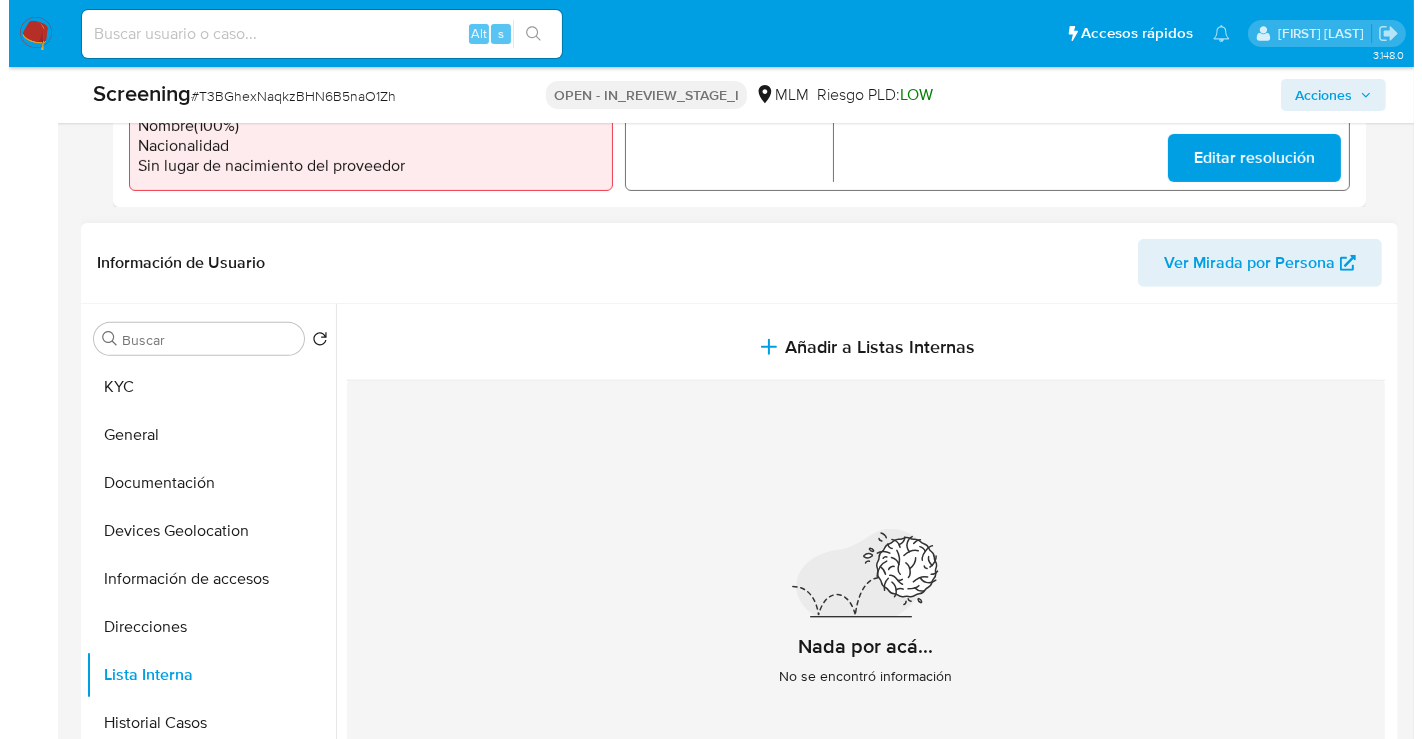 scroll, scrollTop: 709, scrollLeft: 0, axis: vertical 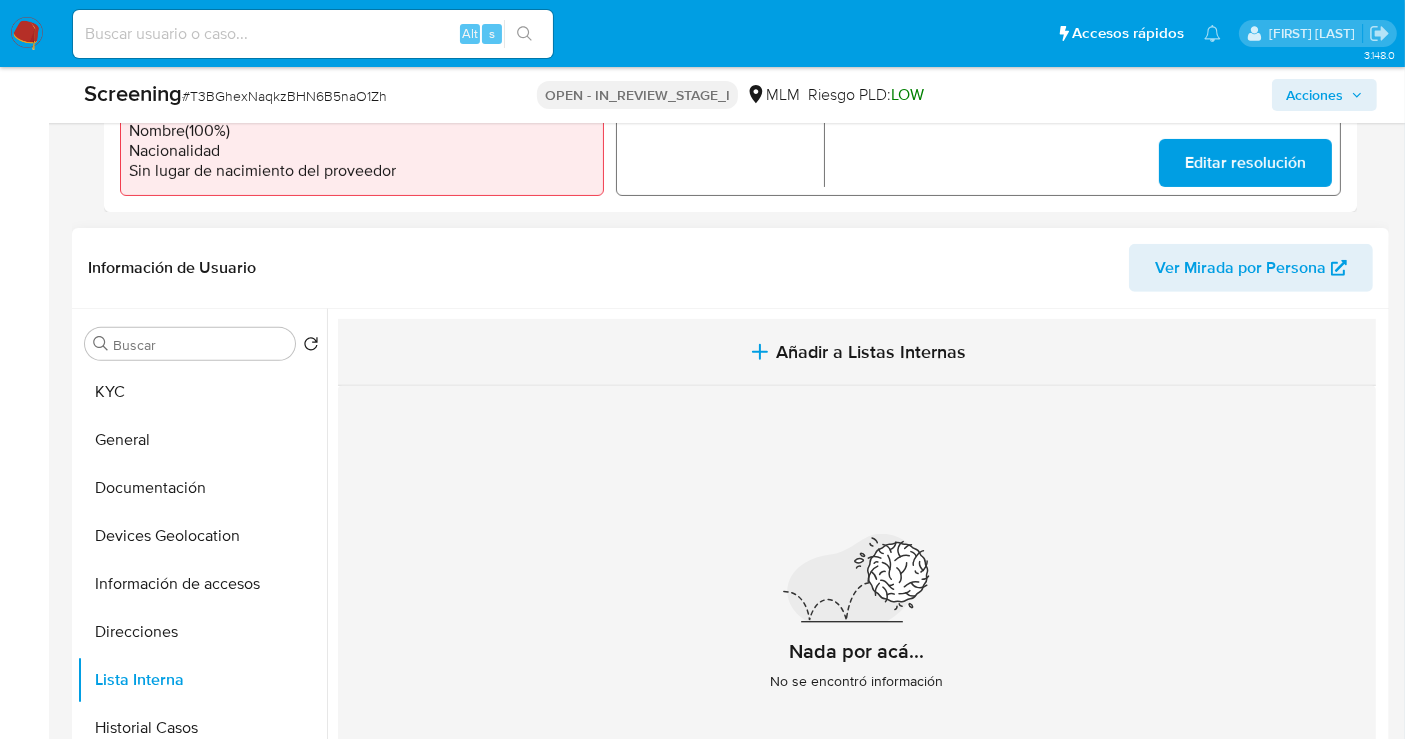 click on "Añadir a Listas Internas" at bounding box center (871, 352) 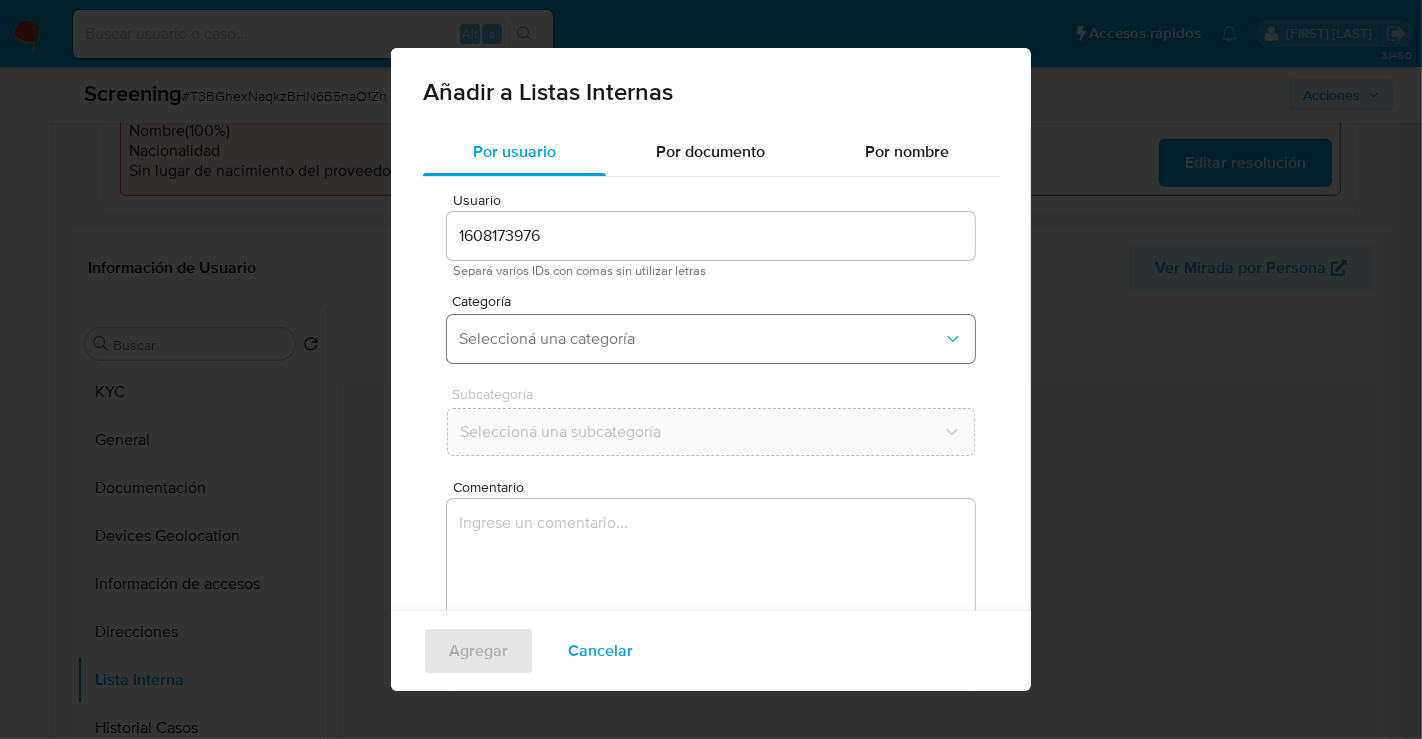 click on "Seleccioná una categoría" at bounding box center (701, 339) 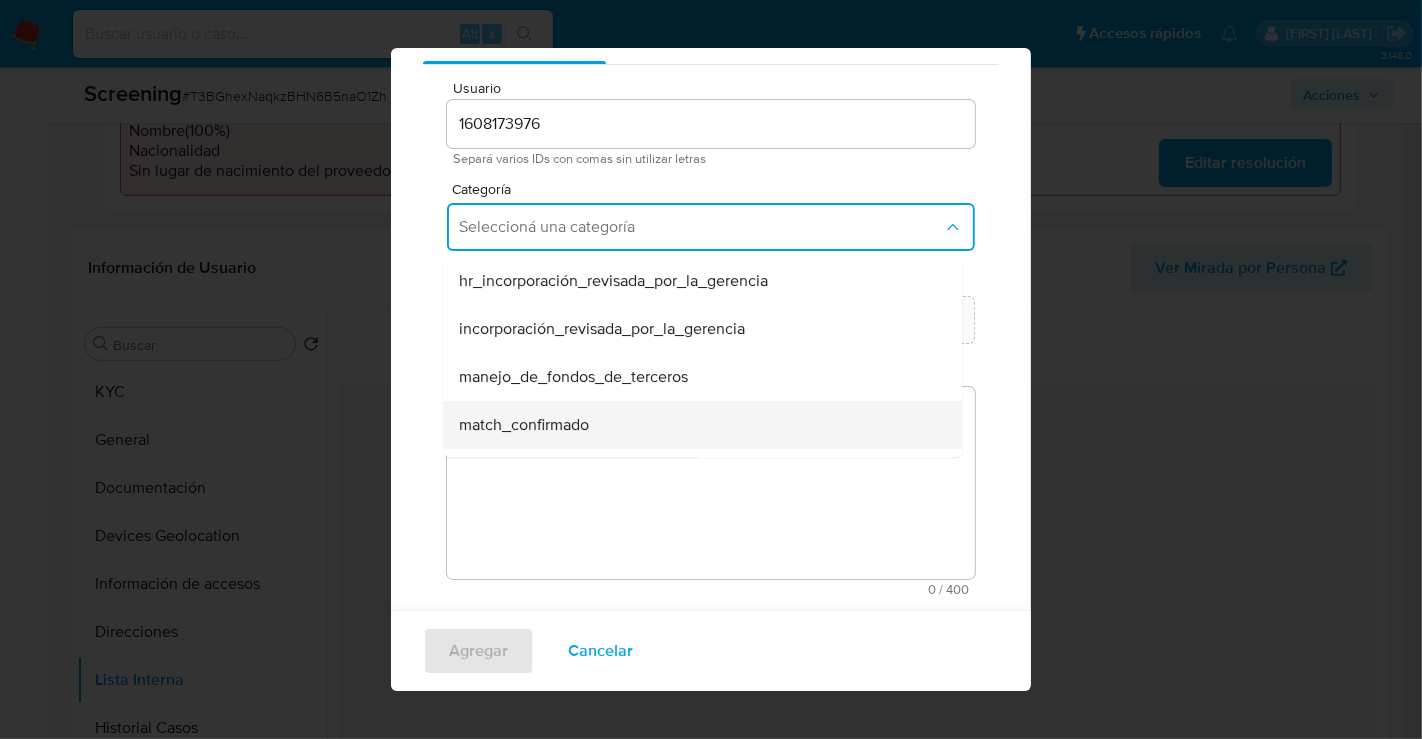 scroll, scrollTop: 113, scrollLeft: 0, axis: vertical 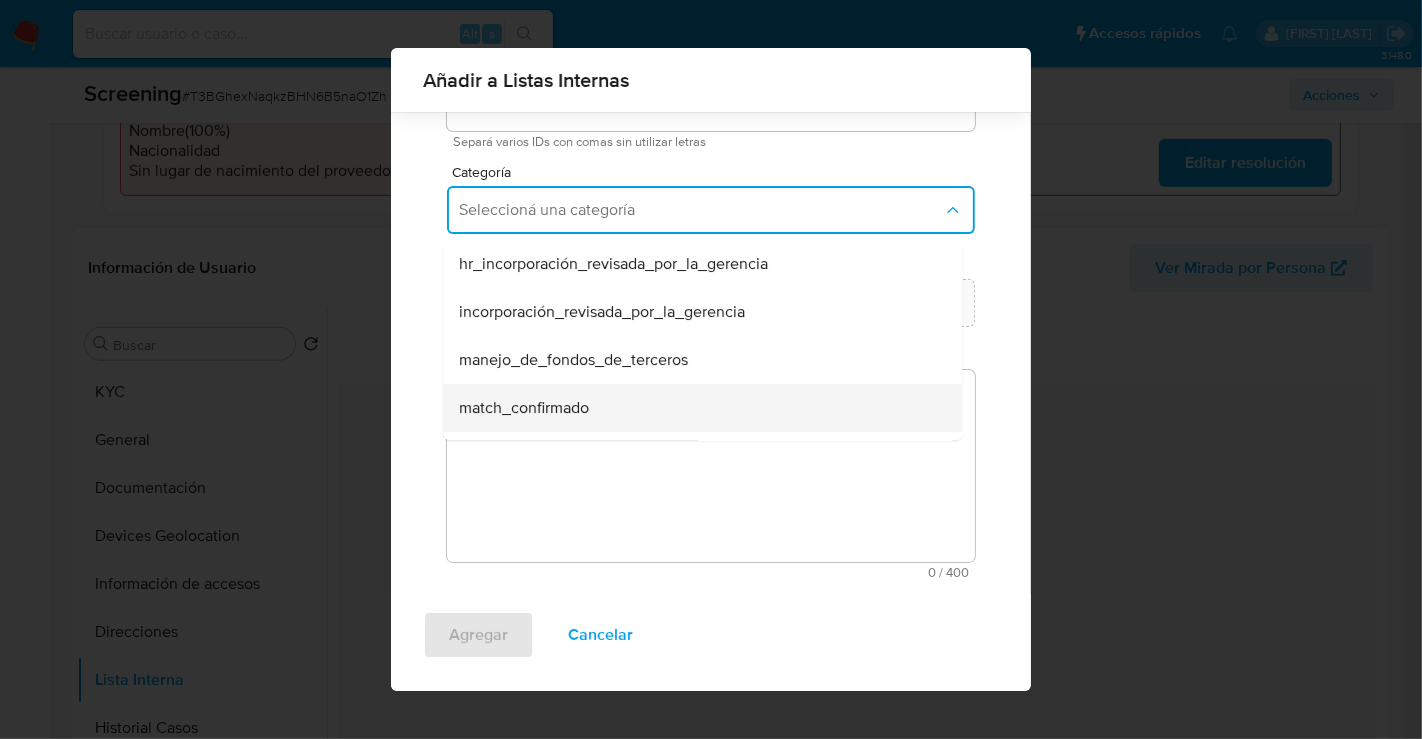click on "match_confirmado" at bounding box center [524, 408] 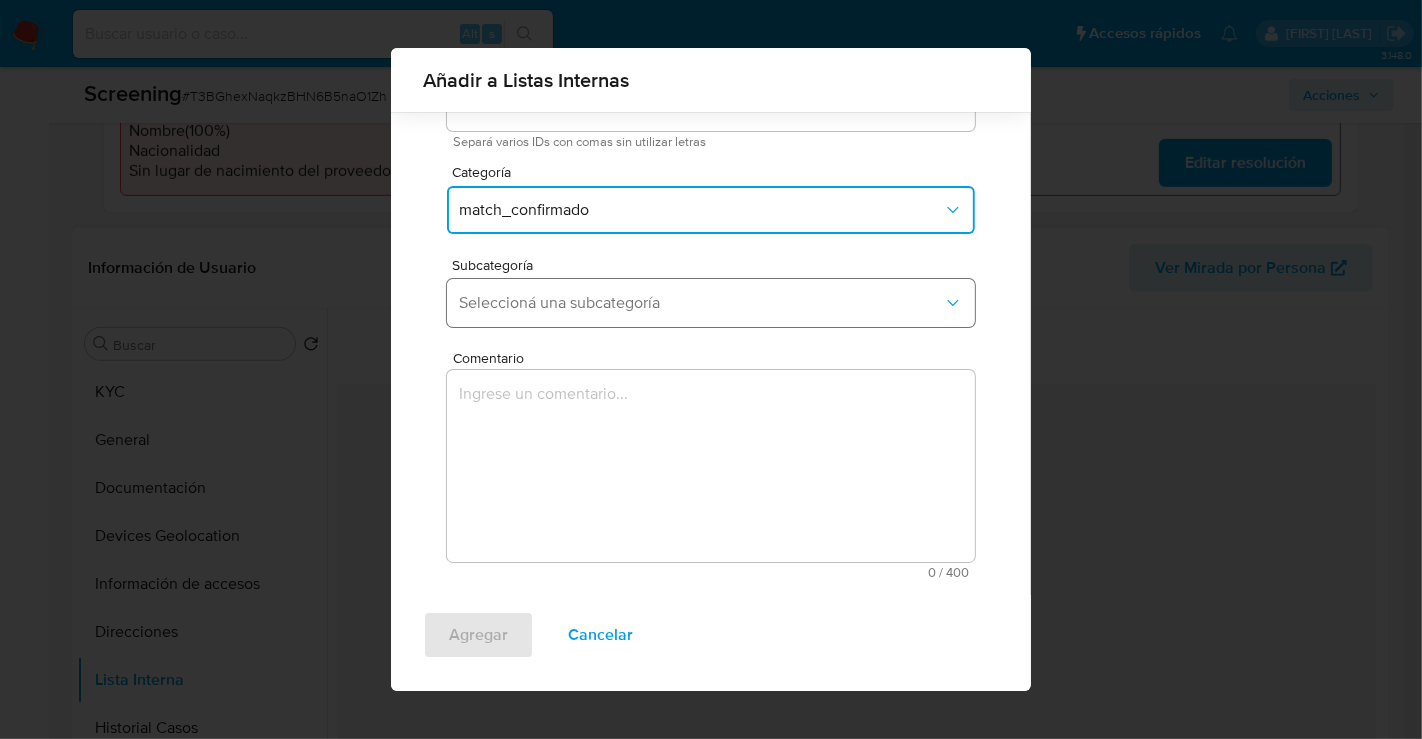 click on "Seleccioná una subcategoría" at bounding box center [701, 303] 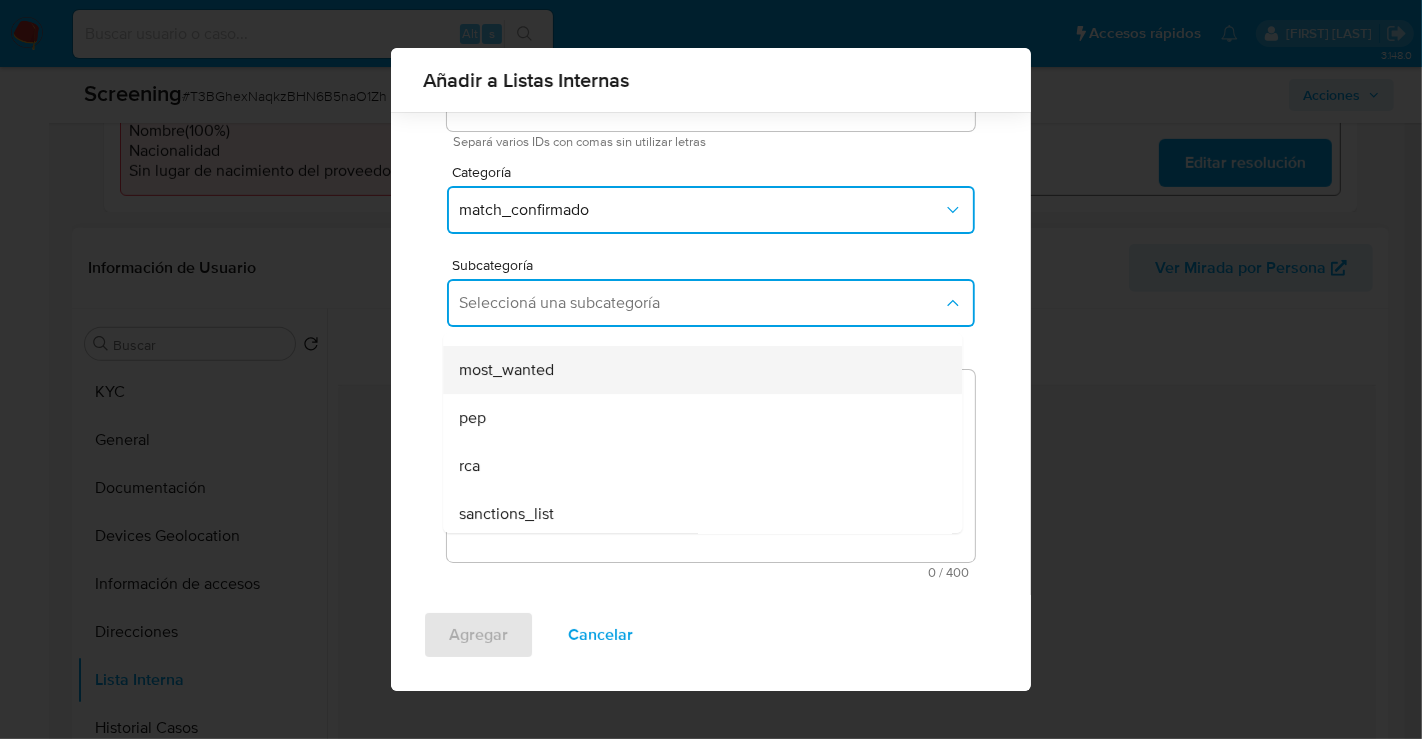 scroll, scrollTop: 135, scrollLeft: 0, axis: vertical 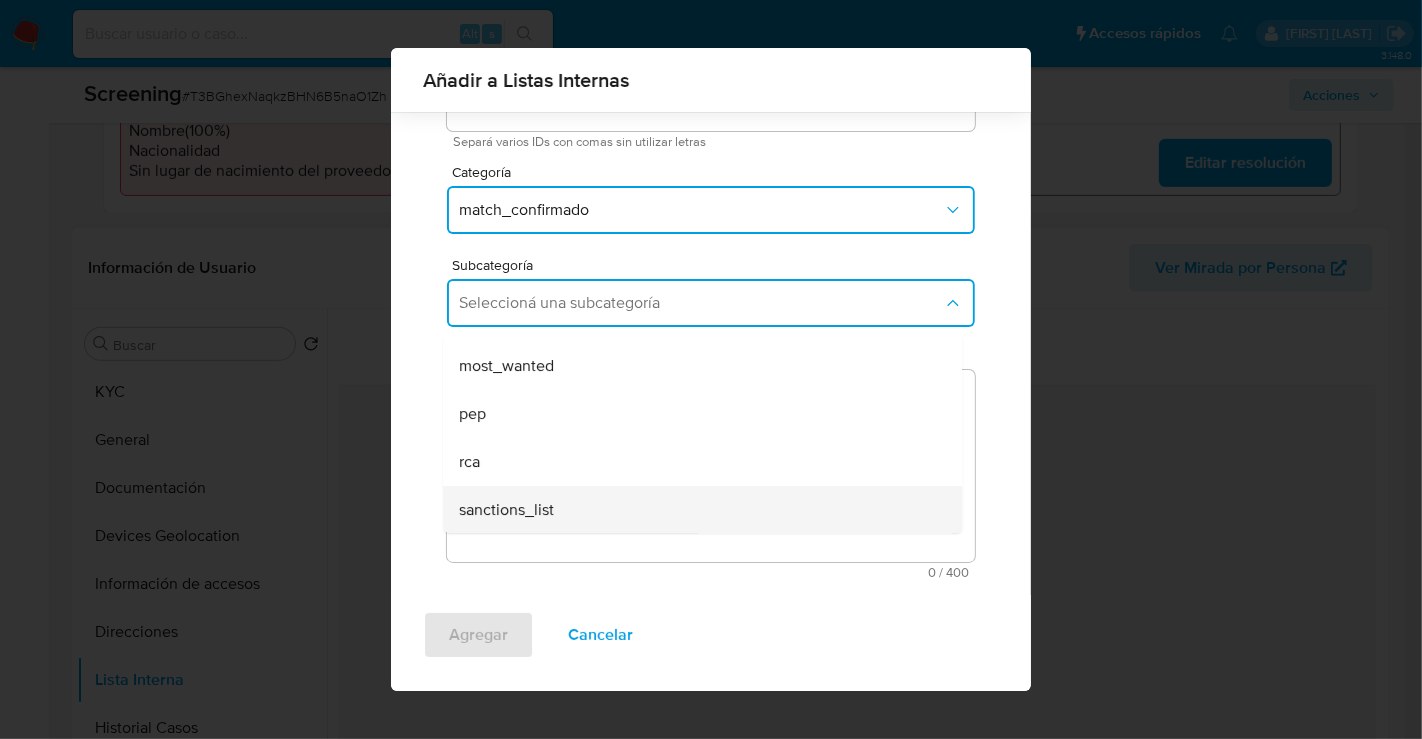 click on "sanctions_list" at bounding box center (506, 510) 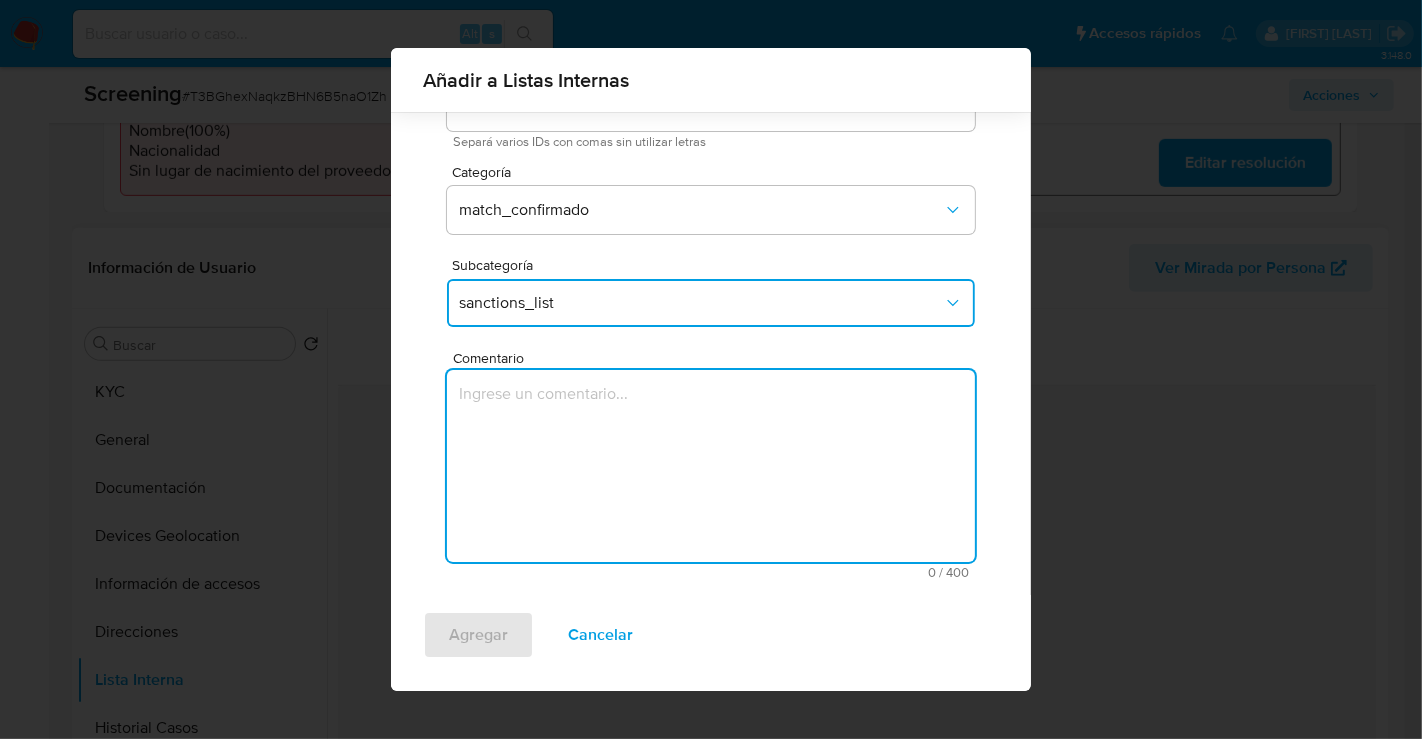click at bounding box center (711, 466) 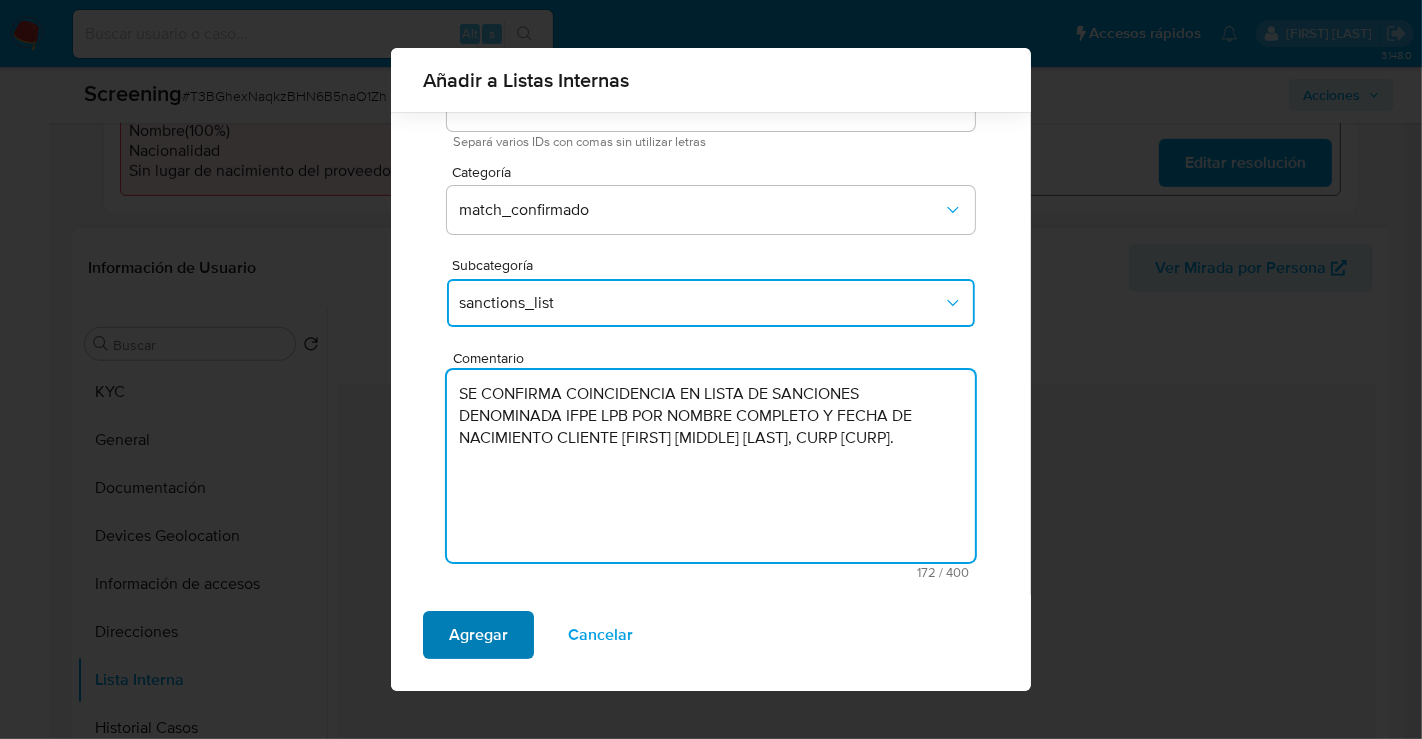 type on "SE CONFIRMA COINCIDENCIA EN LISTA DE SANCIONES DENOMINADA IFPE LPB POR NOMBRE COMPLETO Y FECHA DE NACIMIENTO CLIENTE [FIRST] [MIDDLE] [LAST], CURP [CURP]." 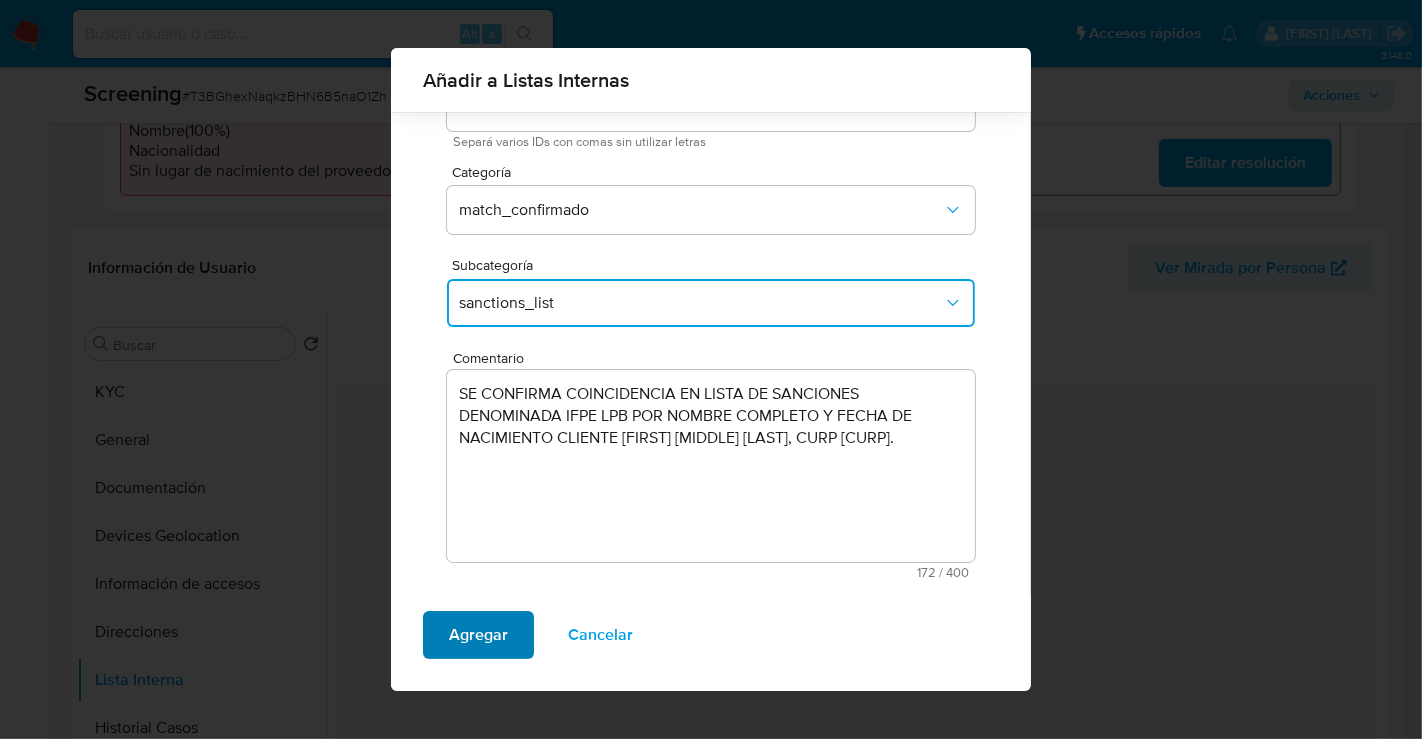 click on "Agregar" at bounding box center (478, 635) 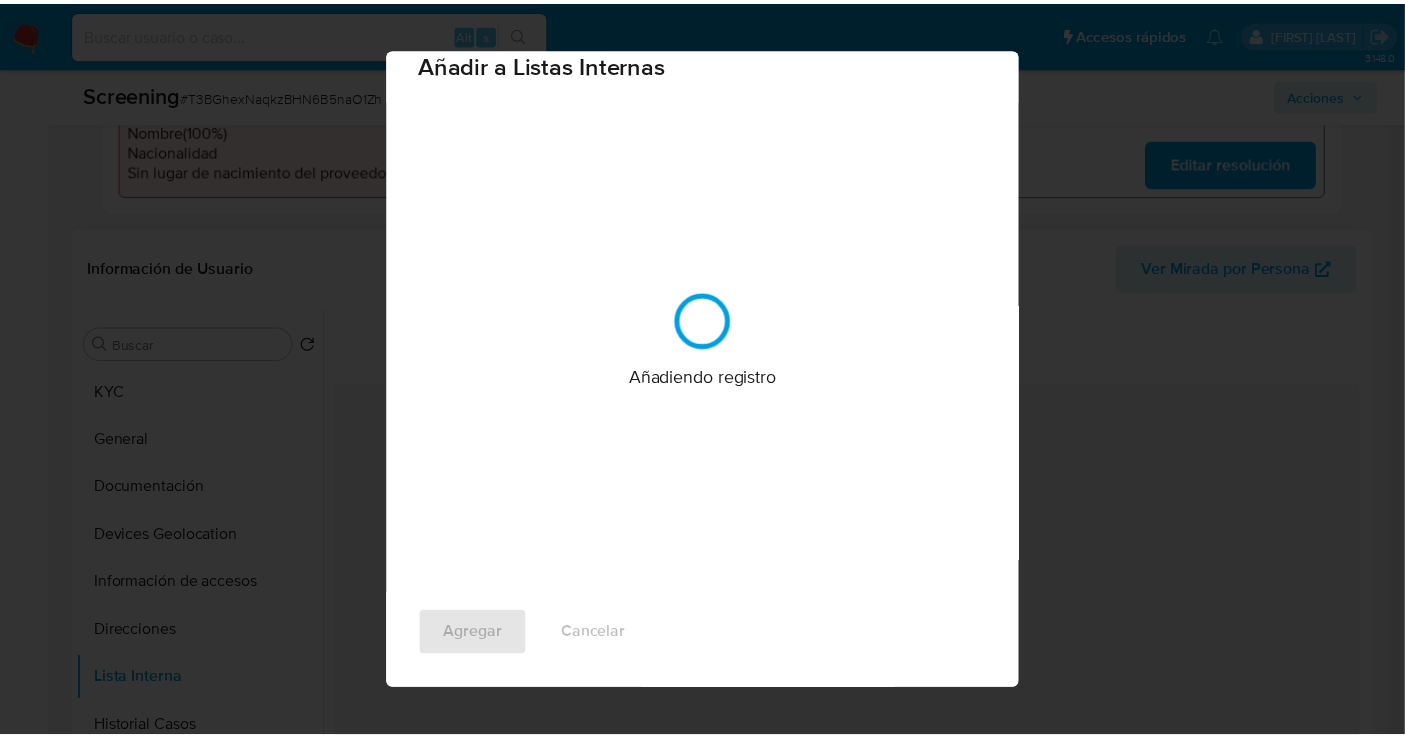 scroll, scrollTop: 0, scrollLeft: 0, axis: both 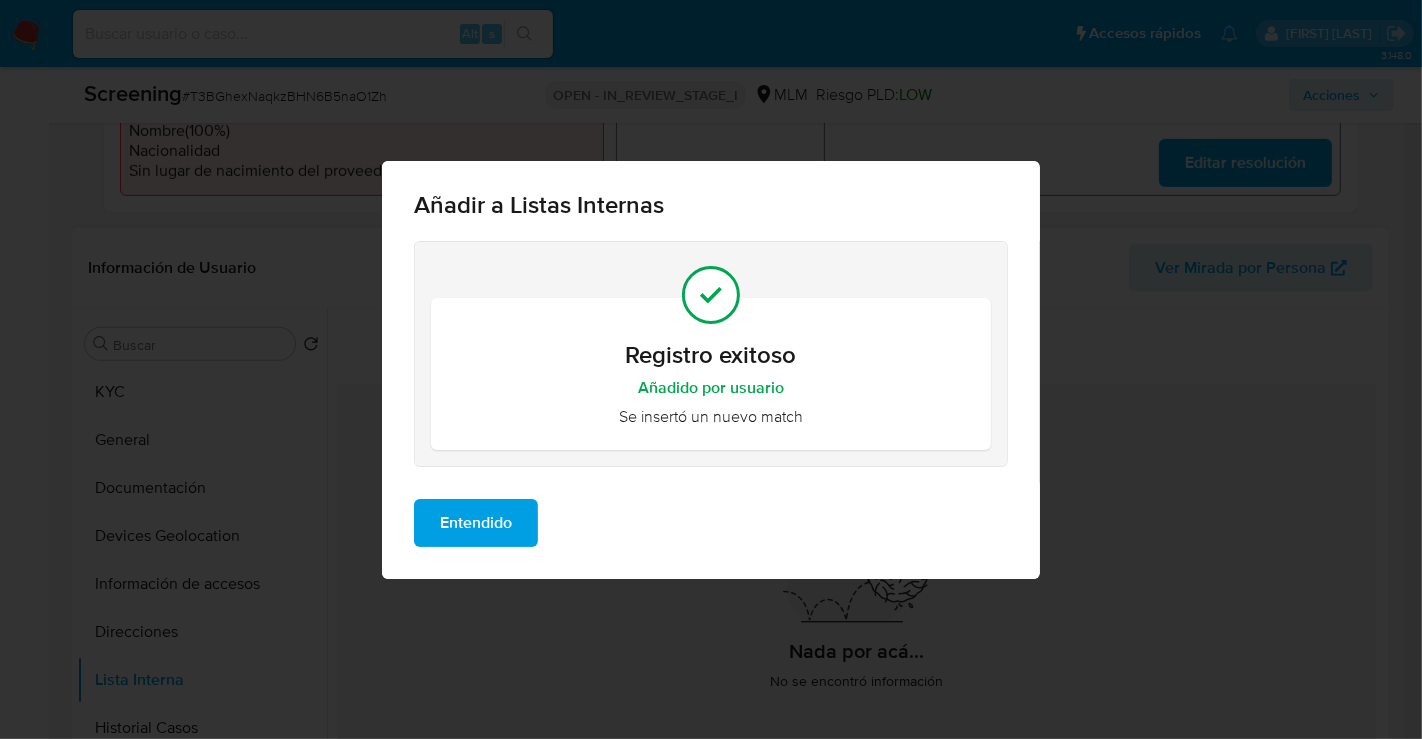 click on "Entendido" at bounding box center [476, 523] 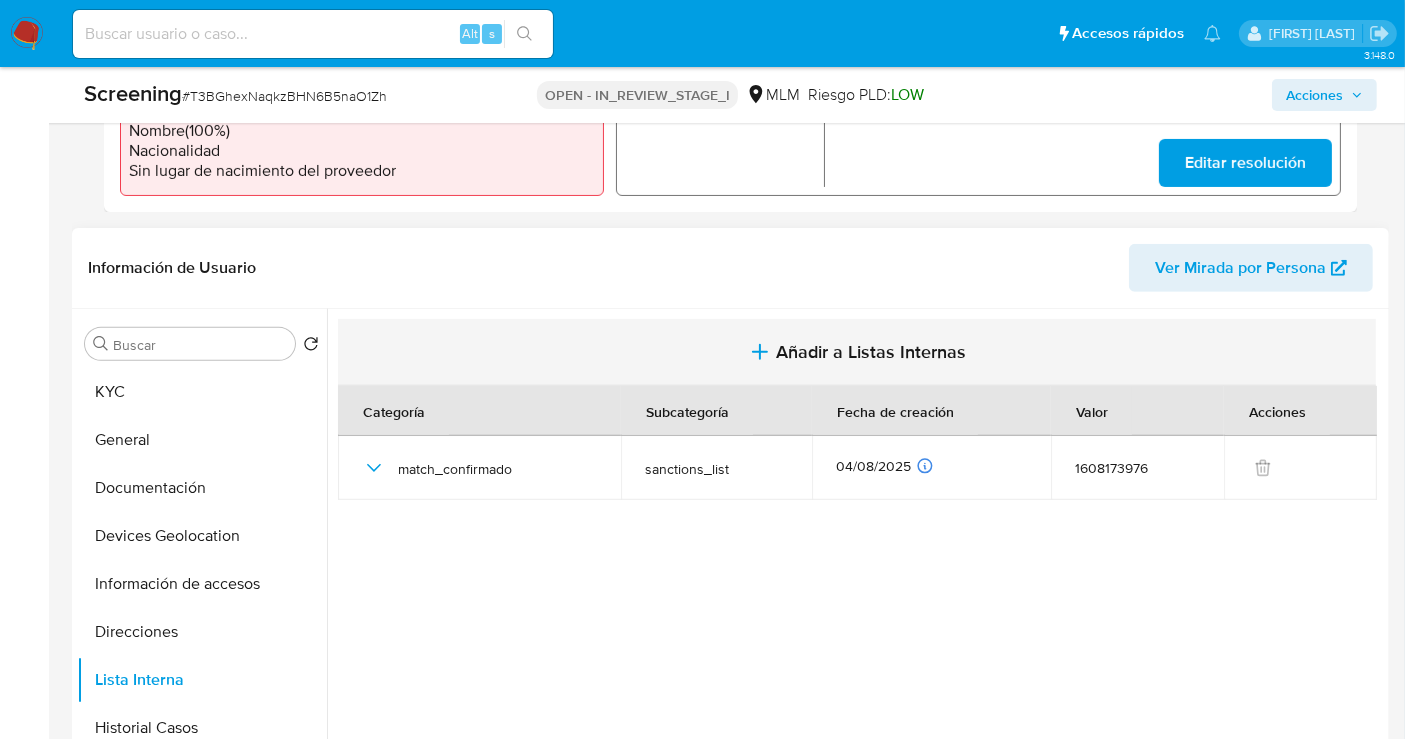 click on "Añadir a Listas Internas" at bounding box center (871, 352) 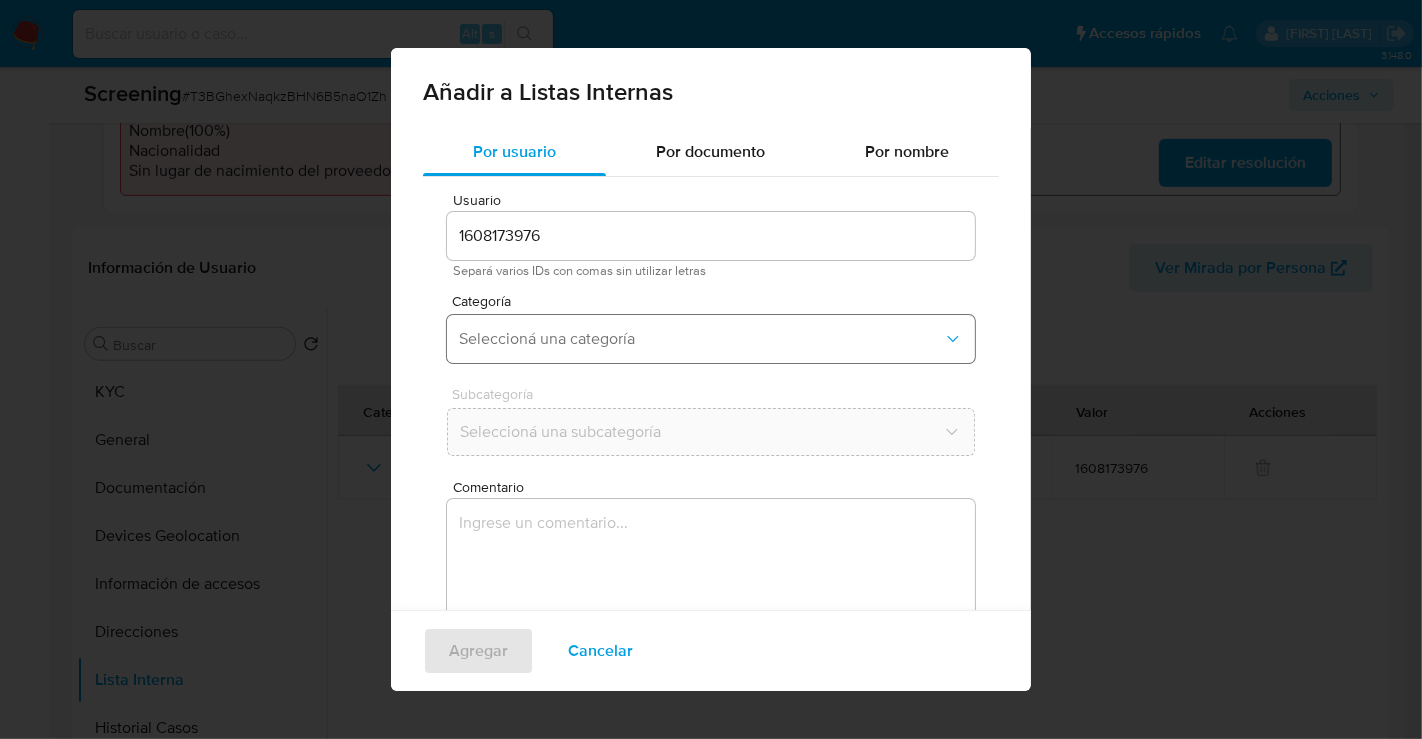 click on "Seleccioná una categoría" at bounding box center (711, 339) 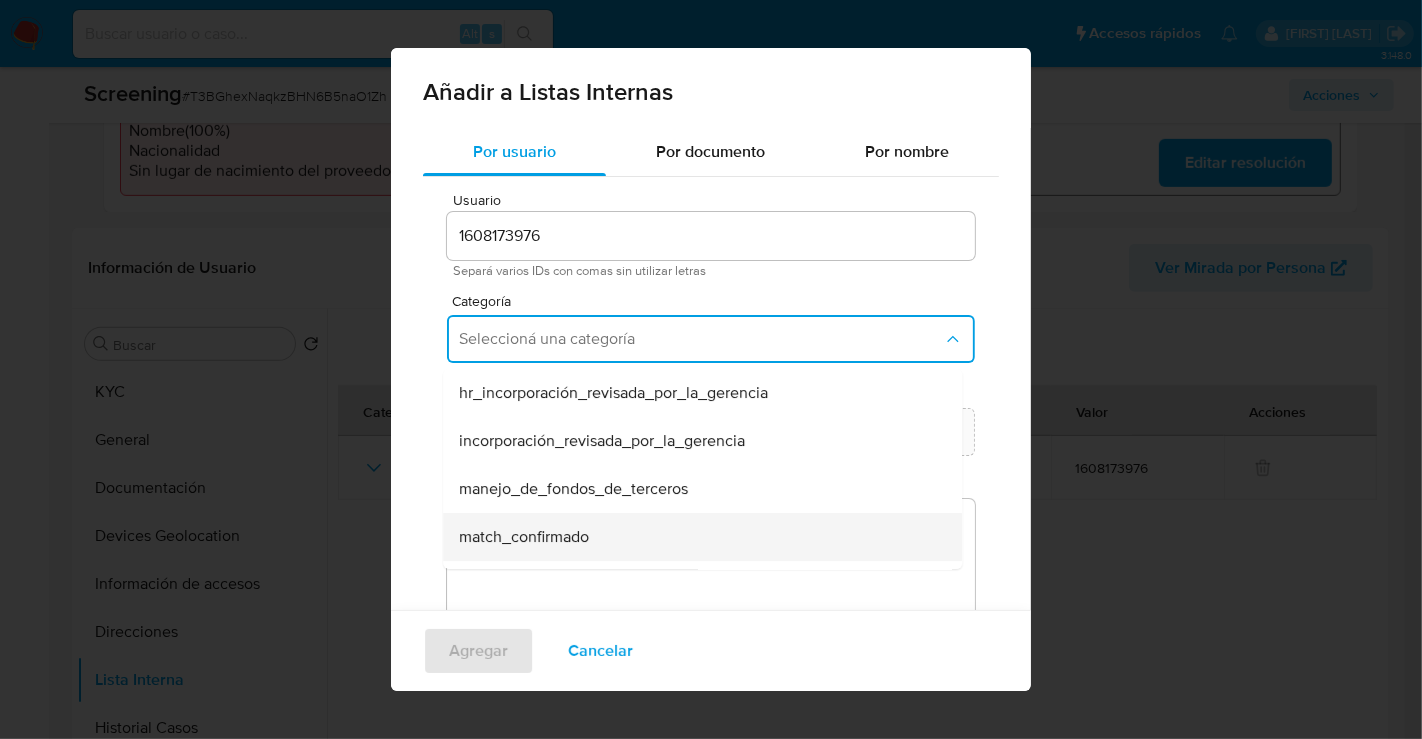 click on "match_confirmado" at bounding box center (524, 537) 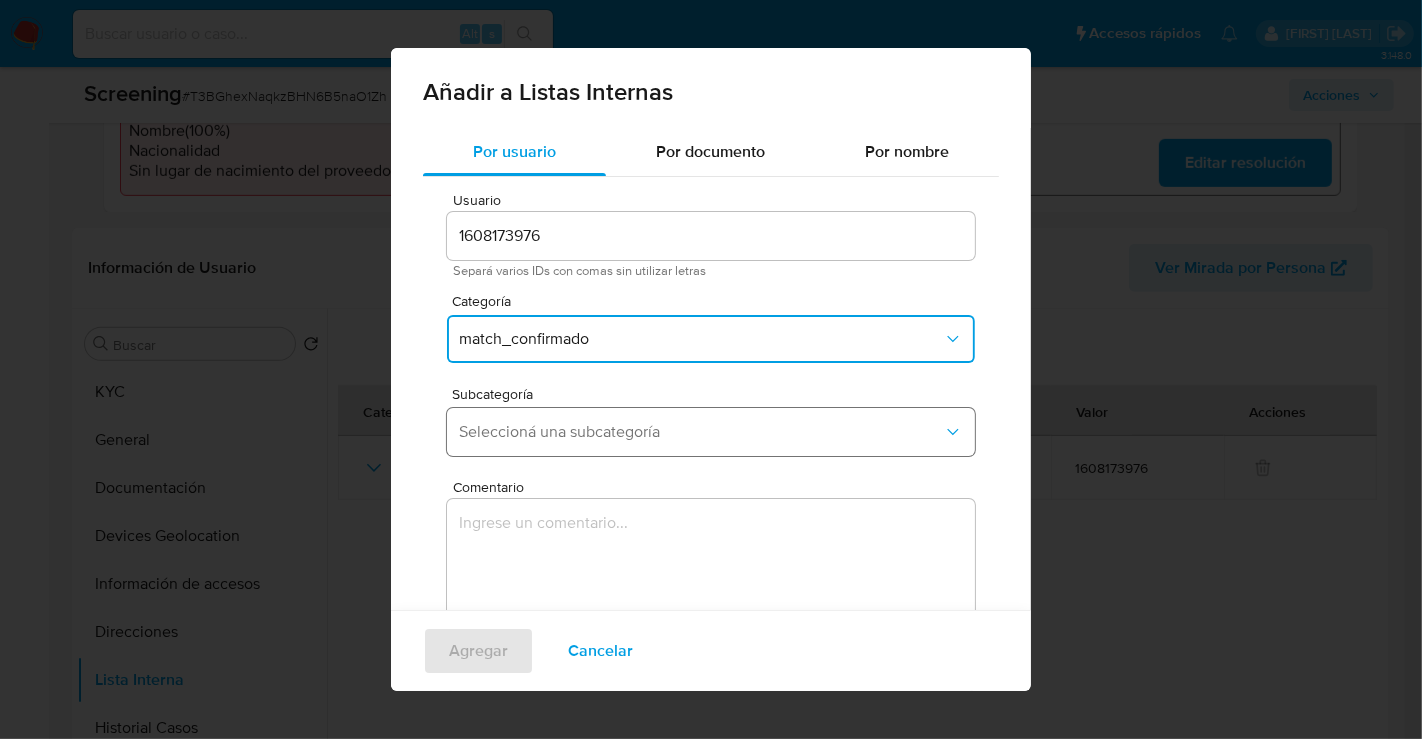 click on "Seleccioná una subcategoría" at bounding box center [701, 432] 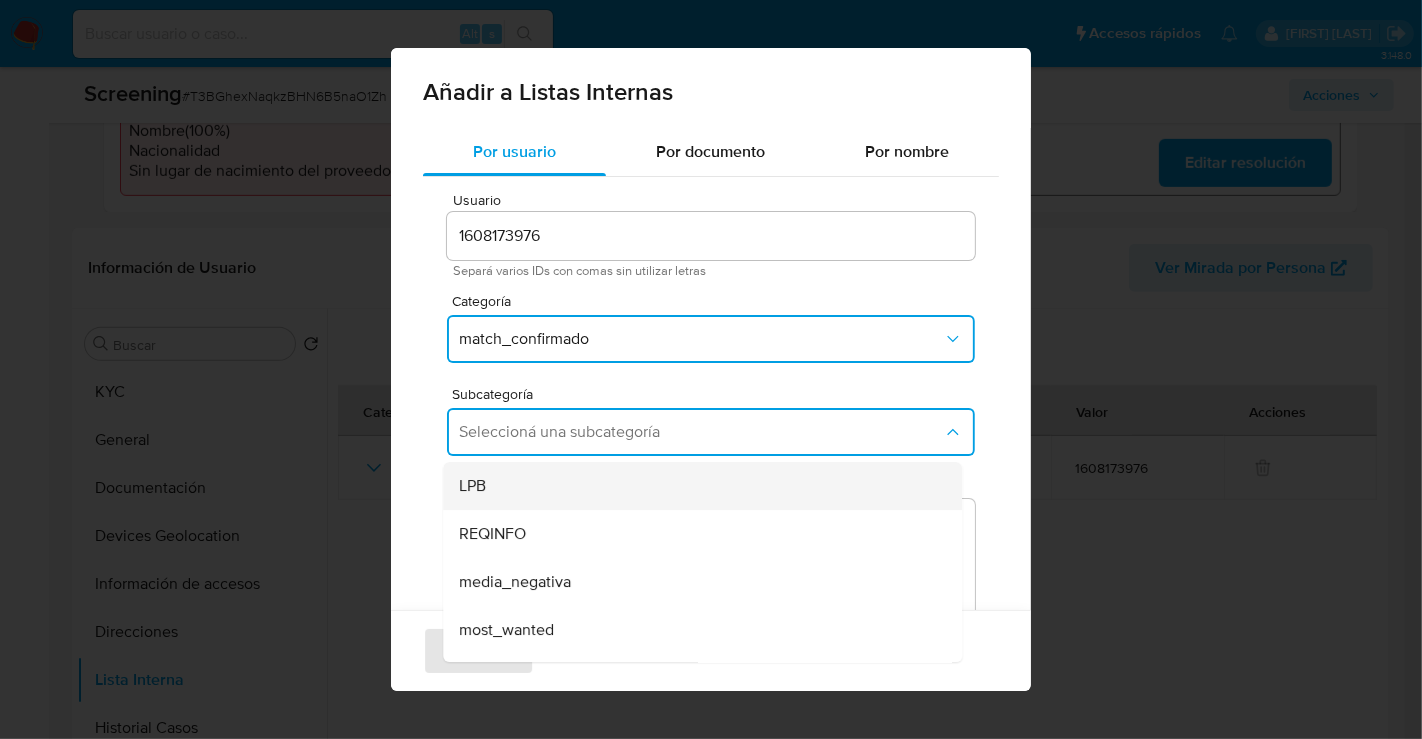 click on "LPB" at bounding box center [696, 486] 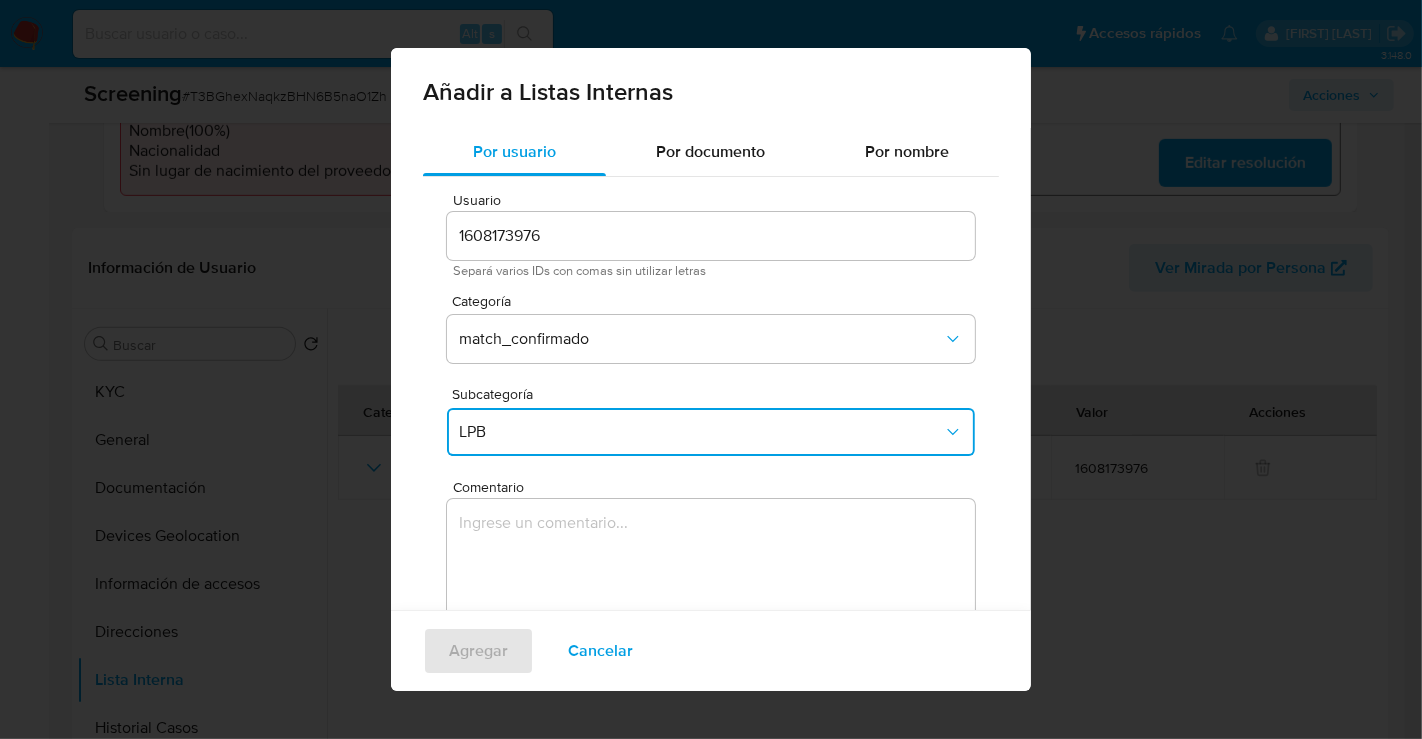 click at bounding box center (711, 595) 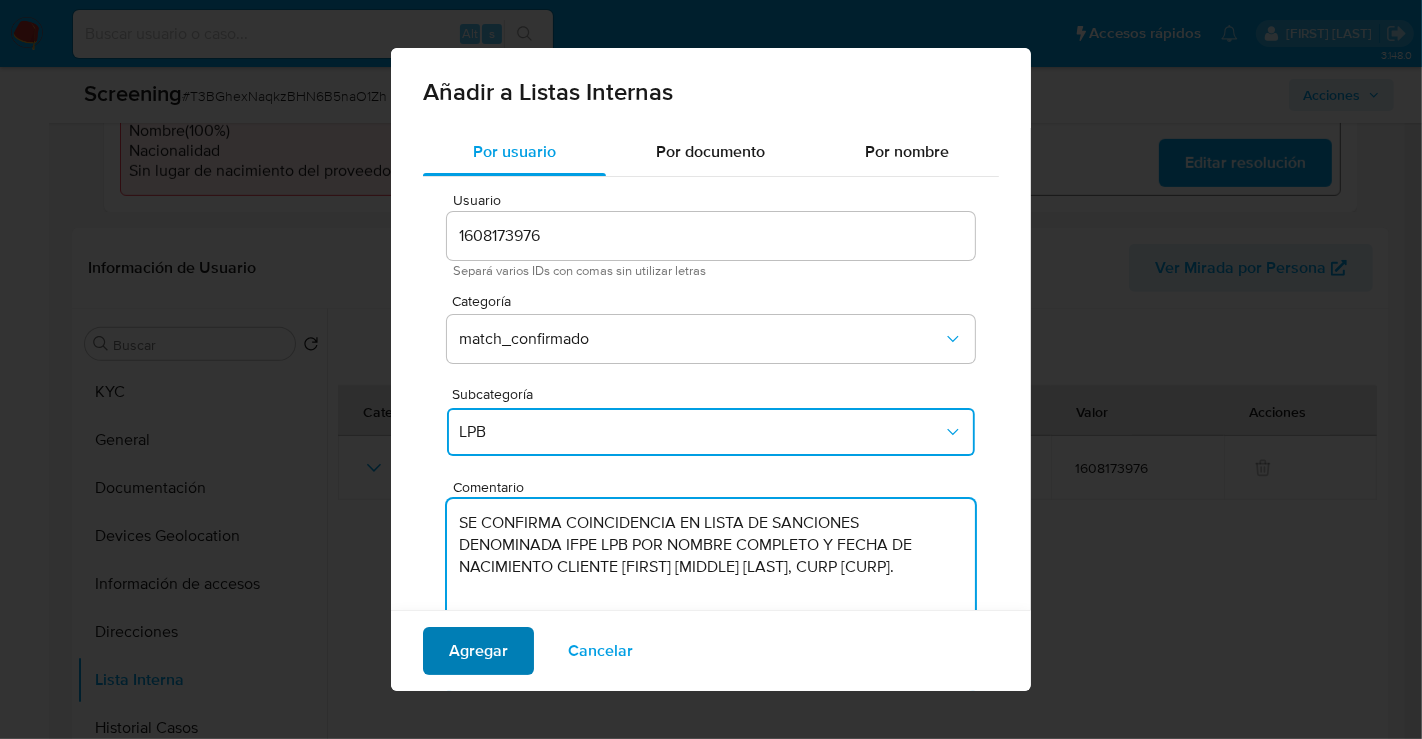type on "SE CONFIRMA COINCIDENCIA EN LISTA DE SANCIONES DENOMINADA IFPE LPB POR NOMBRE COMPLETO Y FECHA DE NACIMIENTO CLIENTE [FIRST] [MIDDLE] [LAST], CURP [CURP]." 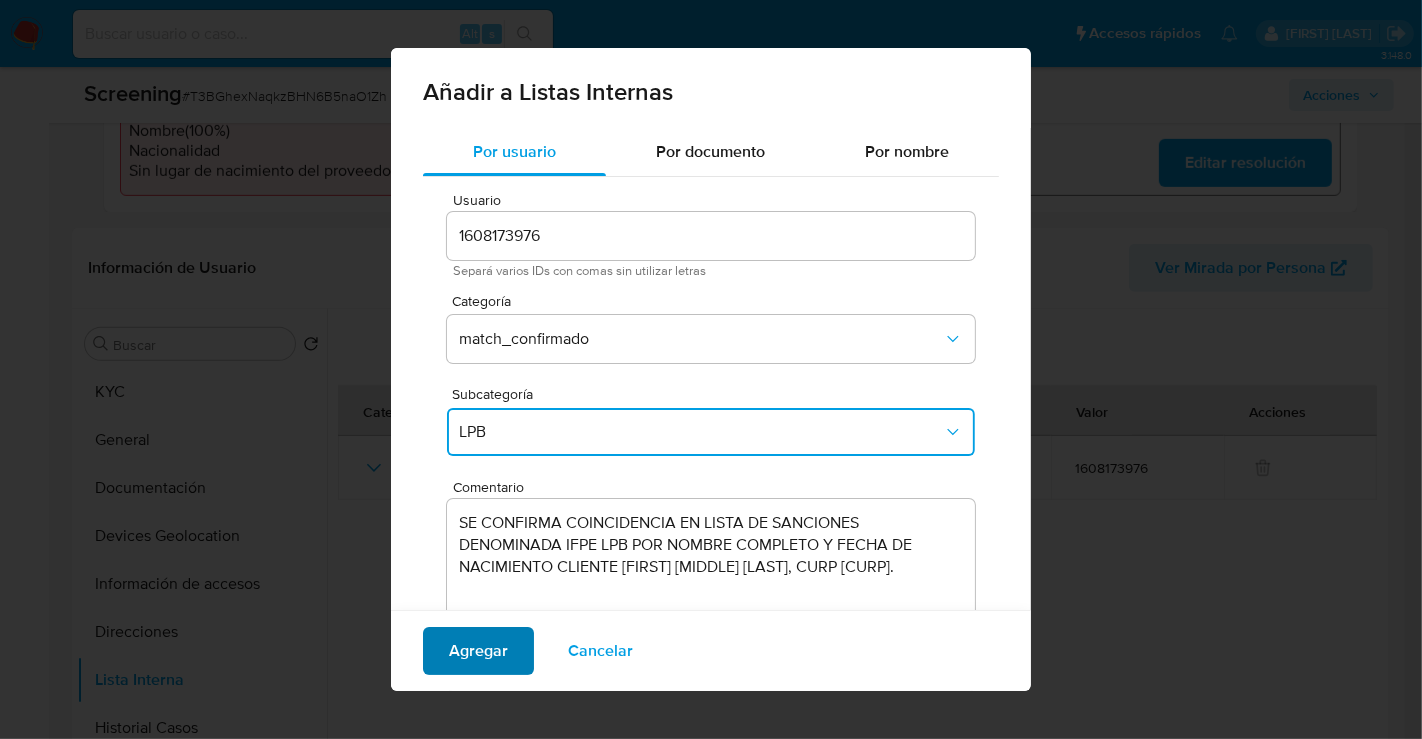 click on "Agregar" at bounding box center (478, 651) 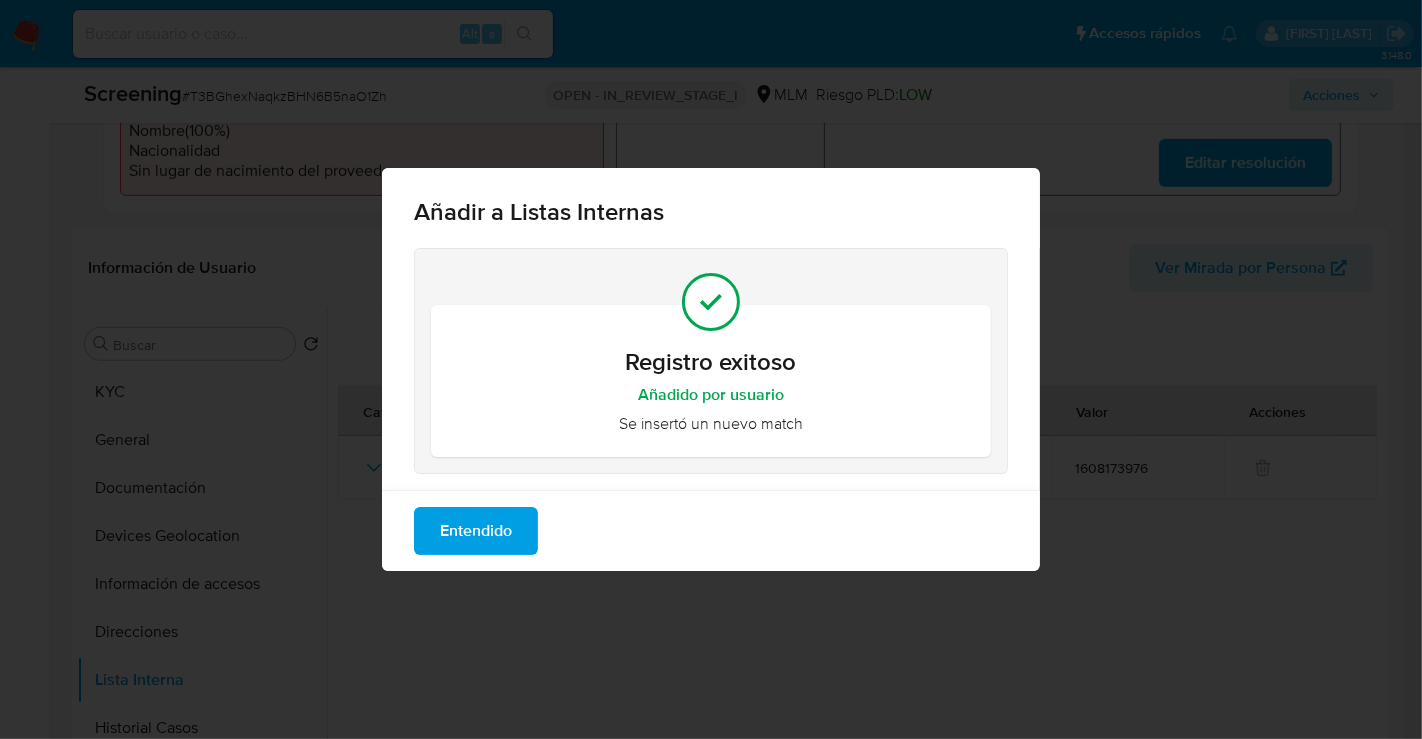 click on "Entendido" at bounding box center [476, 531] 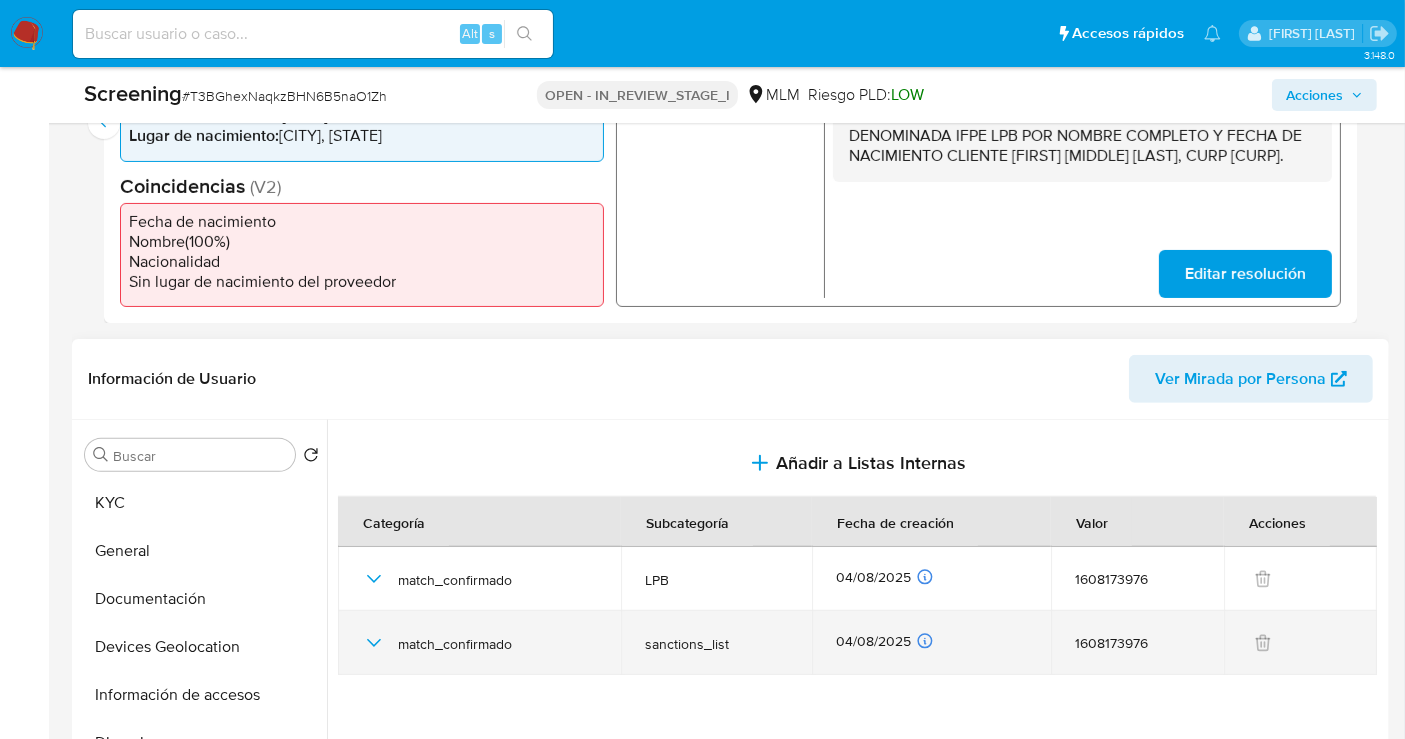 scroll, scrollTop: 820, scrollLeft: 0, axis: vertical 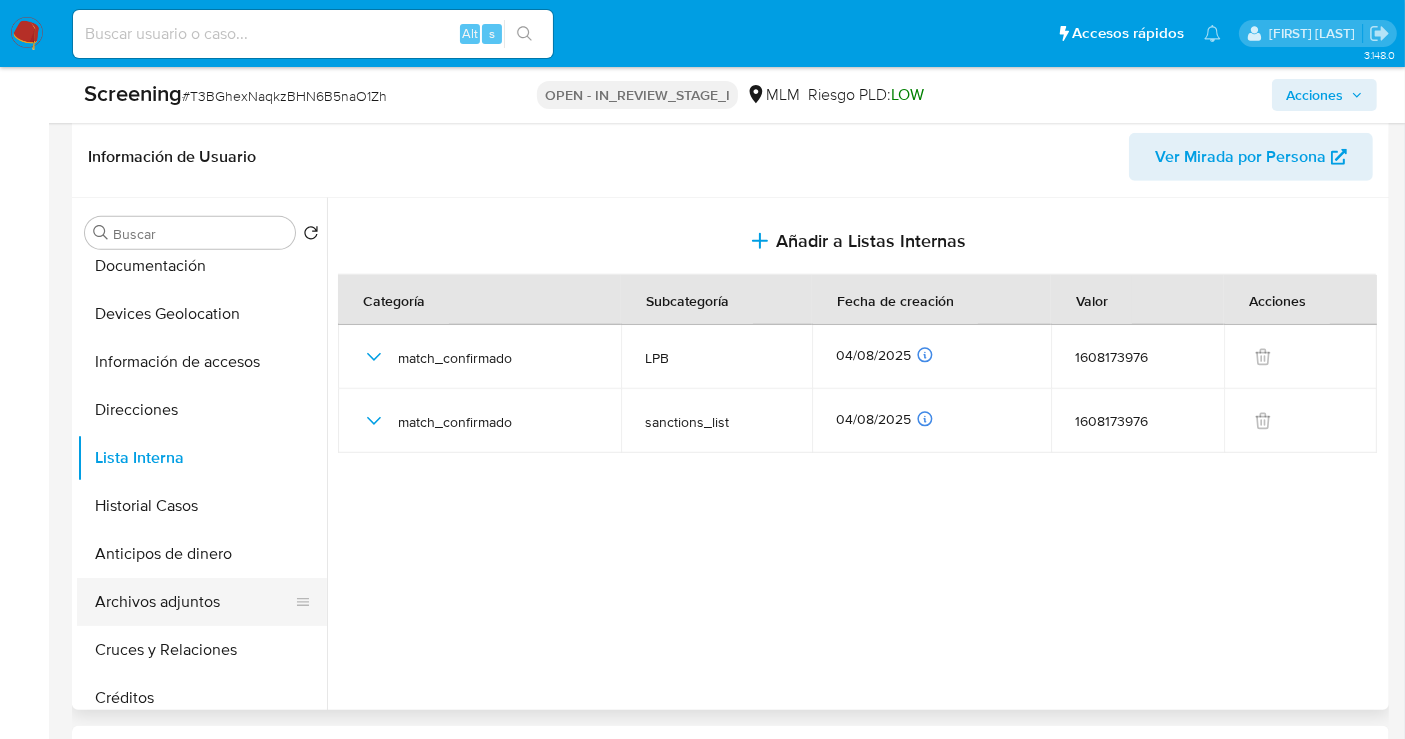 click on "Archivos adjuntos" at bounding box center (194, 602) 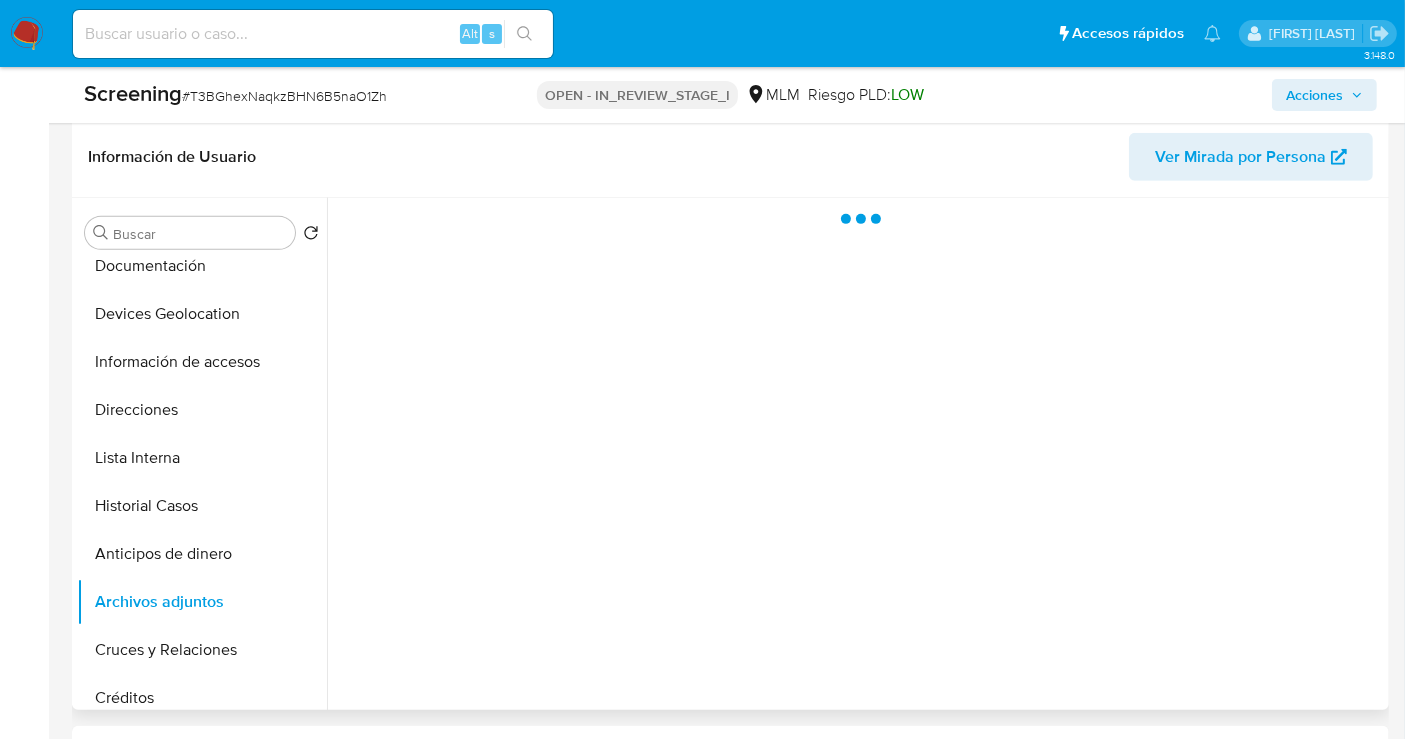 type 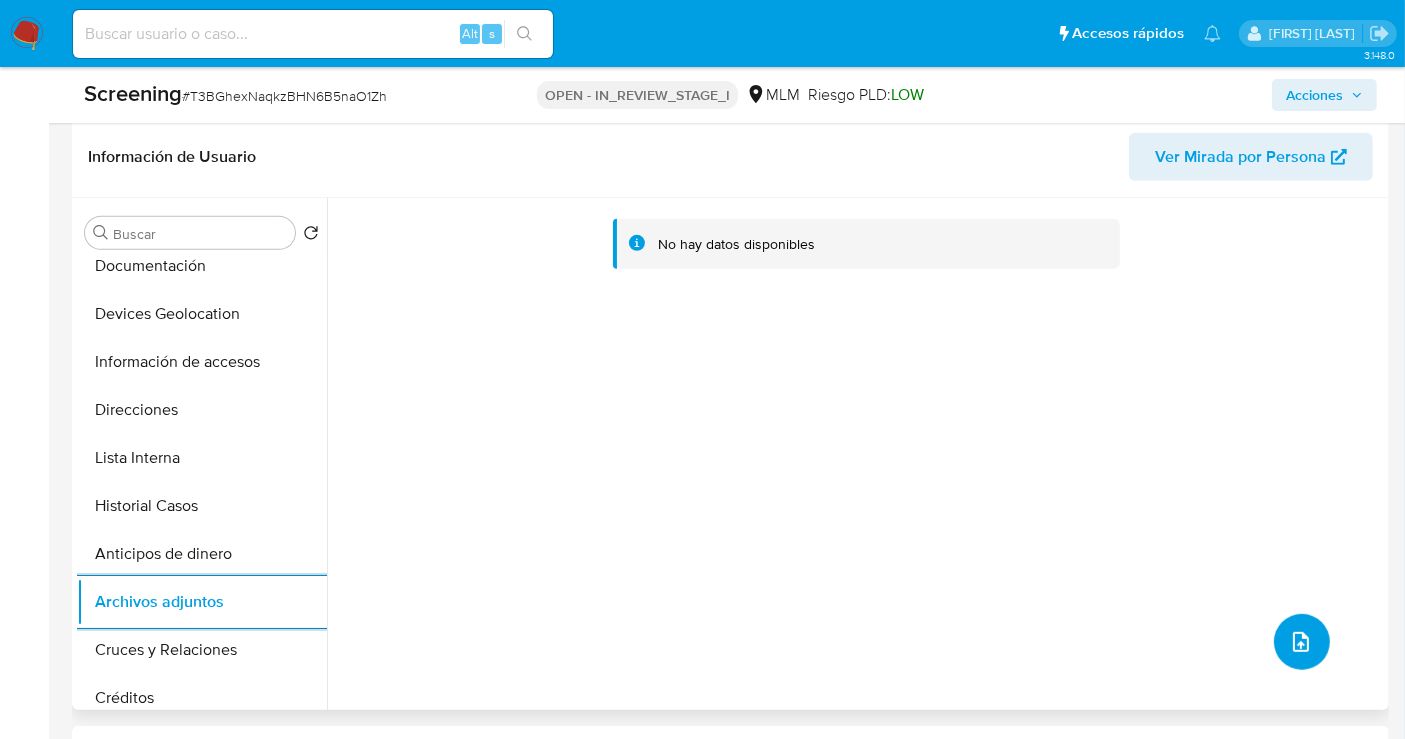 click 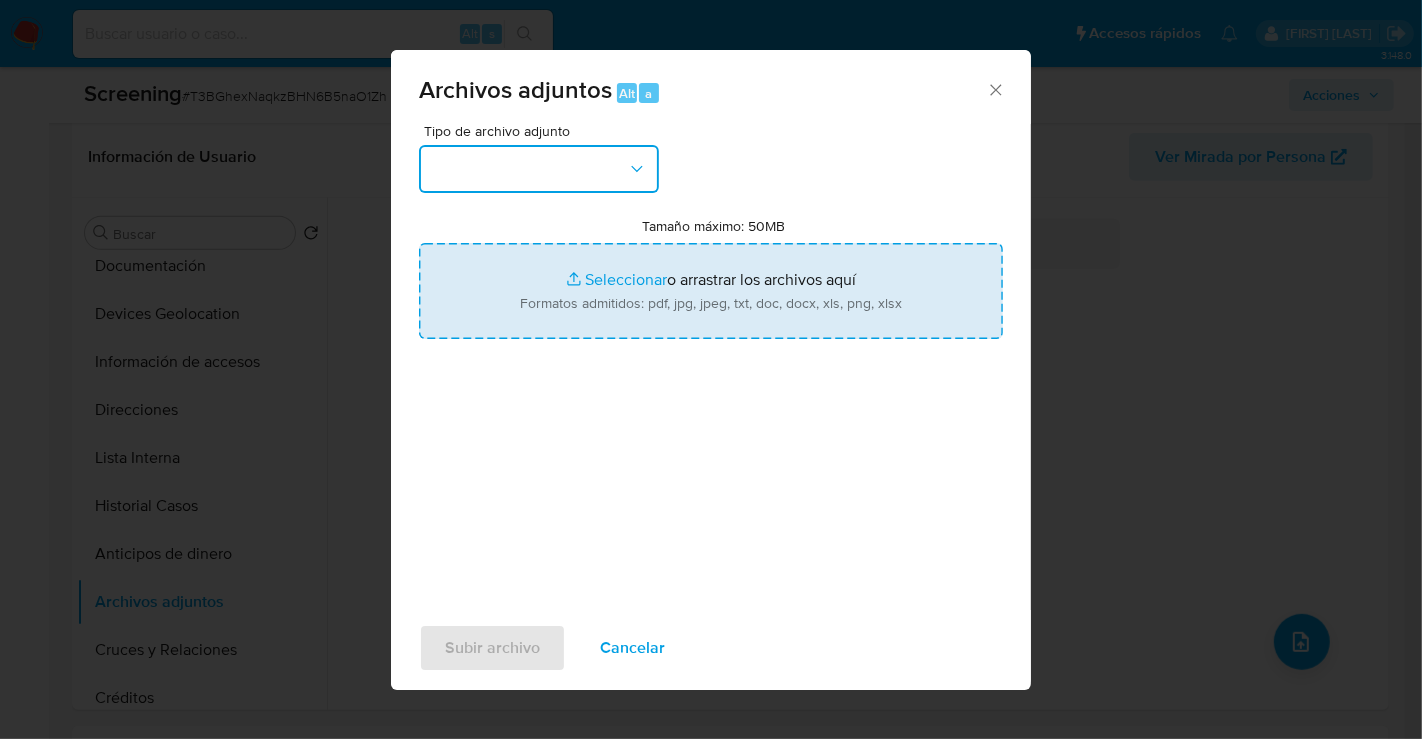 click at bounding box center [539, 169] 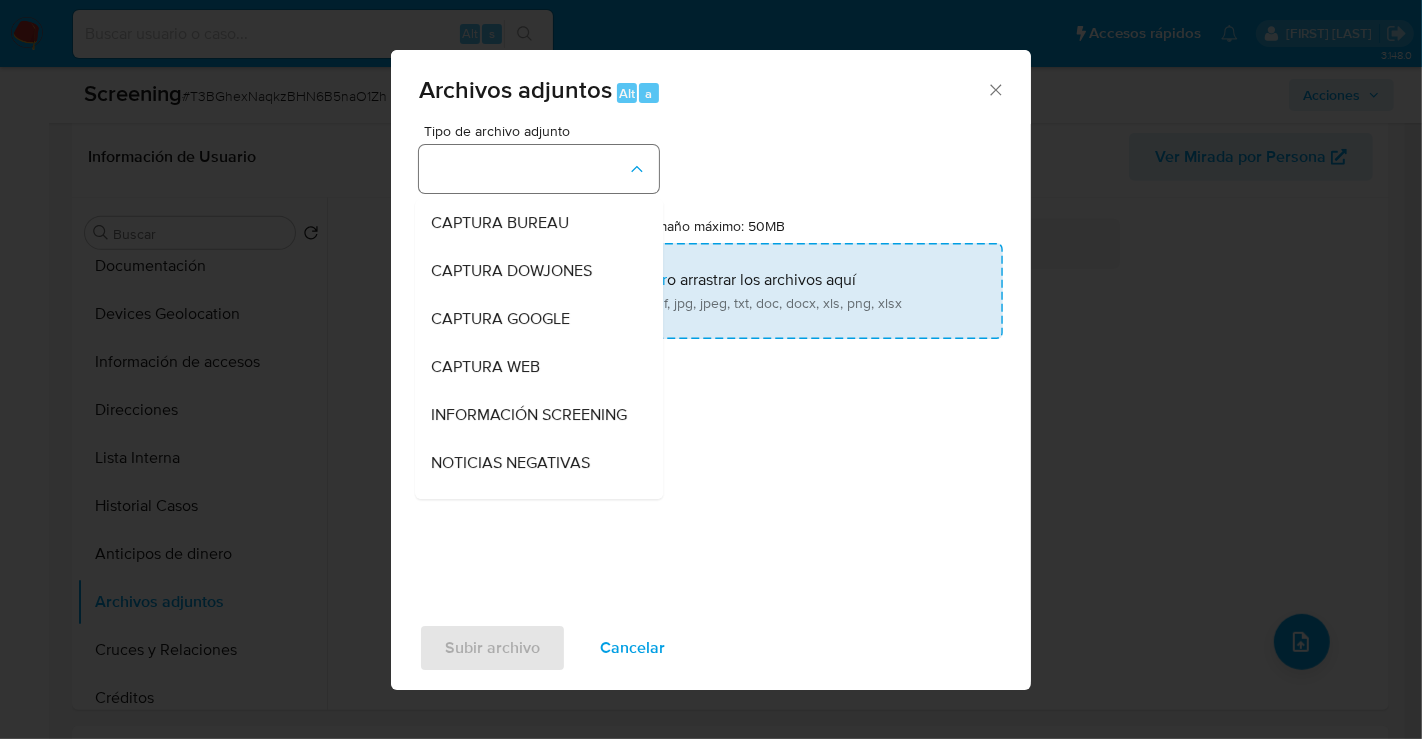 type 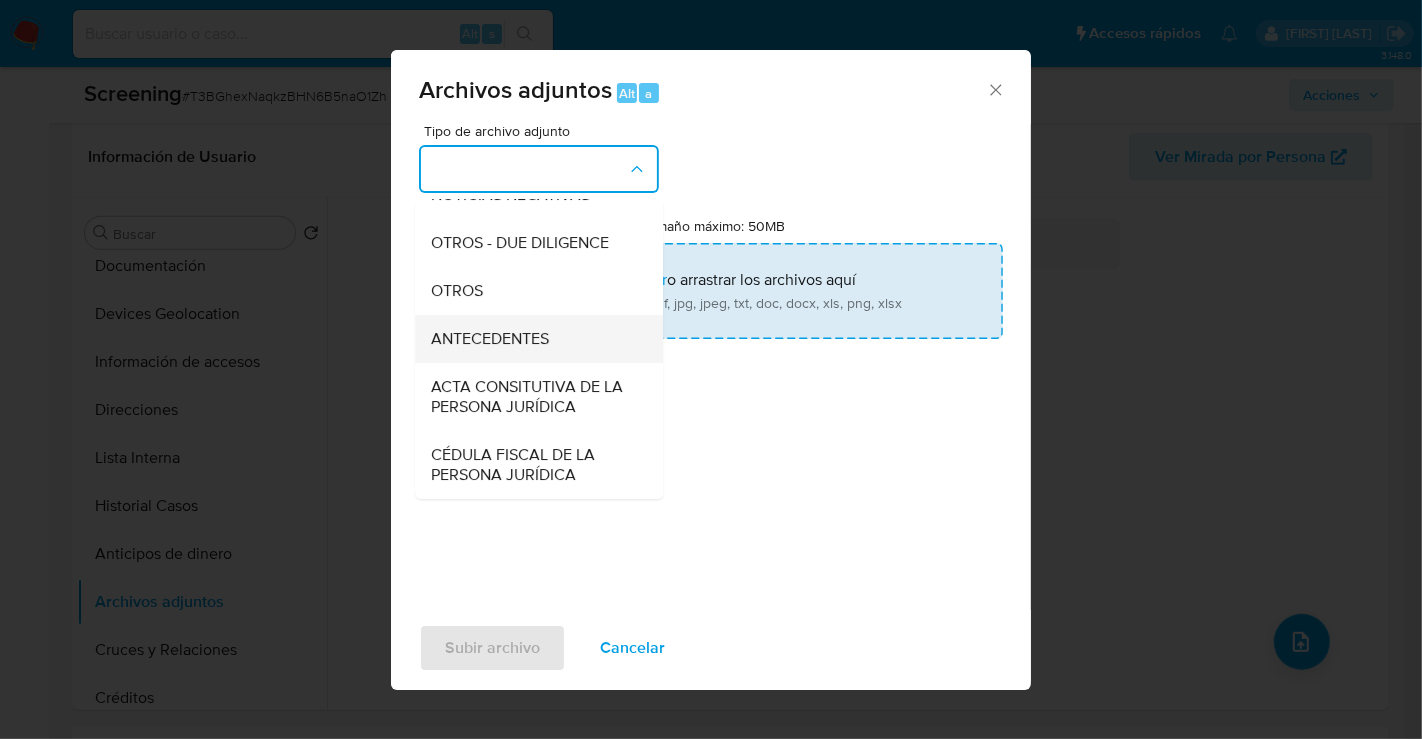 scroll, scrollTop: 278, scrollLeft: 0, axis: vertical 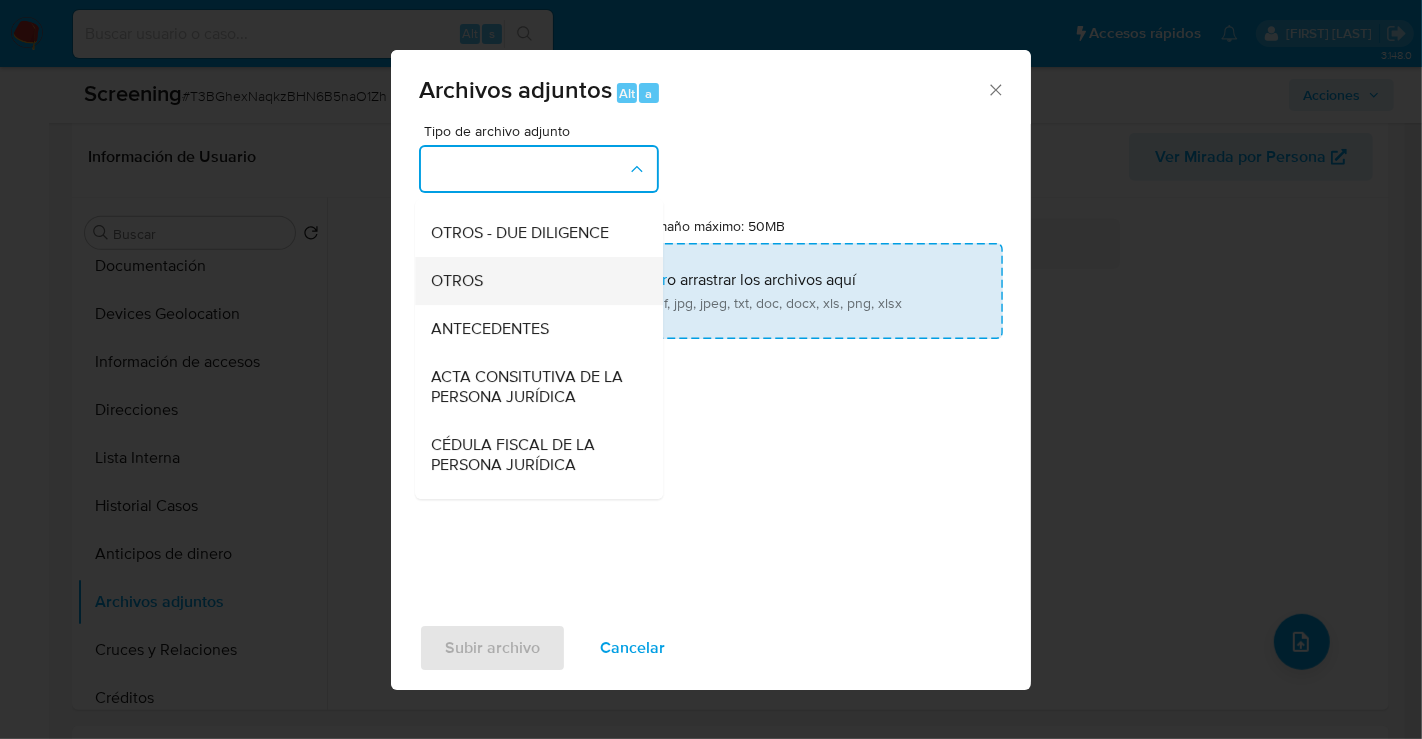 click on "OTROS" at bounding box center [457, 281] 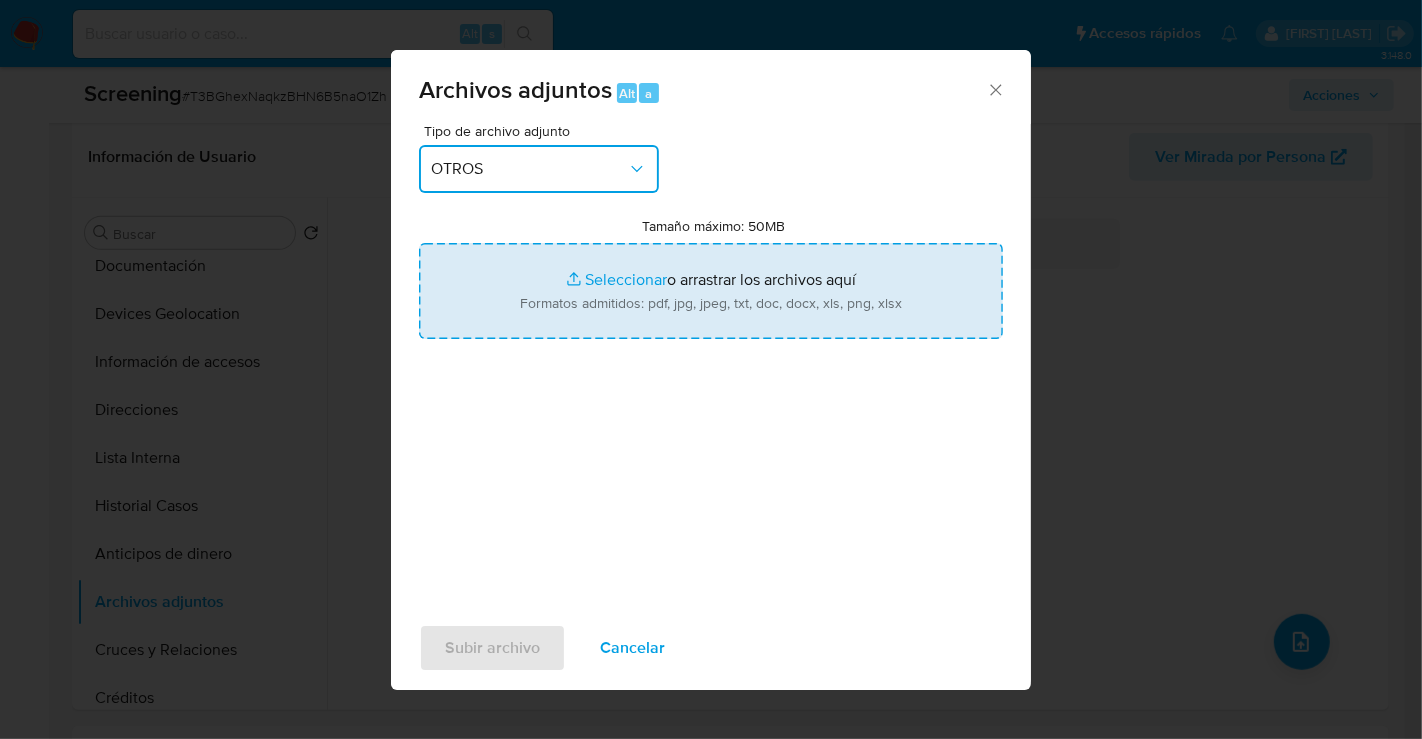 type 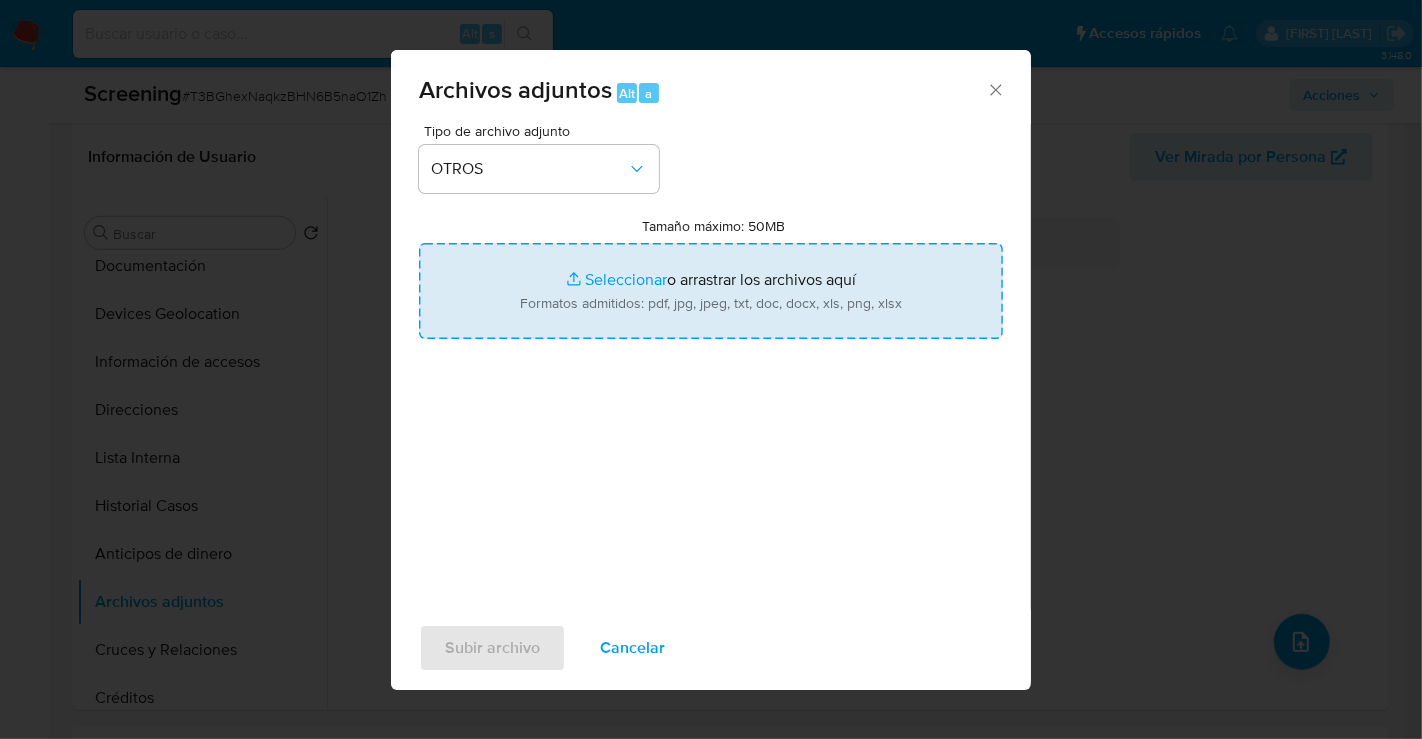 click on "Tipo de archivo adjunto OTROS Tamaño máximo: 50MB Seleccionar archivos Seleccionar  o arrastrar los archivos aquí Formatos admitidos: pdf, jpg, jpeg, txt, doc, docx, xls, png, xlsx" at bounding box center [711, 360] 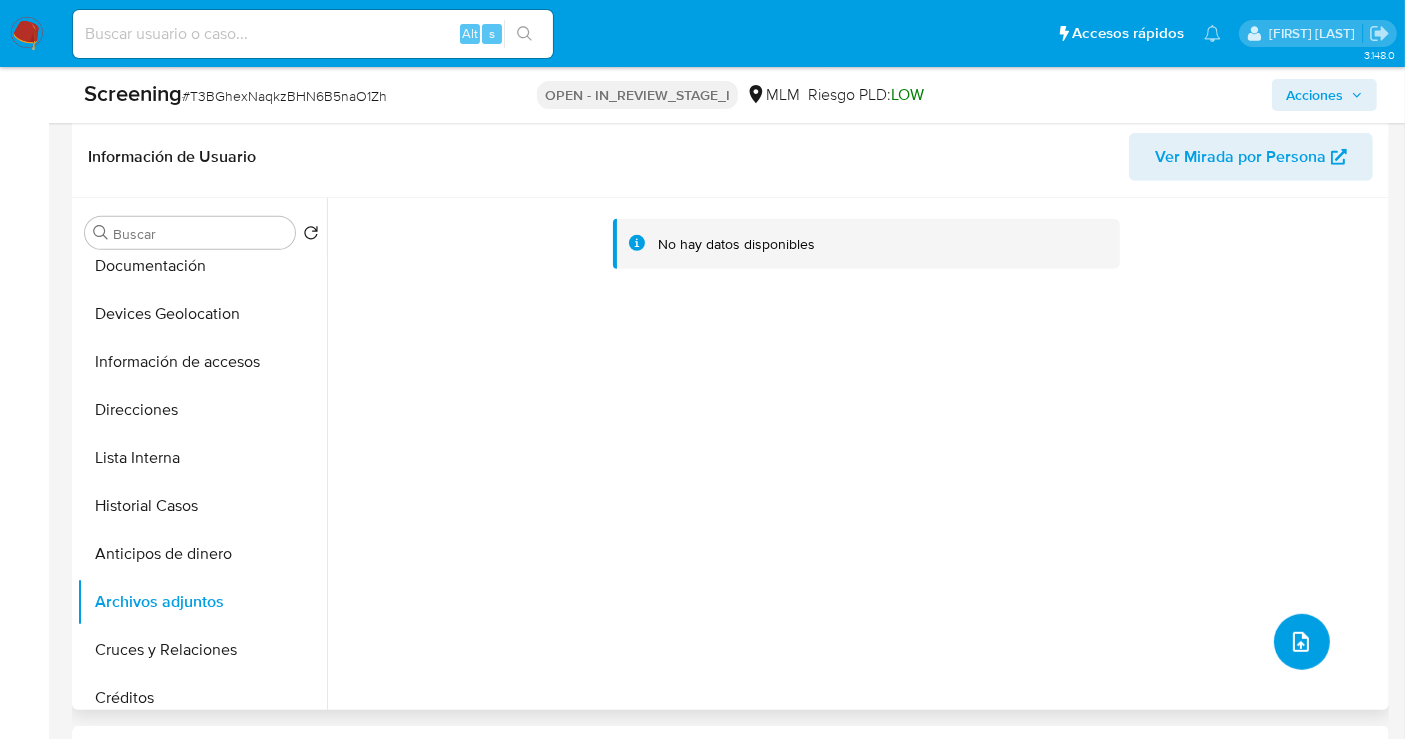 click 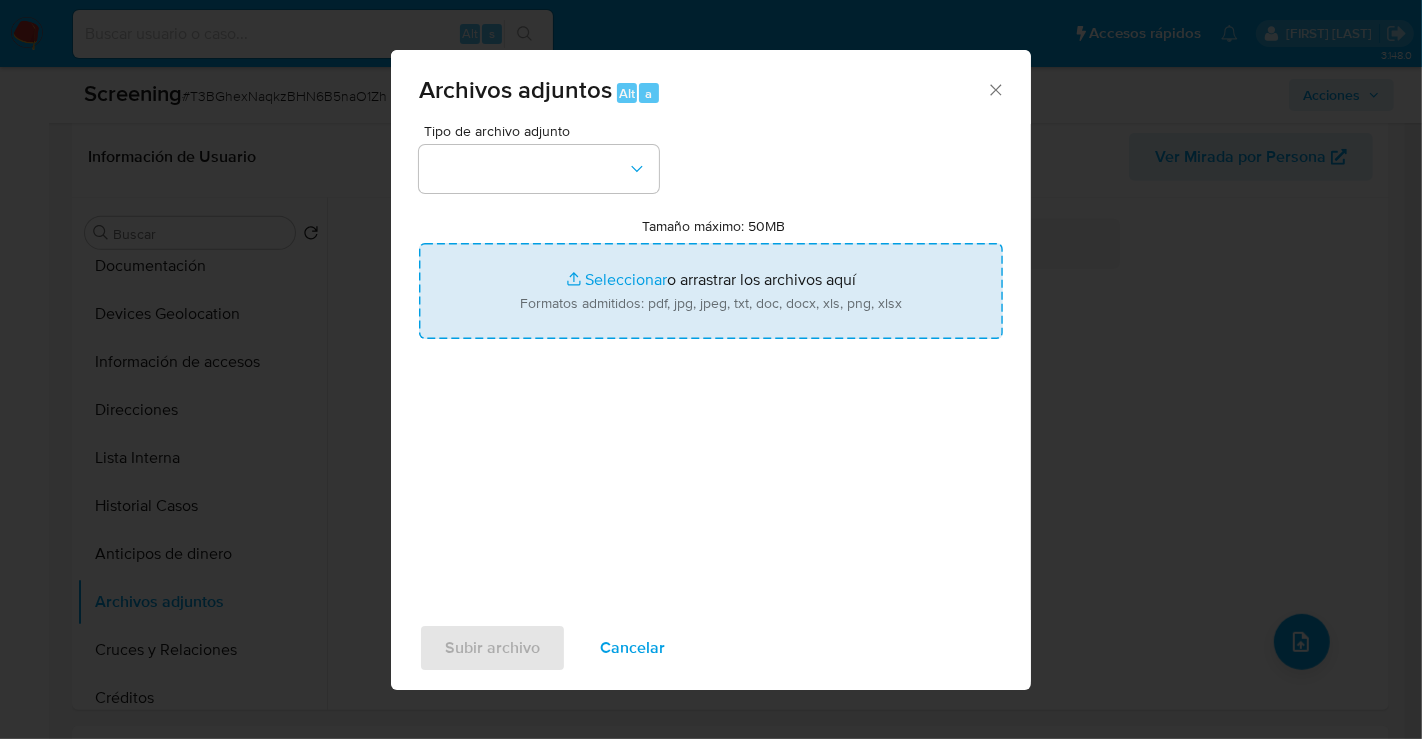 click on "Tamaño máximo: 50MB Seleccionar archivos" at bounding box center [711, 291] 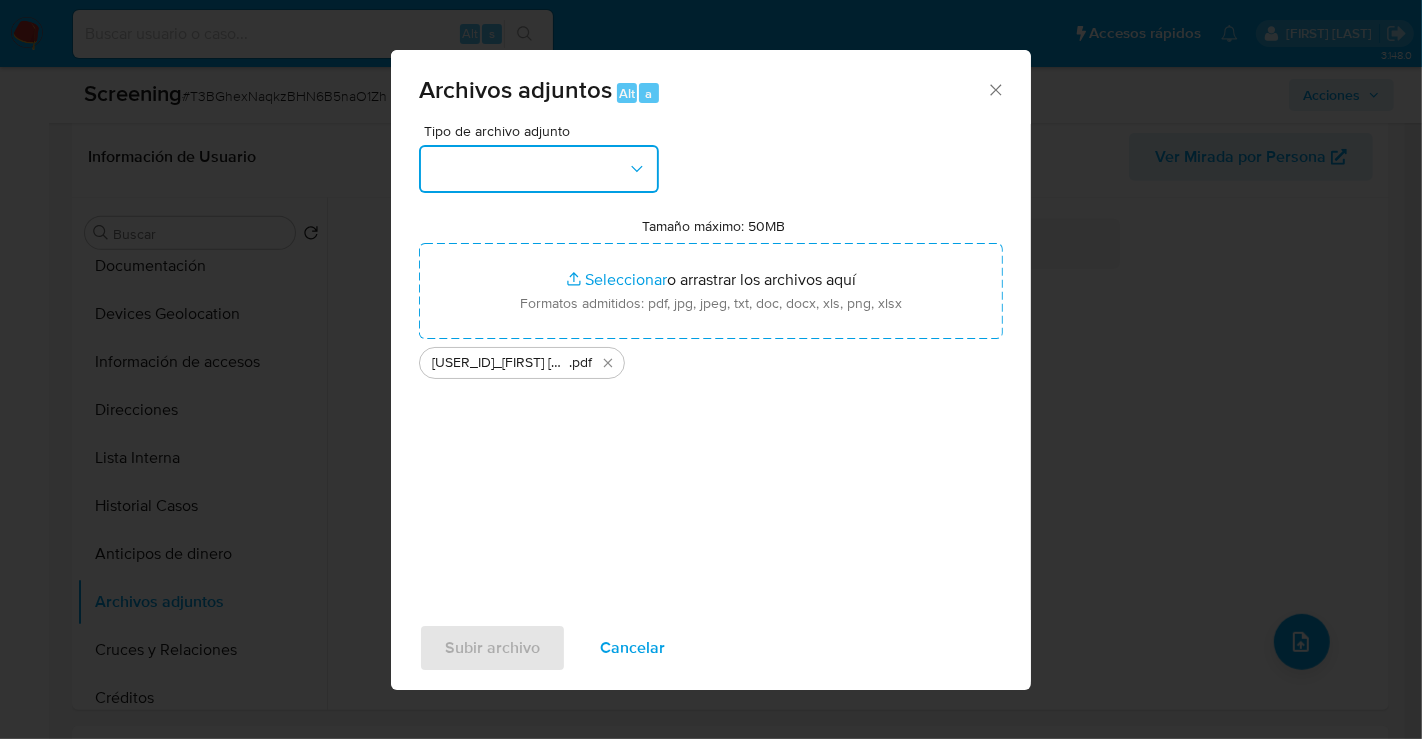 click at bounding box center [539, 169] 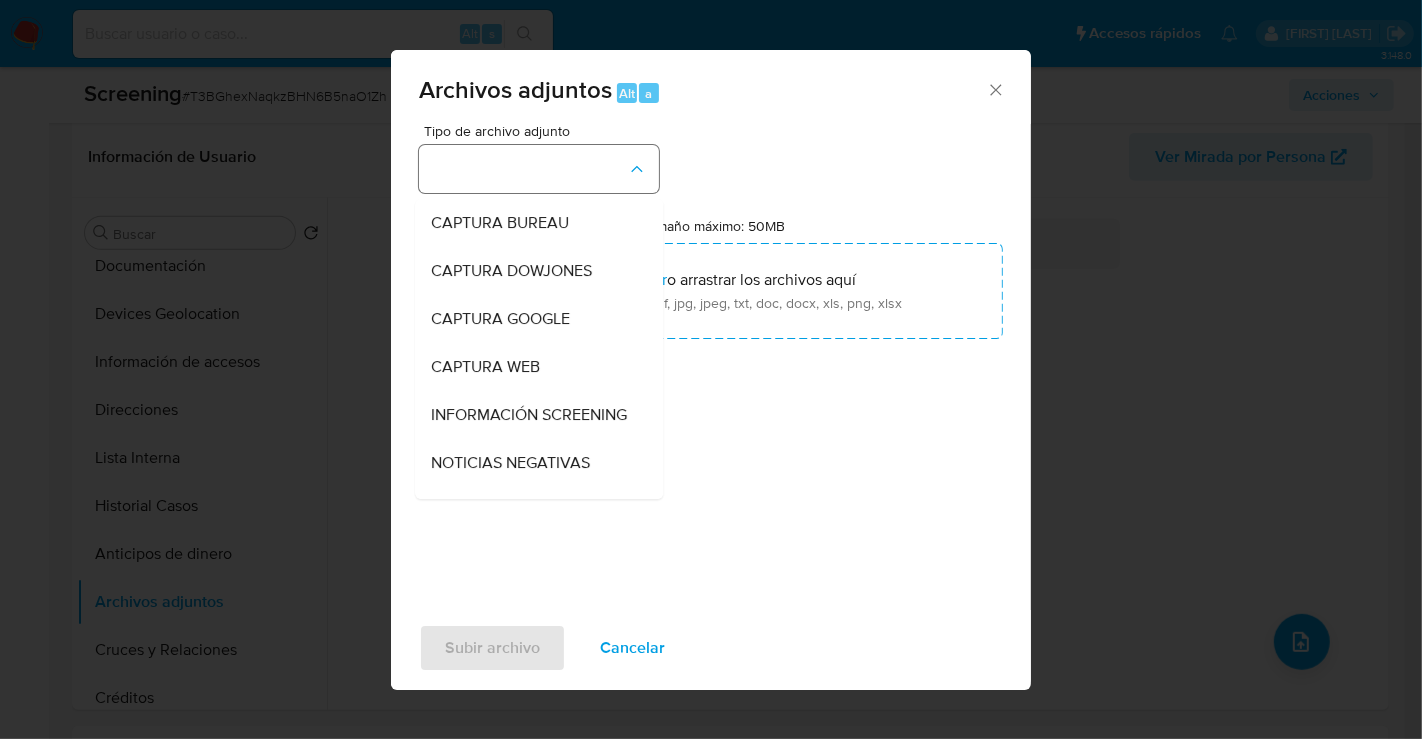 type 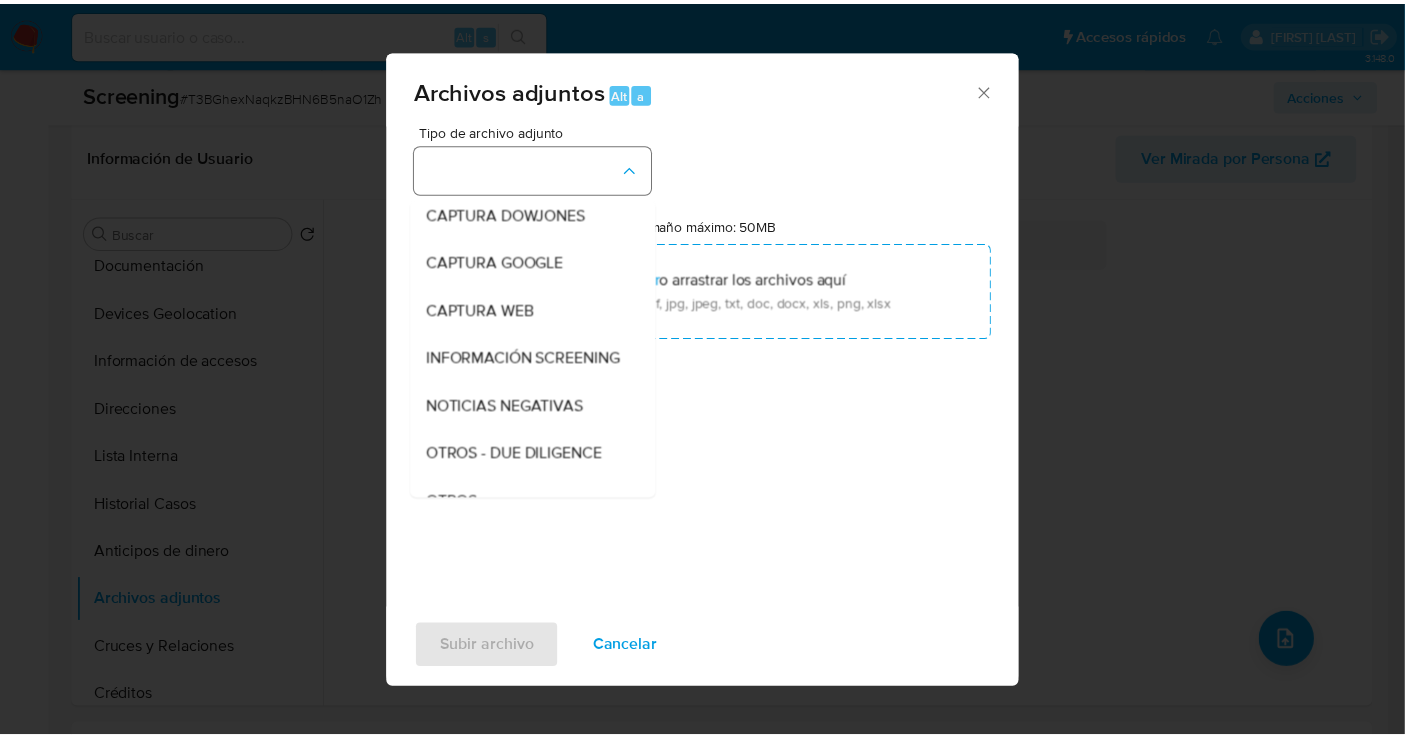 scroll, scrollTop: 103, scrollLeft: 0, axis: vertical 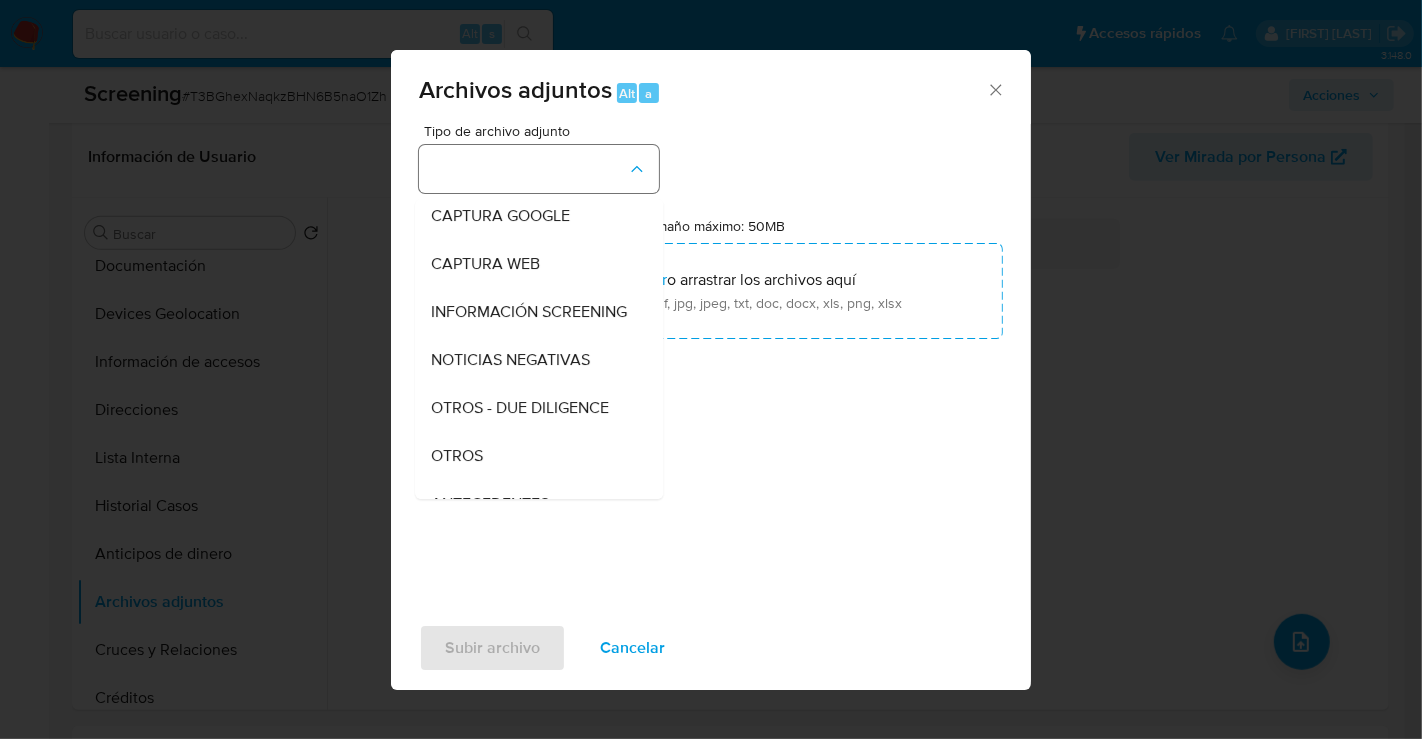 type 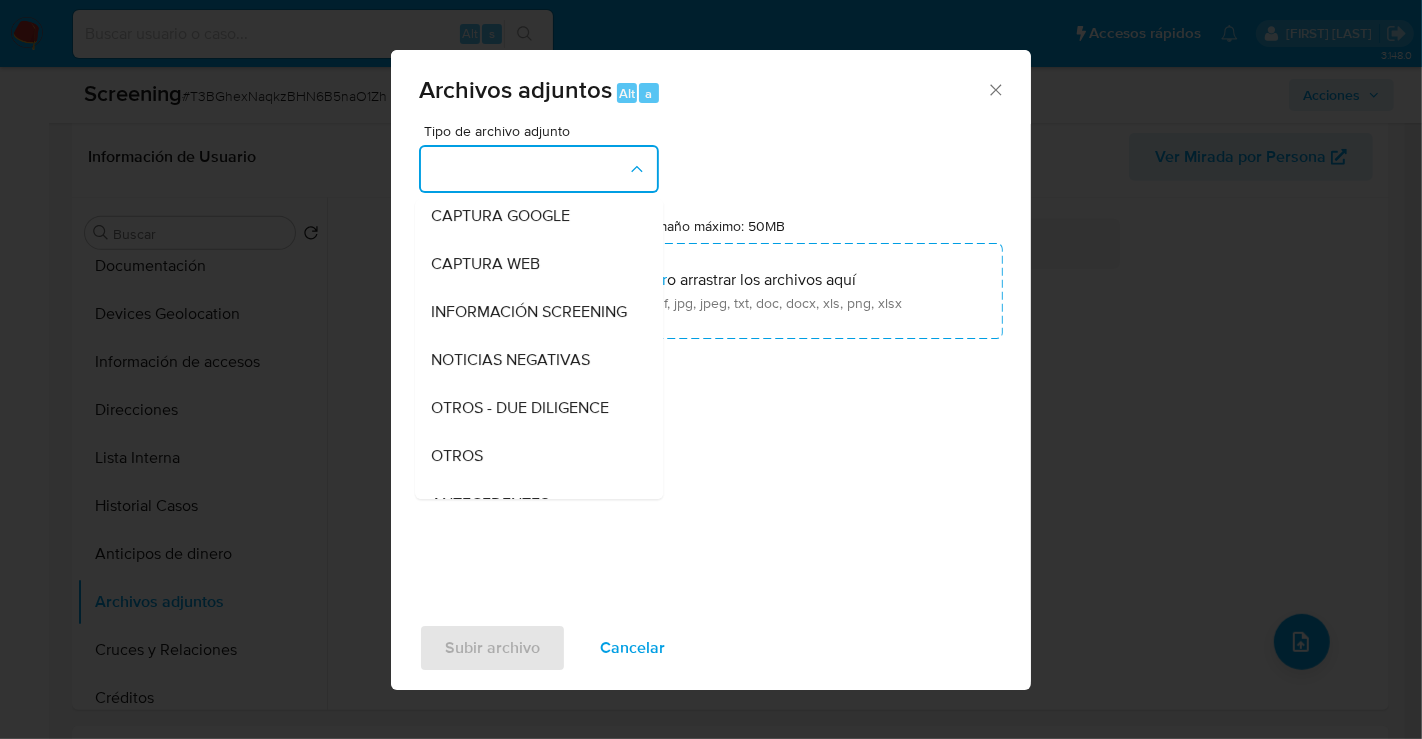 type 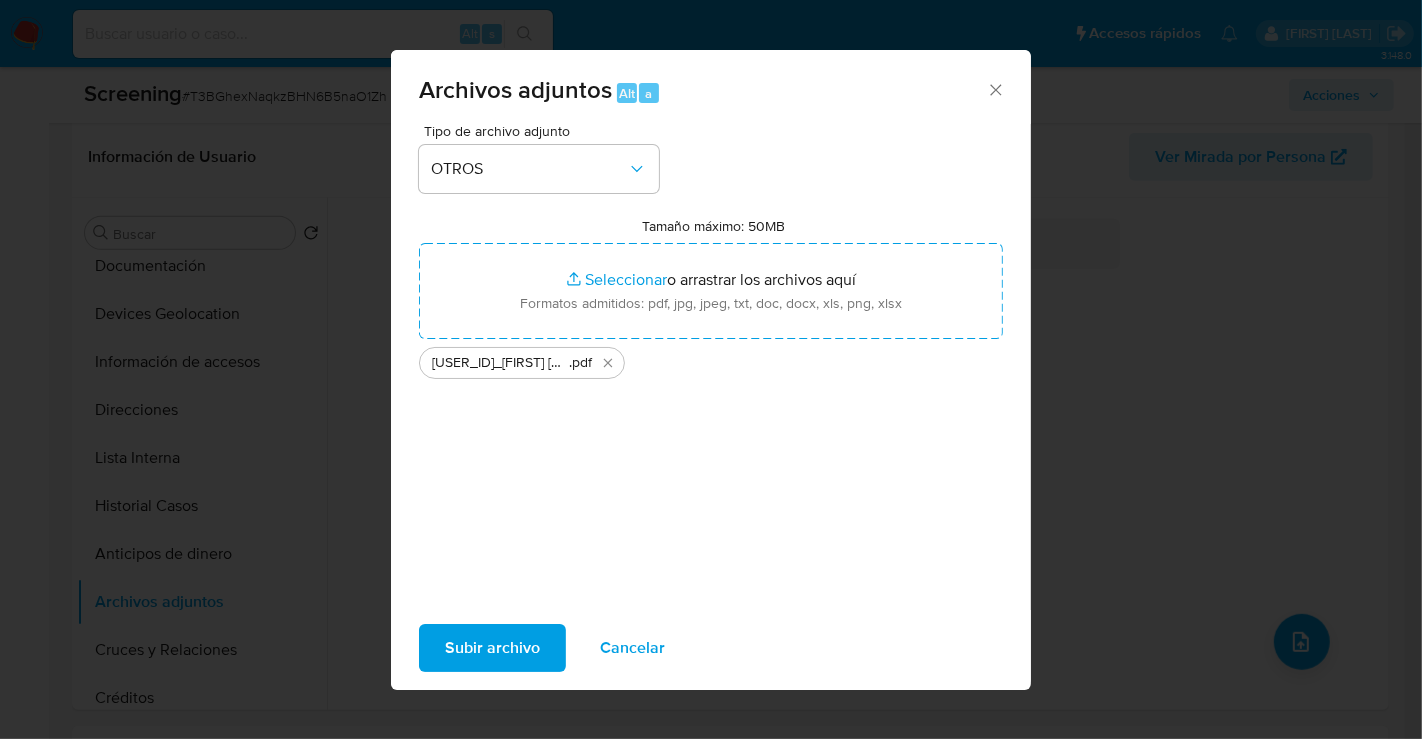 click on "Subir archivo" at bounding box center (492, 648) 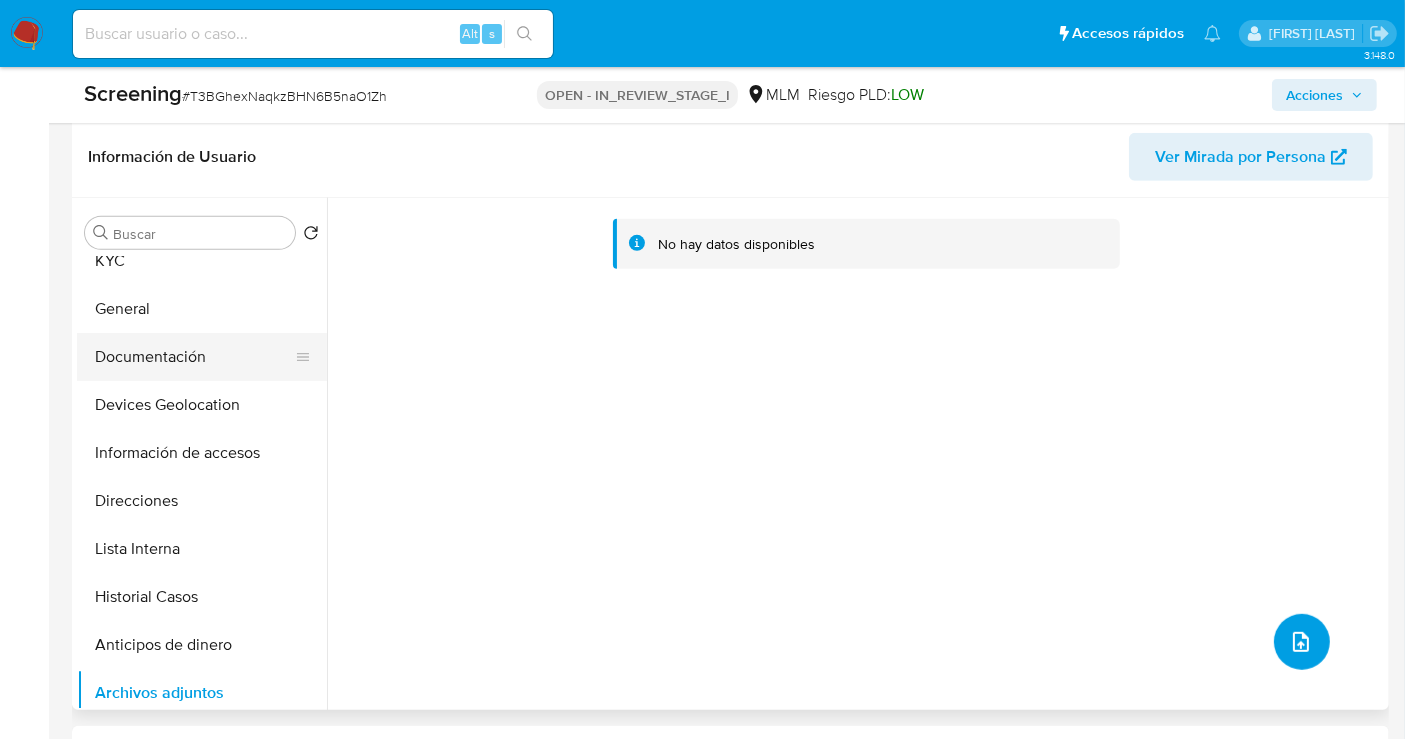 scroll, scrollTop: 0, scrollLeft: 0, axis: both 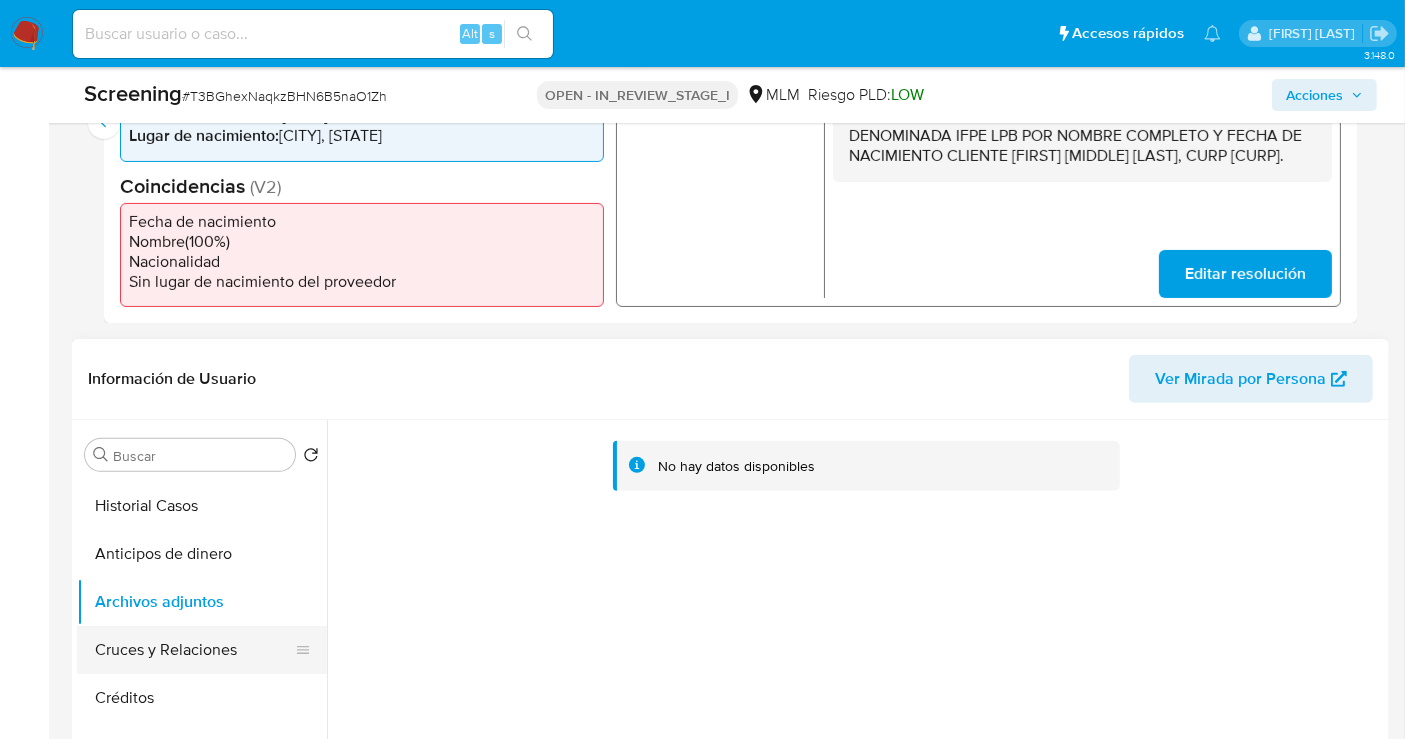 click on "Cruces y Relaciones" at bounding box center (194, 650) 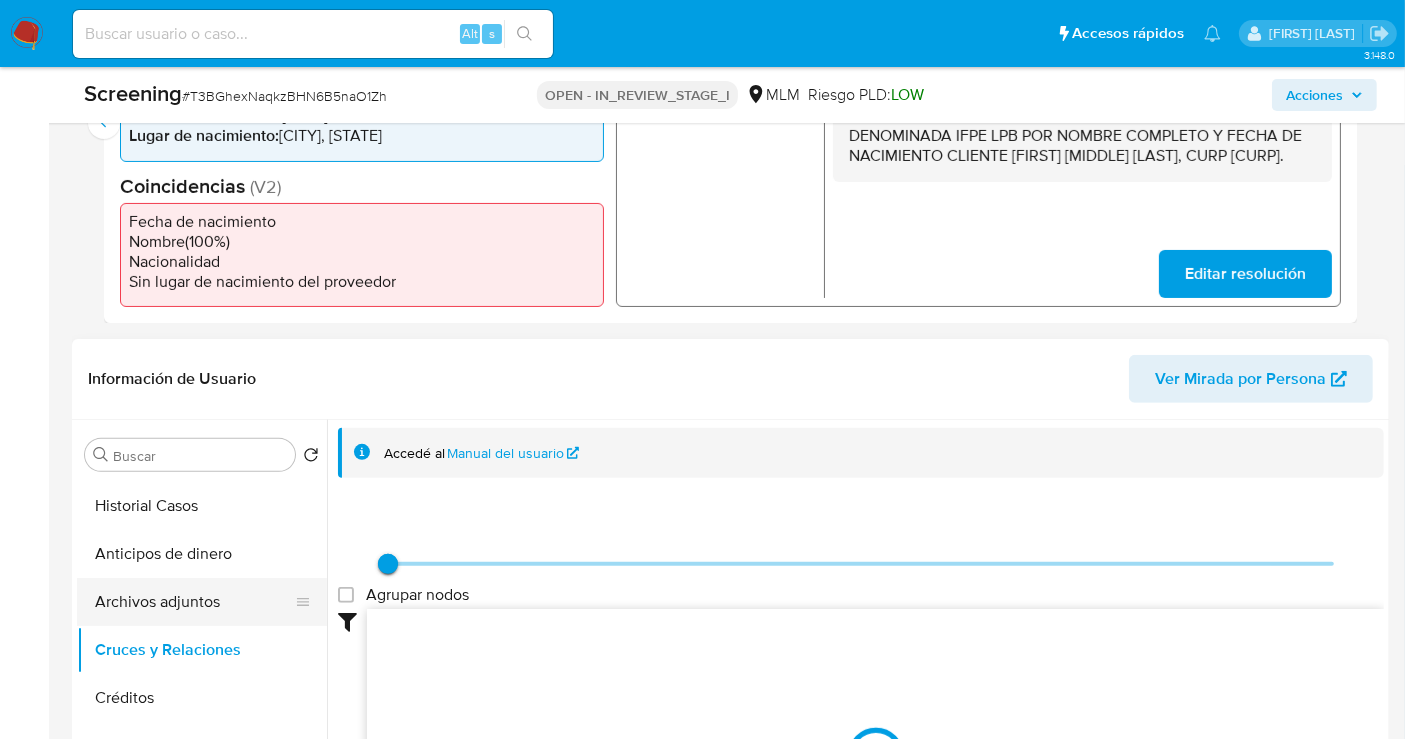 click on "Archivos adjuntos" at bounding box center [194, 602] 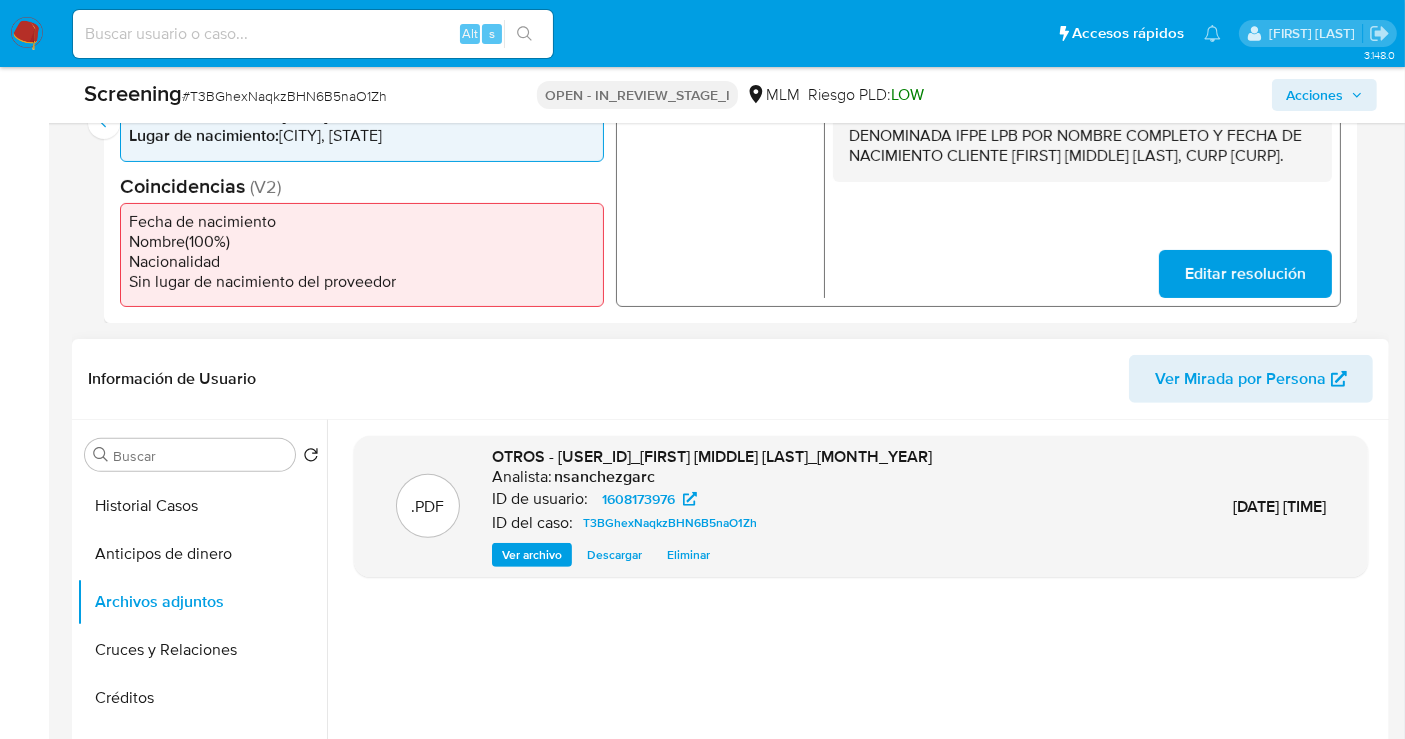 click on "Ver archivo" at bounding box center [532, 555] 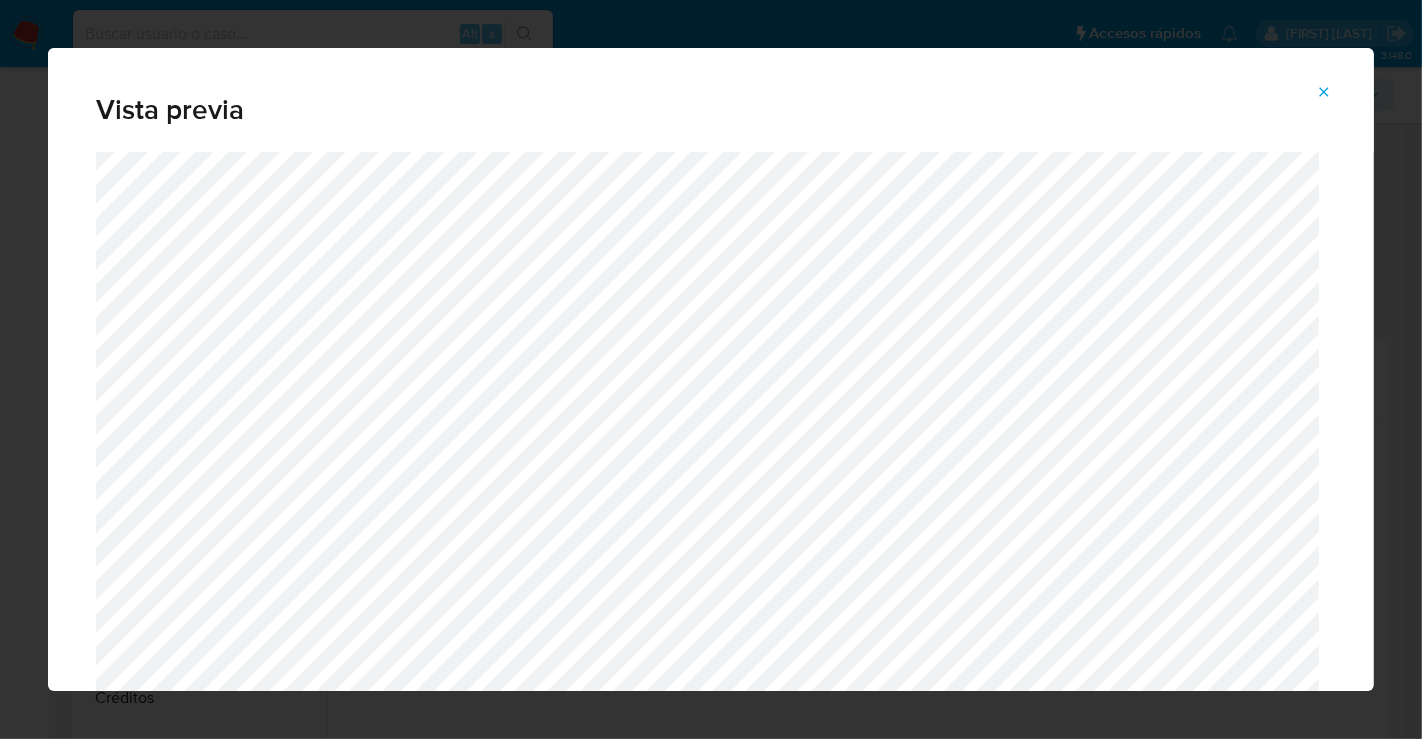 click 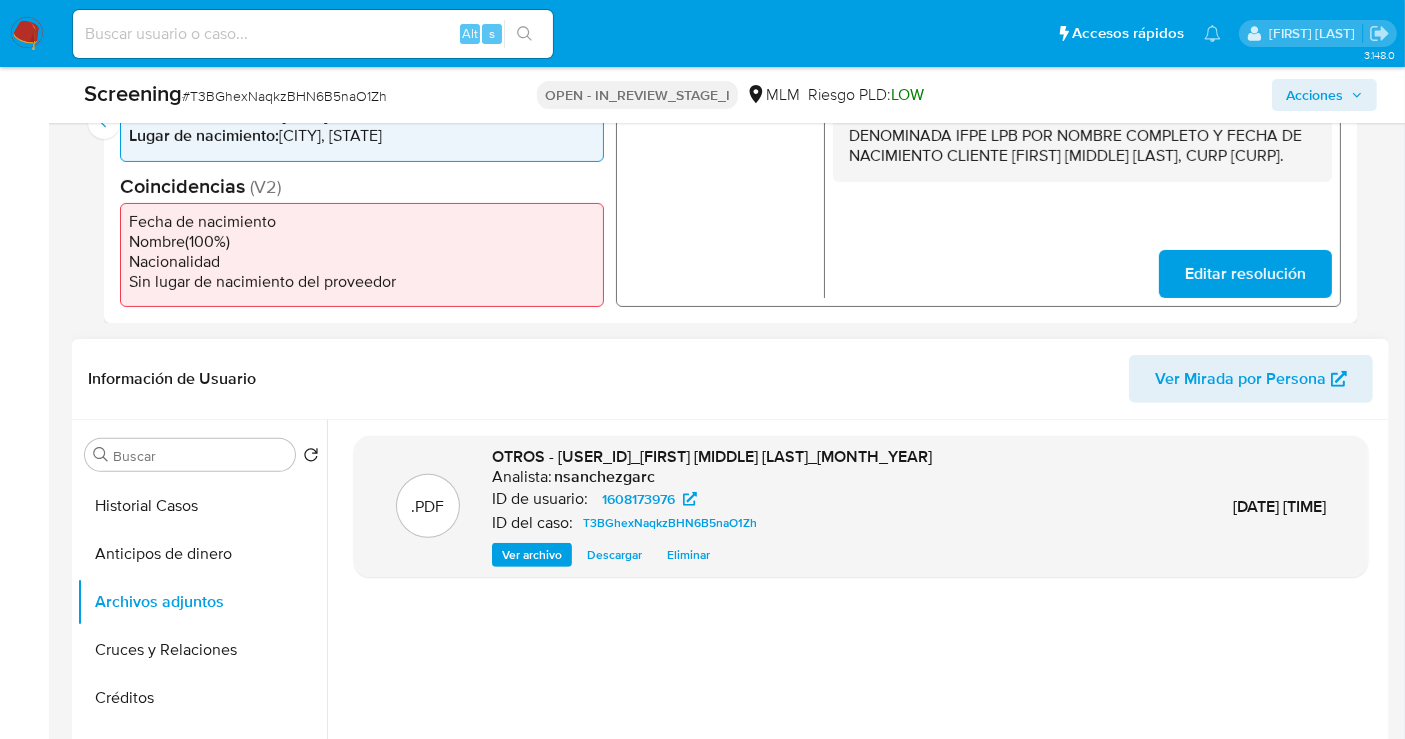 click on "Acciones" at bounding box center [1314, 95] 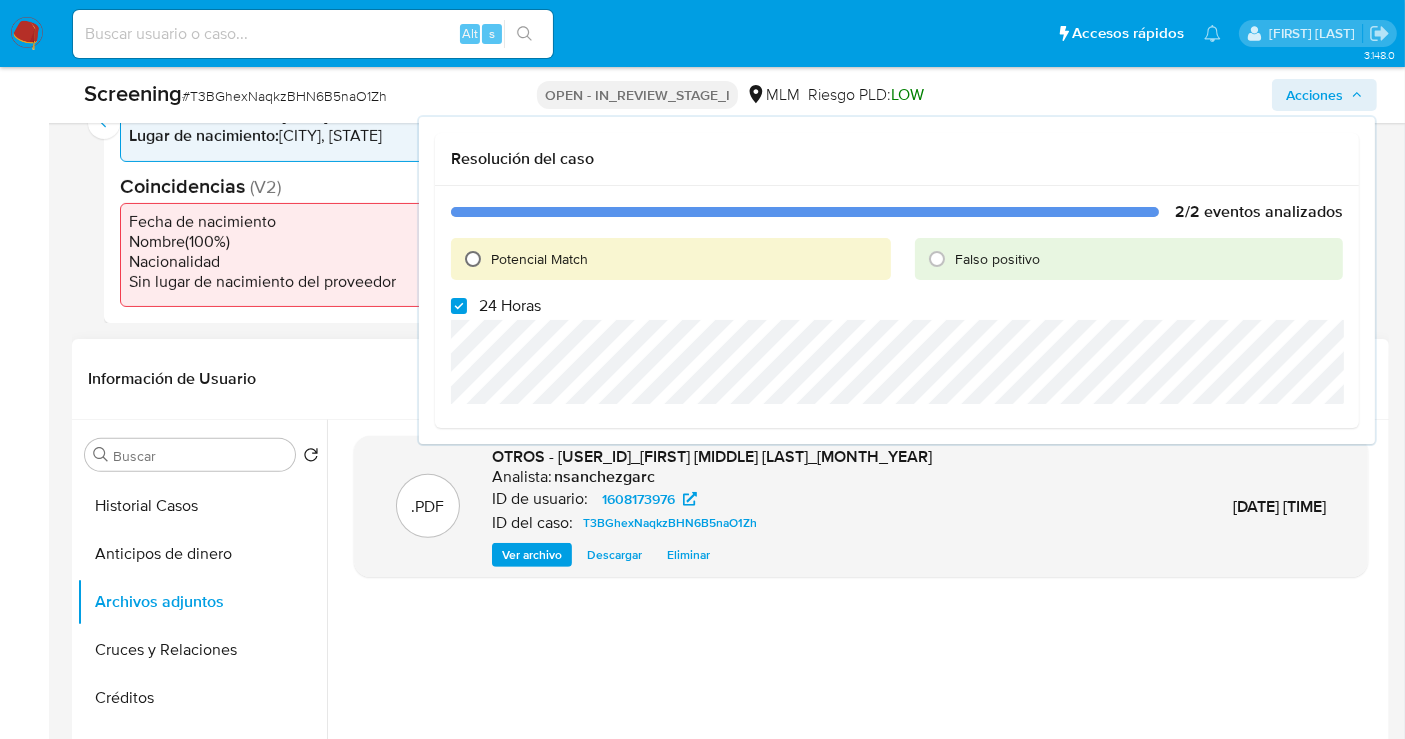 click on "Potencial Match" at bounding box center (473, 259) 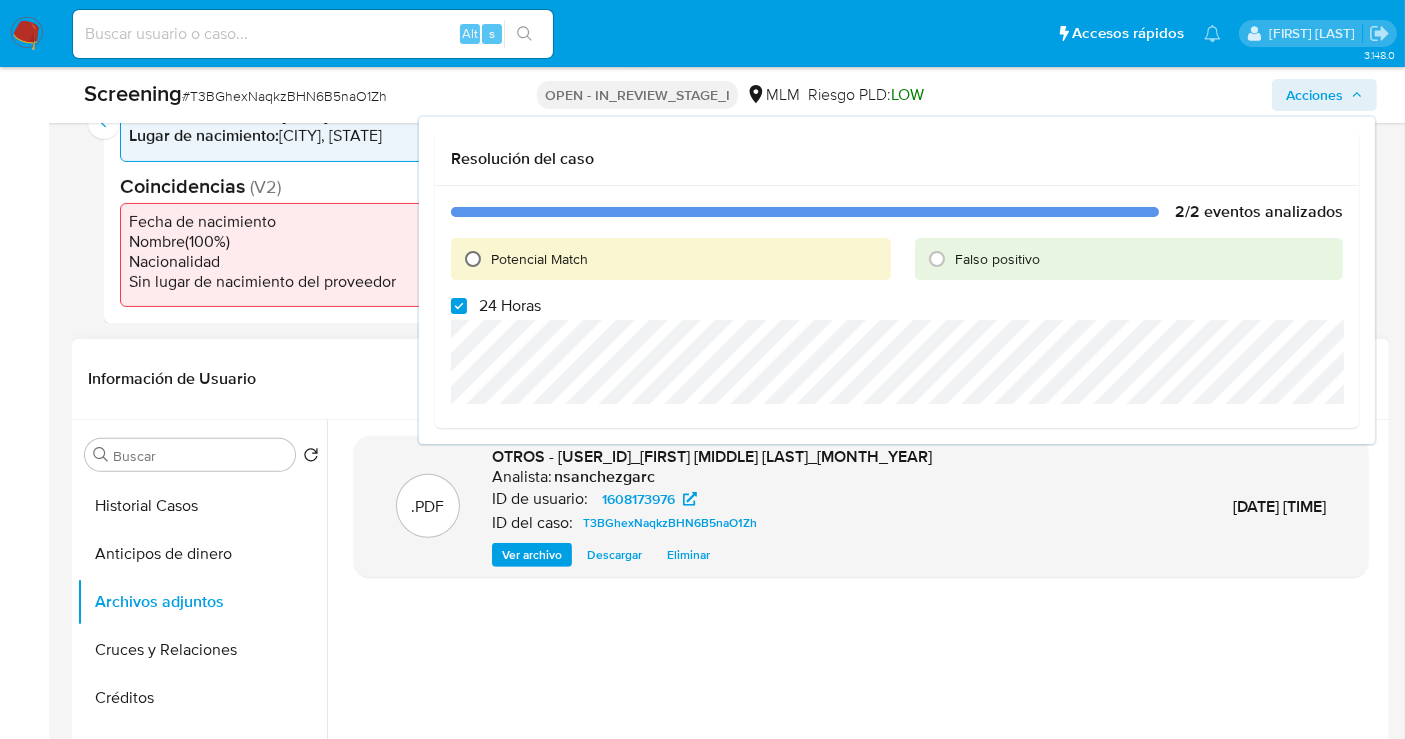 radio on "true" 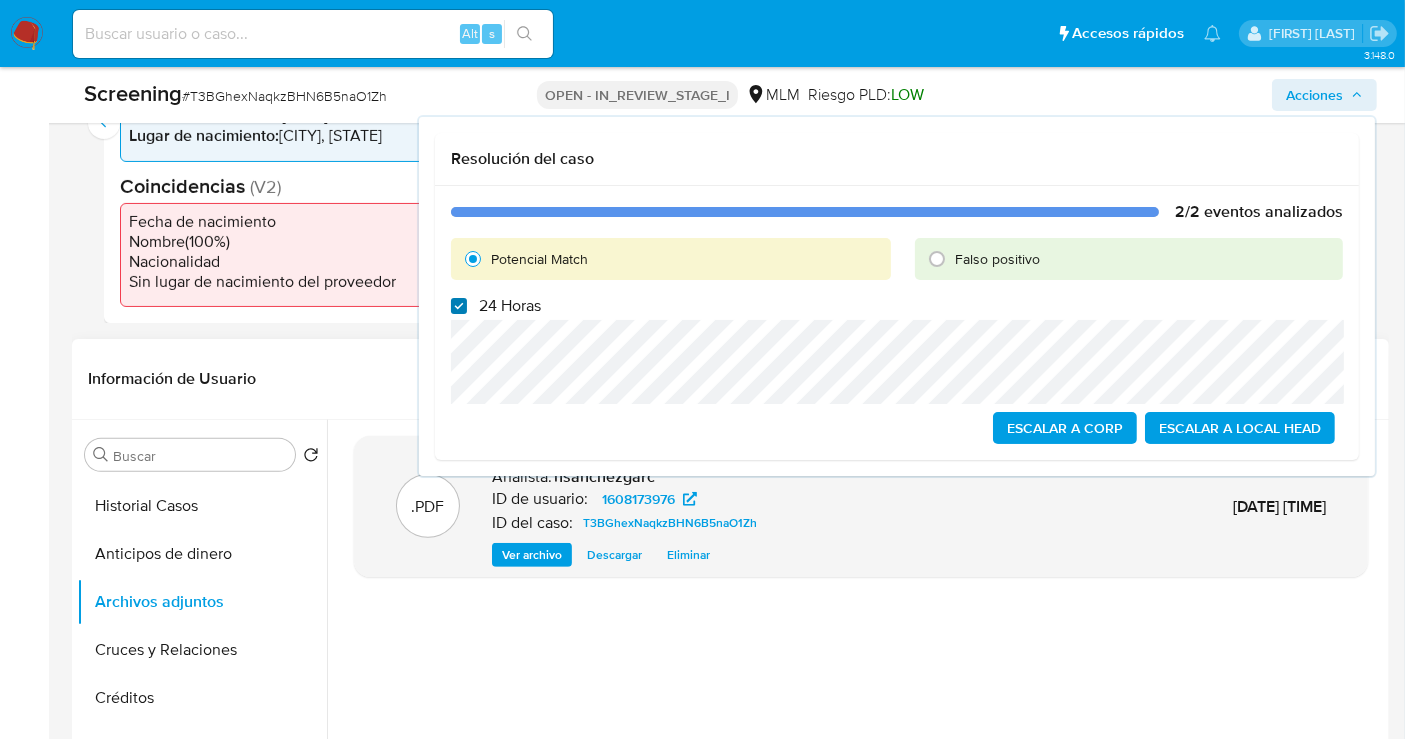 click on "24 Horas" at bounding box center (459, 306) 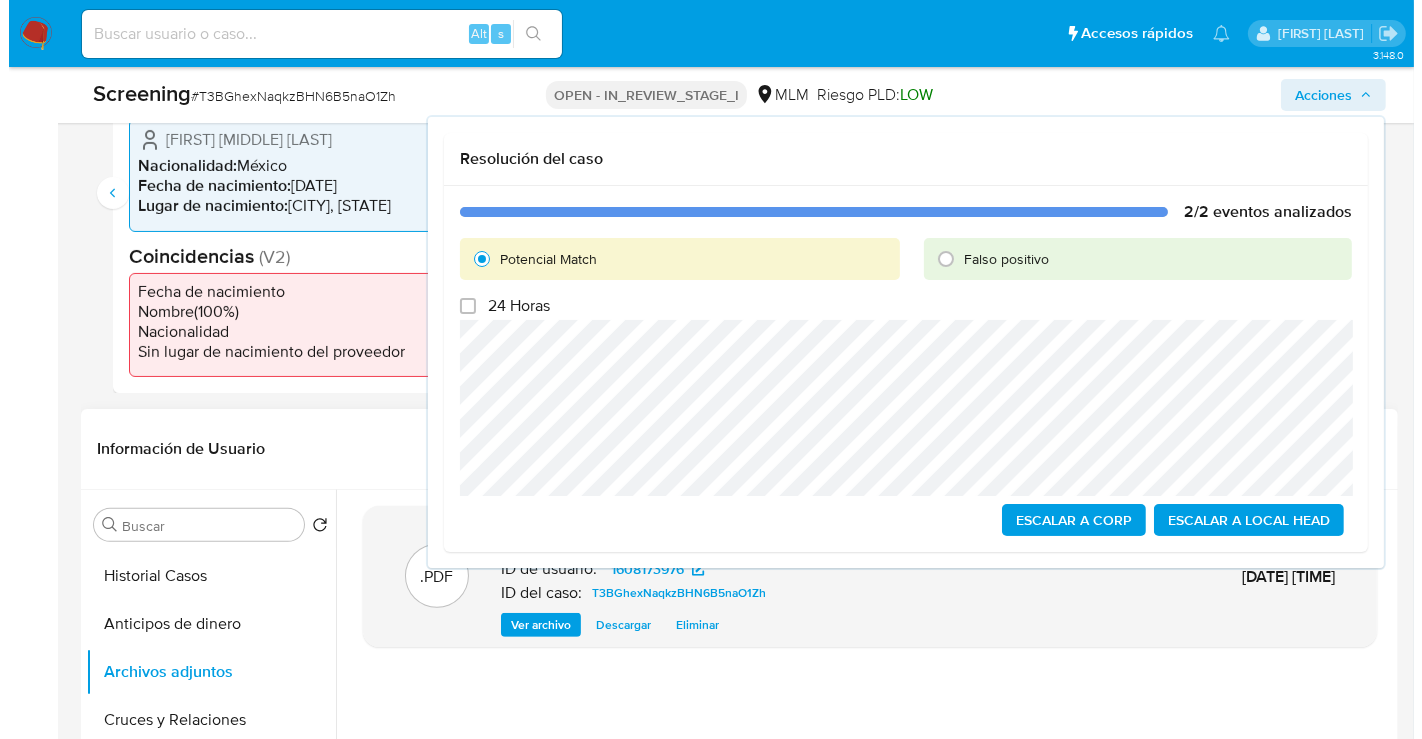 scroll, scrollTop: 487, scrollLeft: 0, axis: vertical 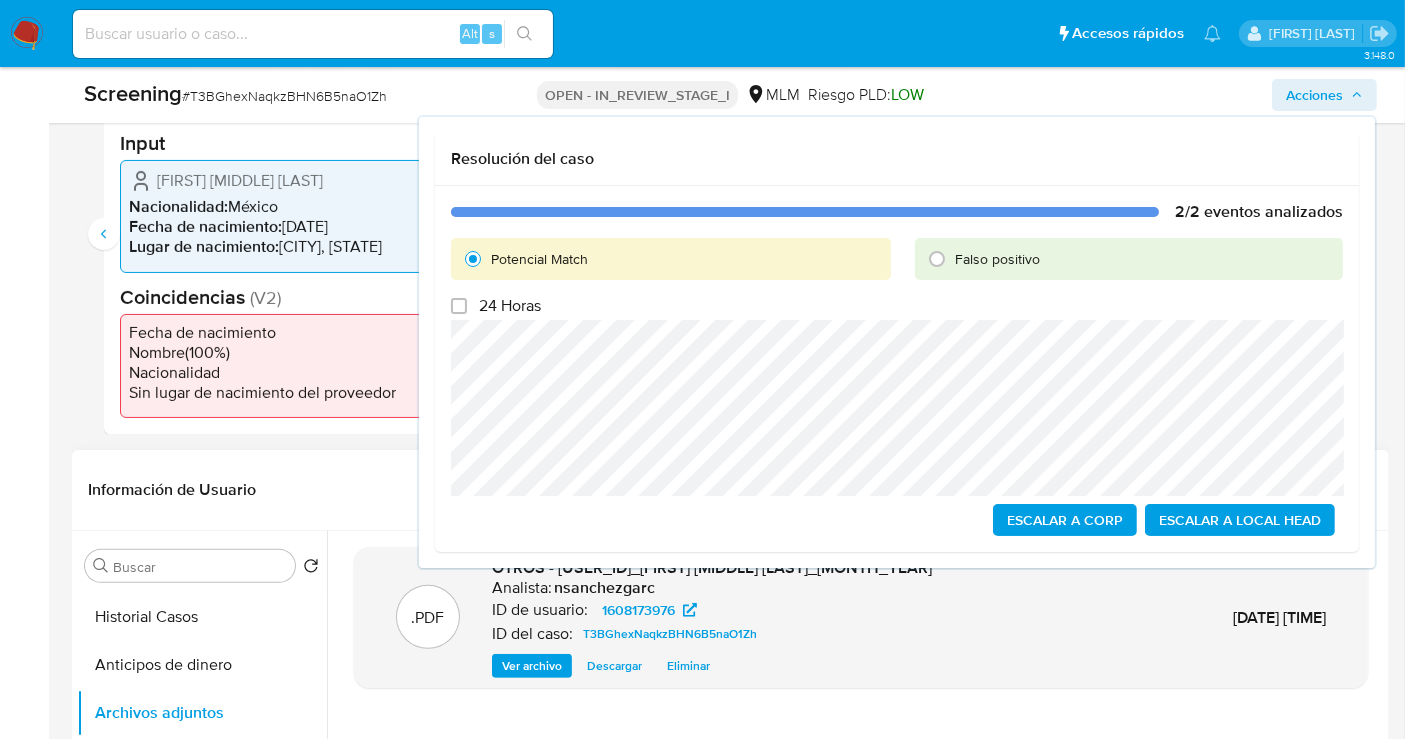 click on "Escalar a Local Head" at bounding box center [1240, 520] 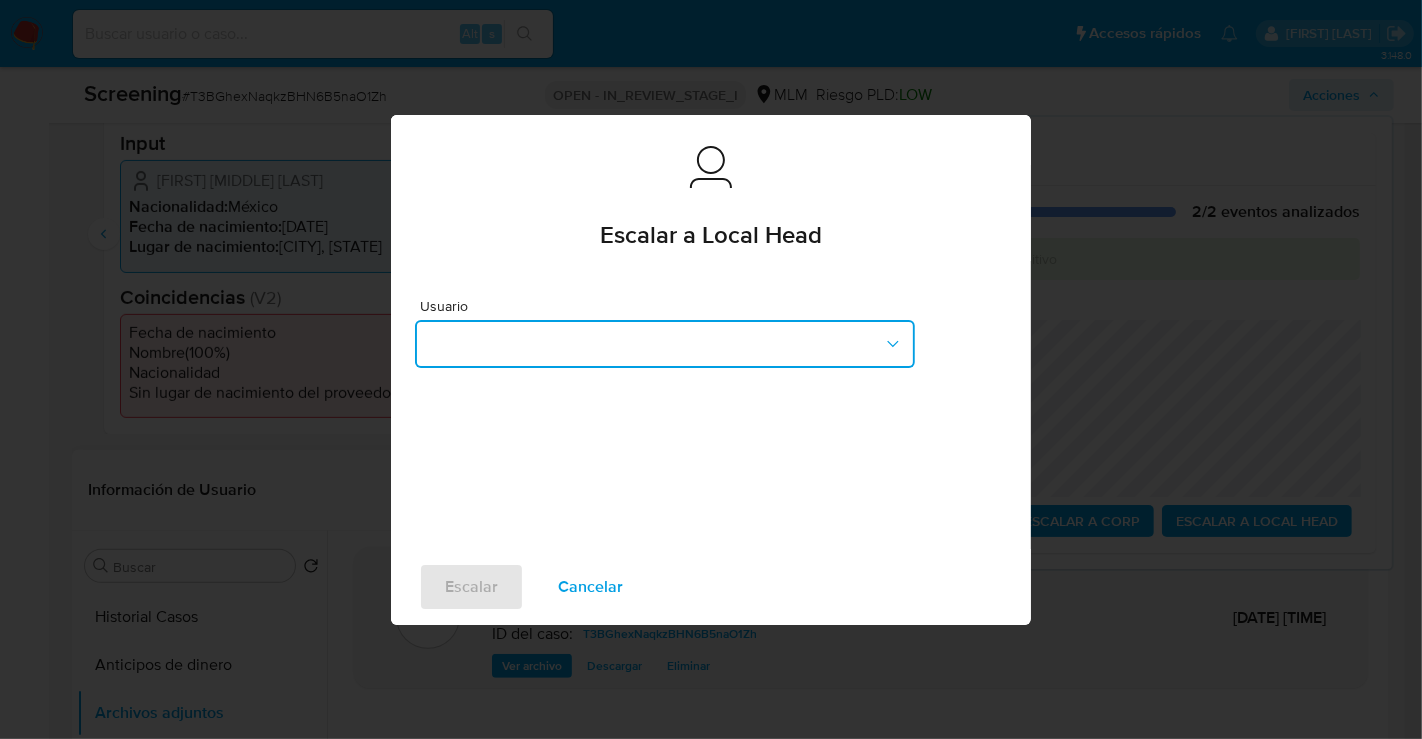 click at bounding box center (665, 344) 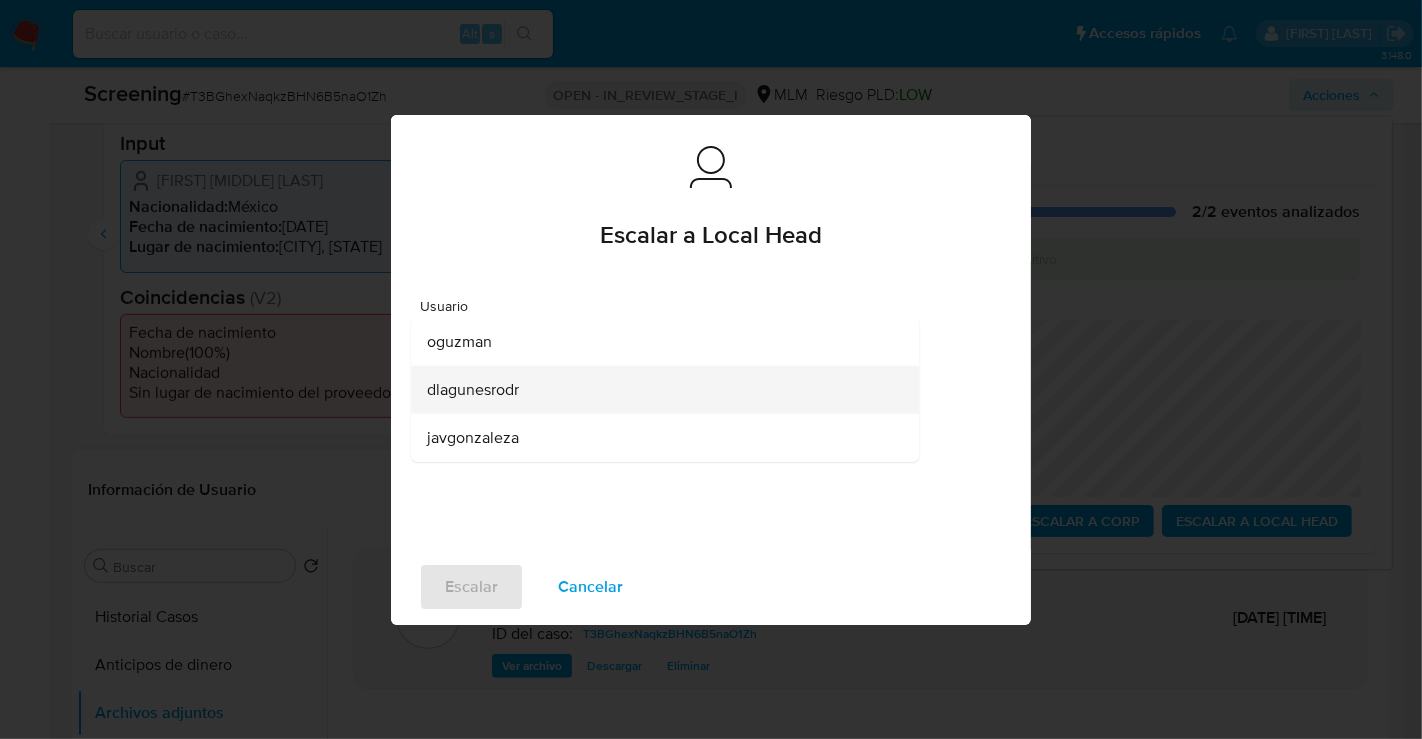 click on "dlagunesrodr" at bounding box center [473, 389] 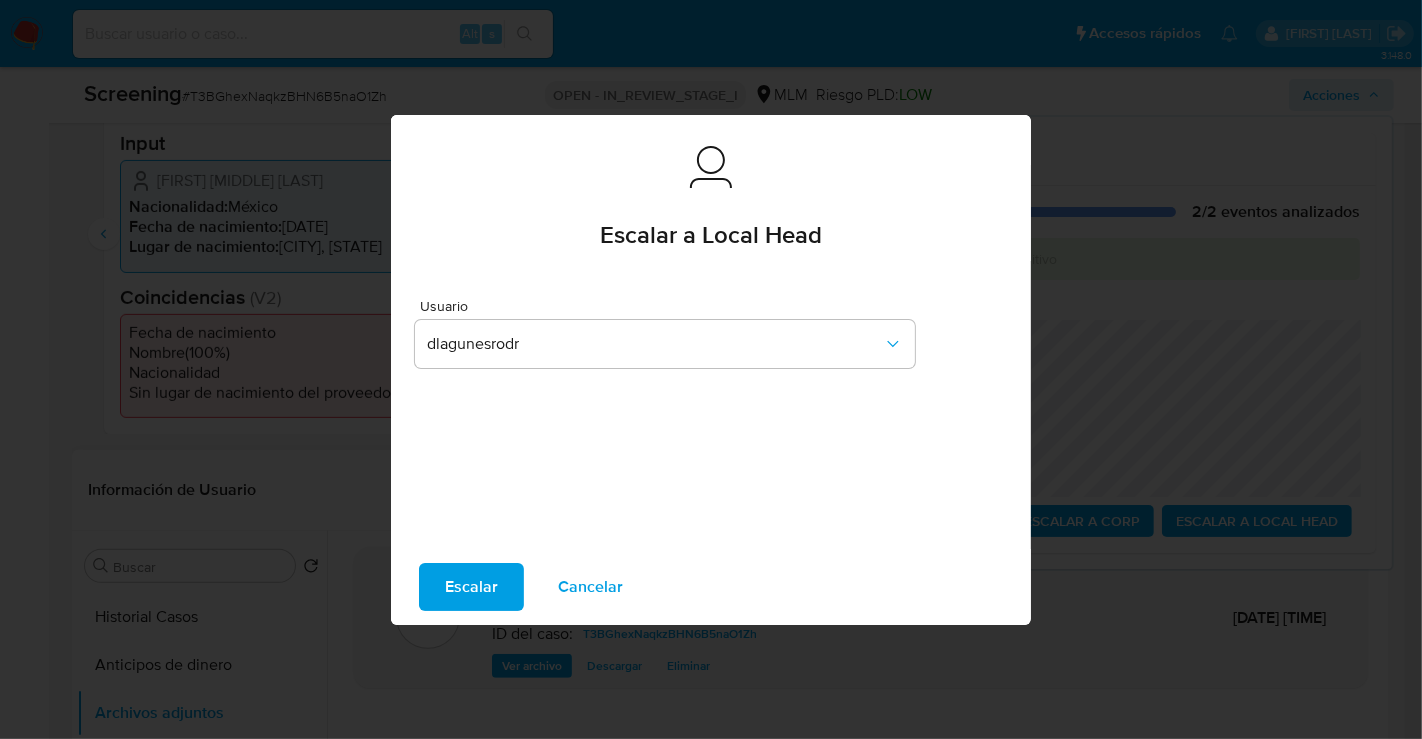 click on "Escalar" at bounding box center (471, 587) 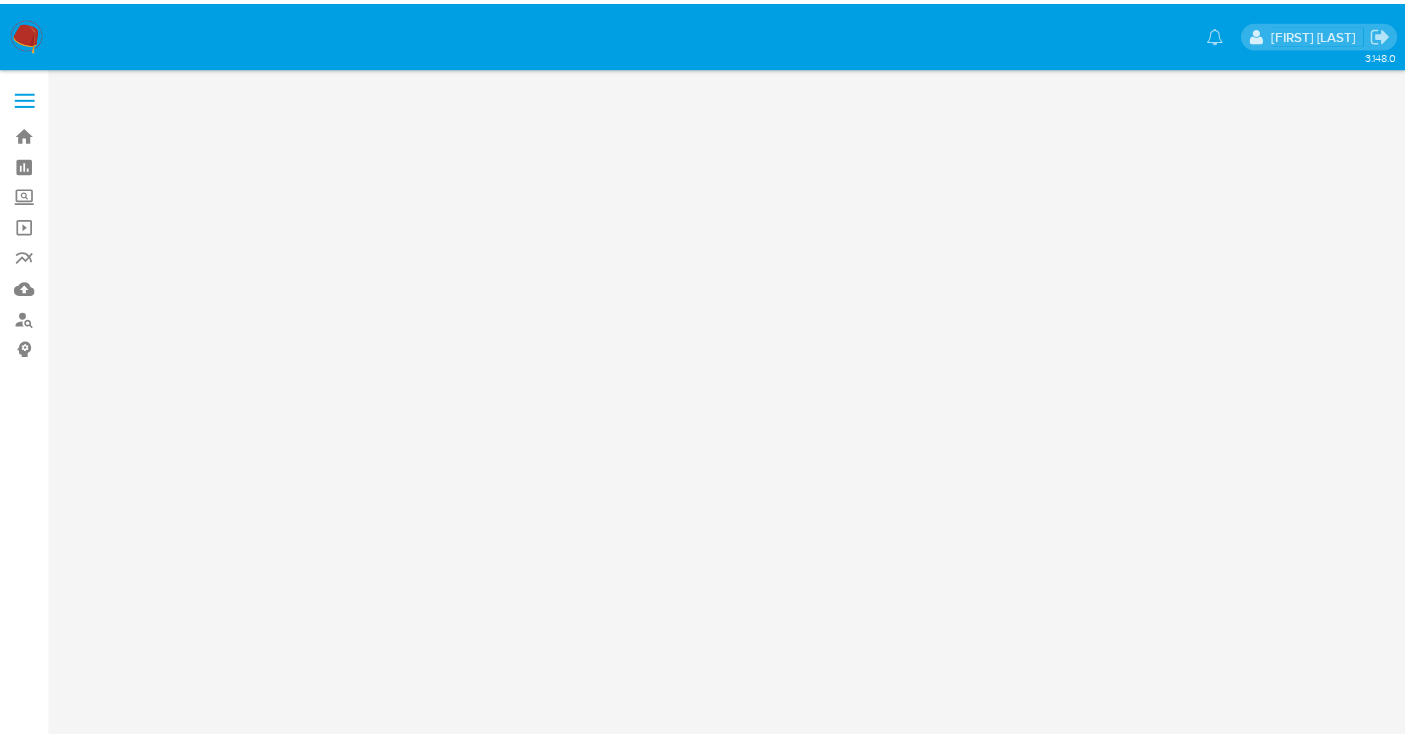 scroll, scrollTop: 0, scrollLeft: 0, axis: both 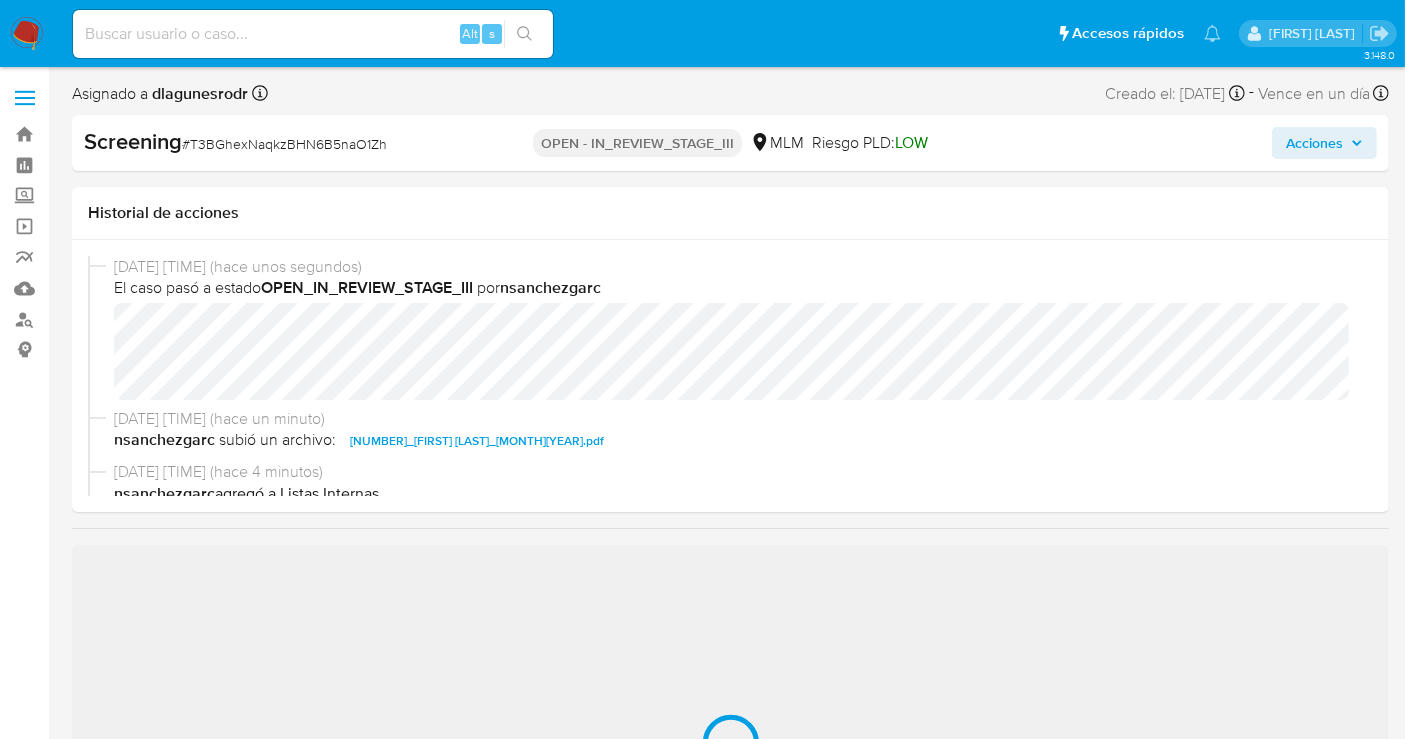 select on "10" 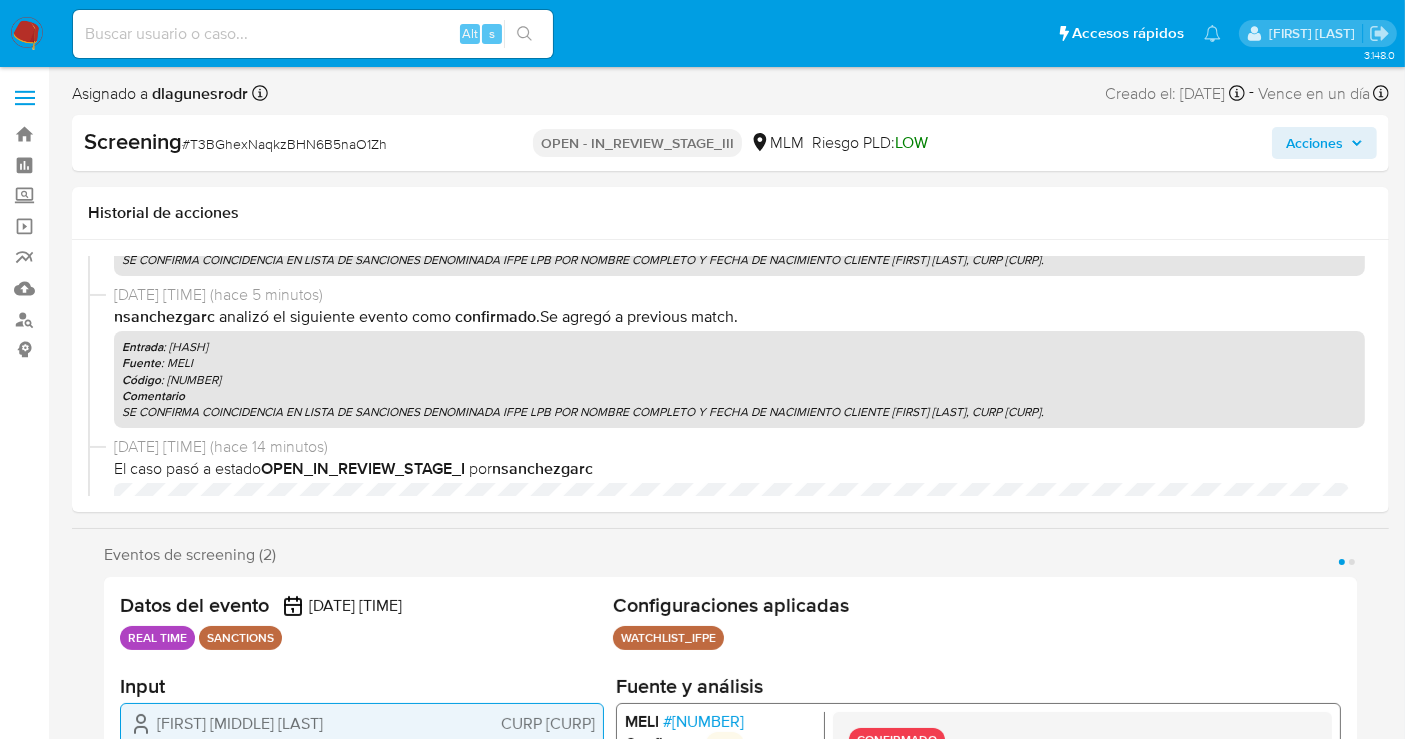 scroll, scrollTop: 760, scrollLeft: 0, axis: vertical 